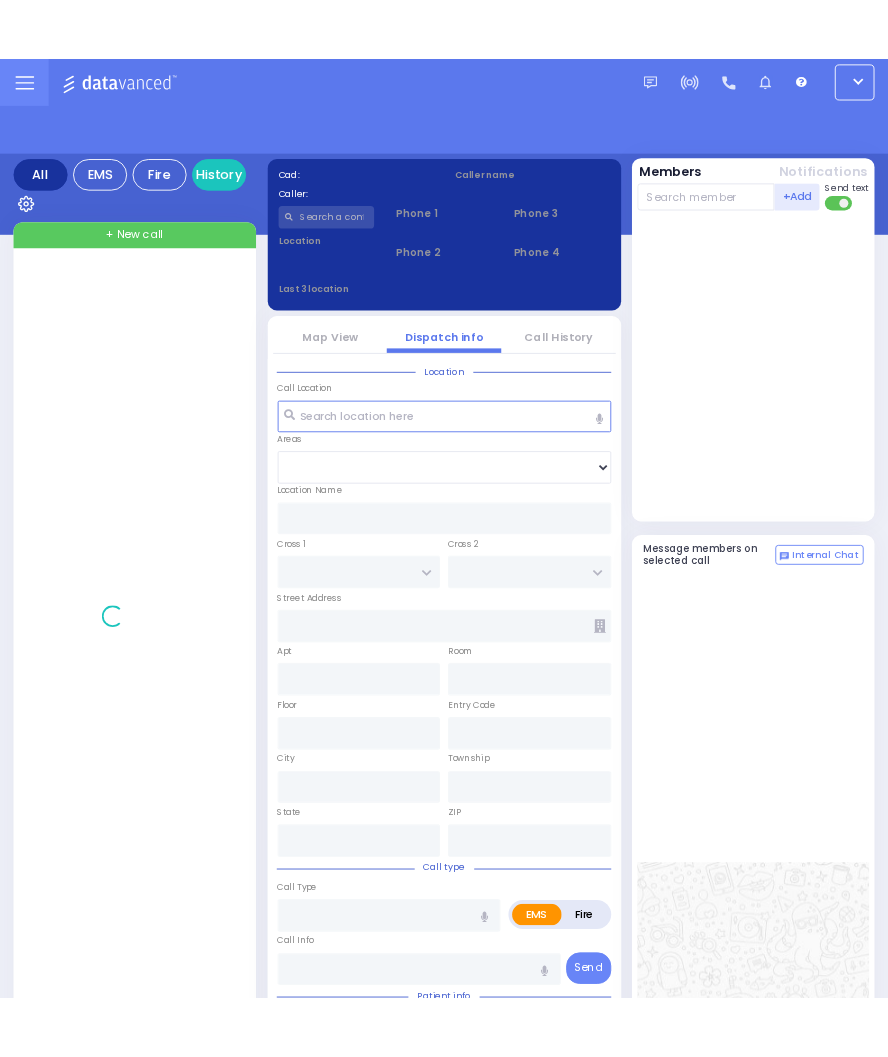 scroll, scrollTop: 0, scrollLeft: 0, axis: both 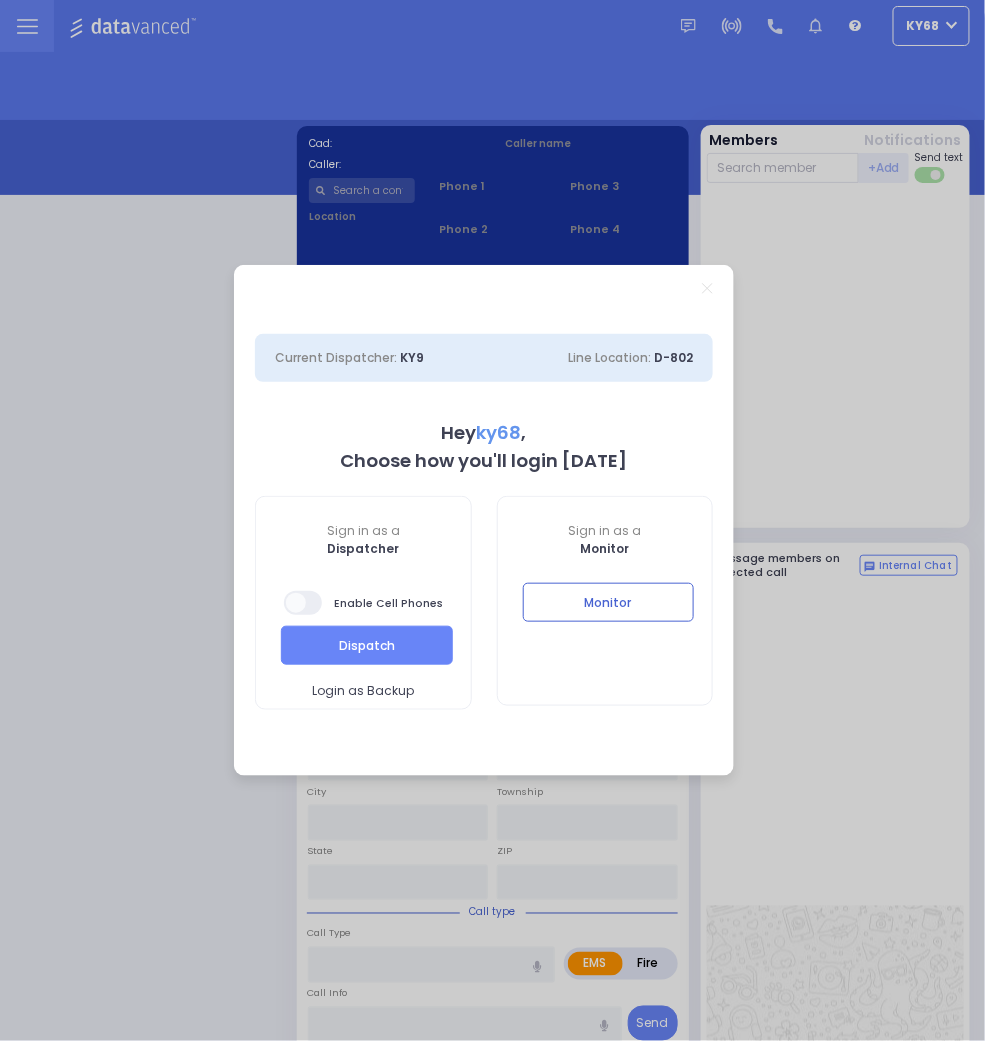 select on "12" 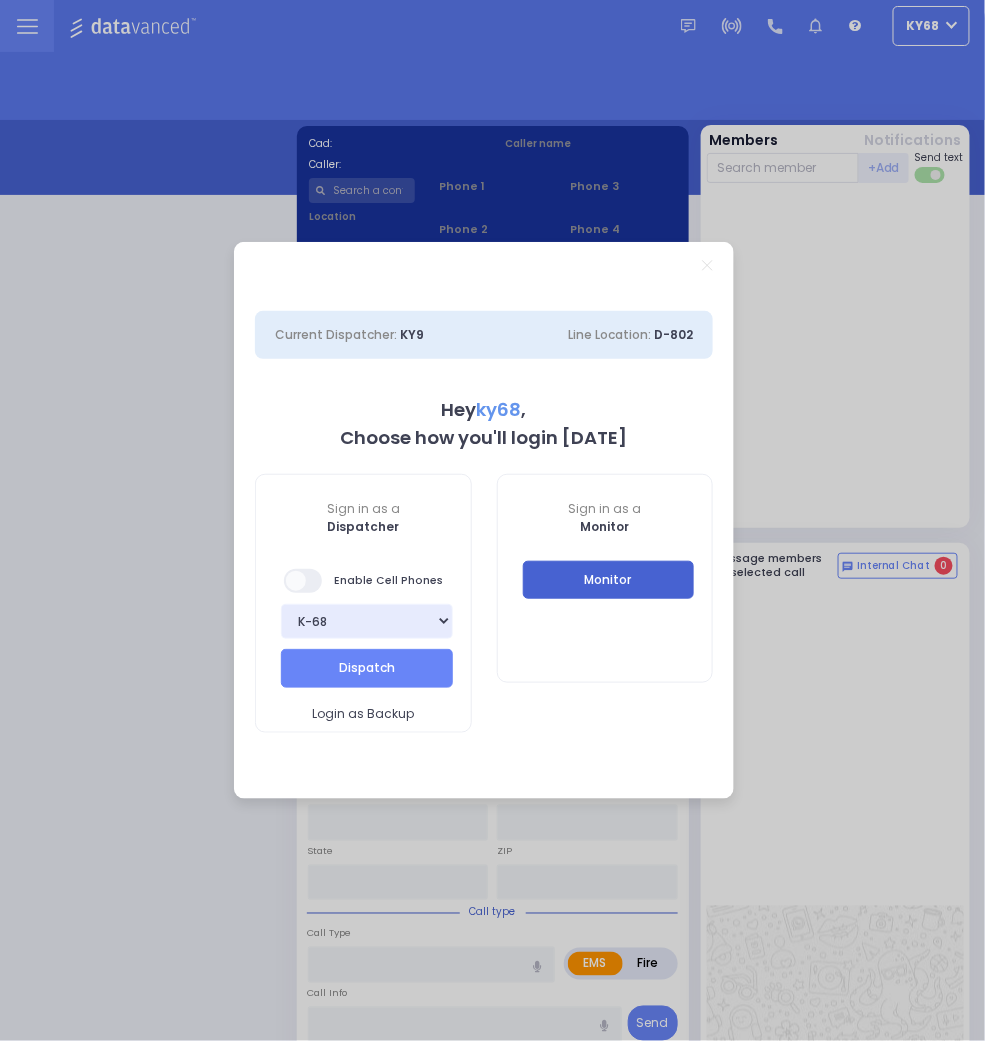 type on "ky68" 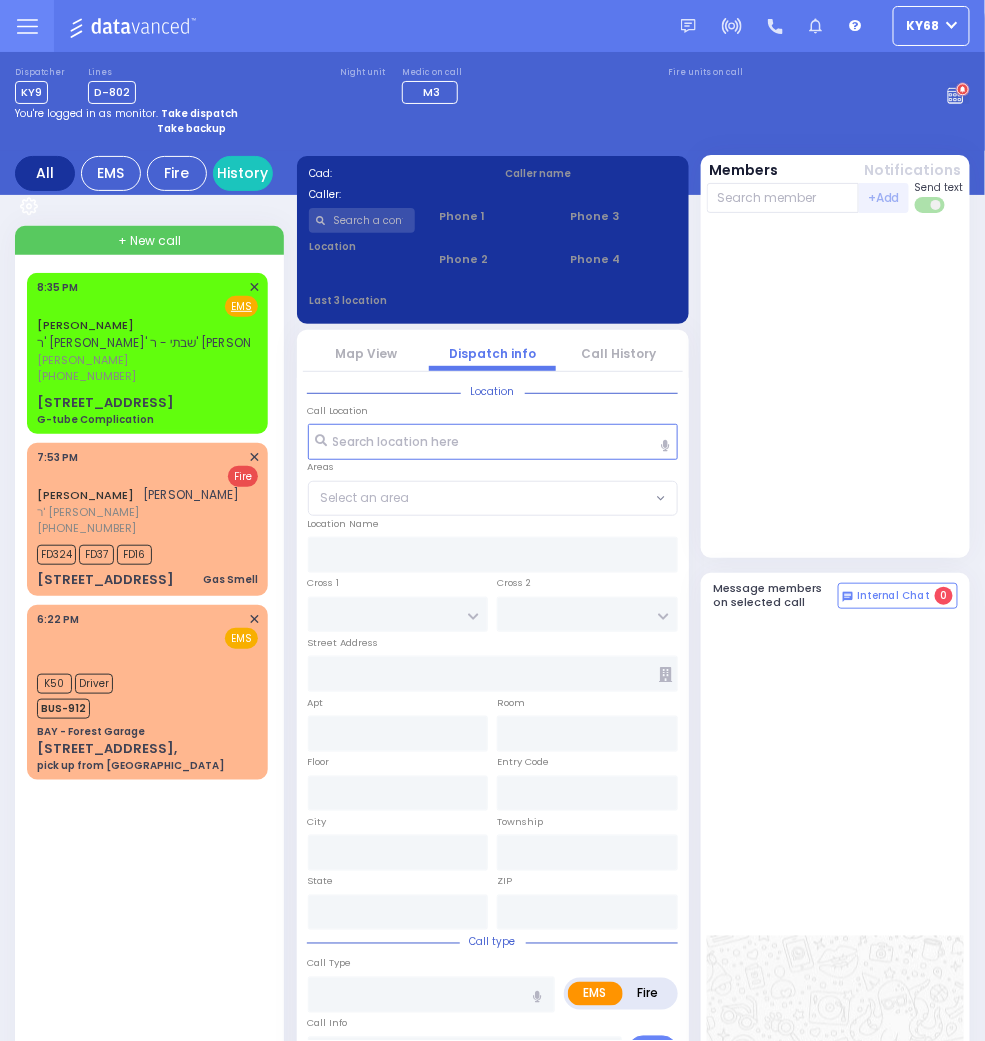 click on "JOEL CHEMEA
ר' אלי' שבתי - ר' מנחם ישראל באסול
יואל שמעא
(347) 306-9195
8:35 PM
EMS 74 Milval Lane" at bounding box center [151, 978] 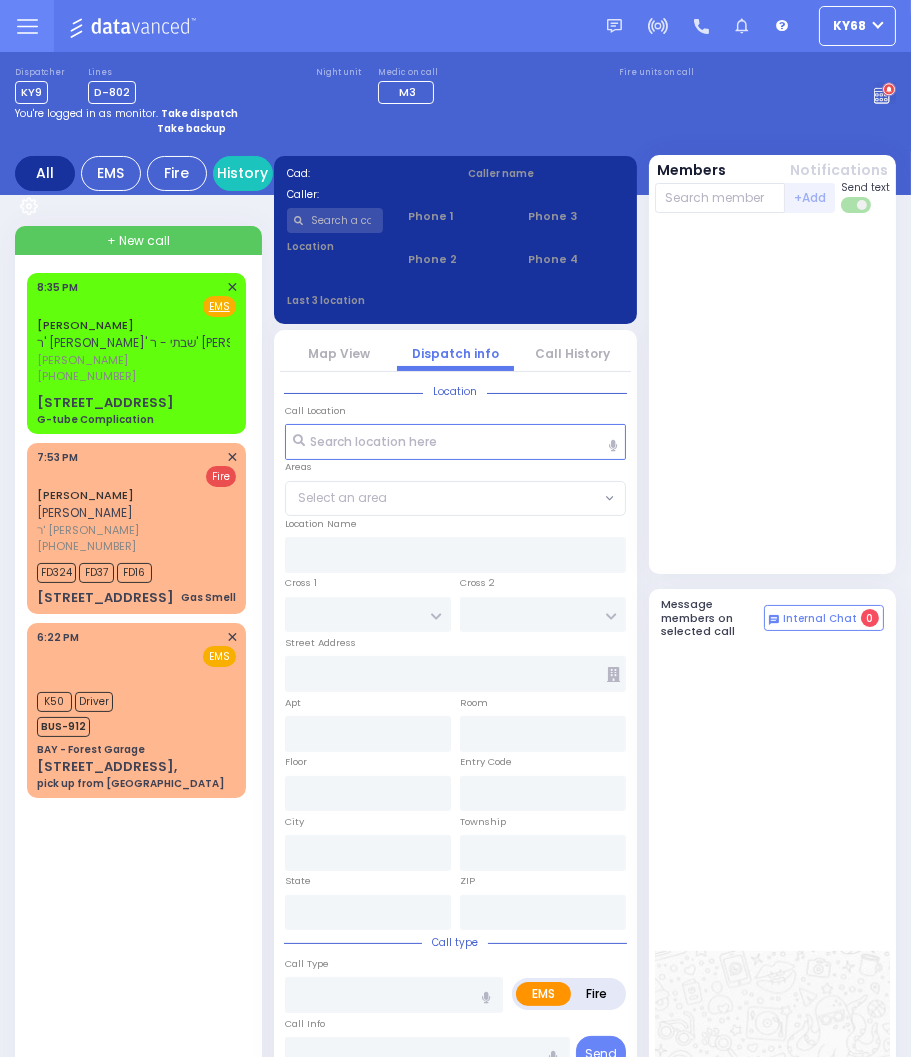 click on "JOEL CHEMEA
ר' אלי' שבתי - ר' מנחם ישראל באסול
יואל שמעא
(347) 306-9195
8:35 PM
EMS 74 Milval Lane" at bounding box center [140, 978] 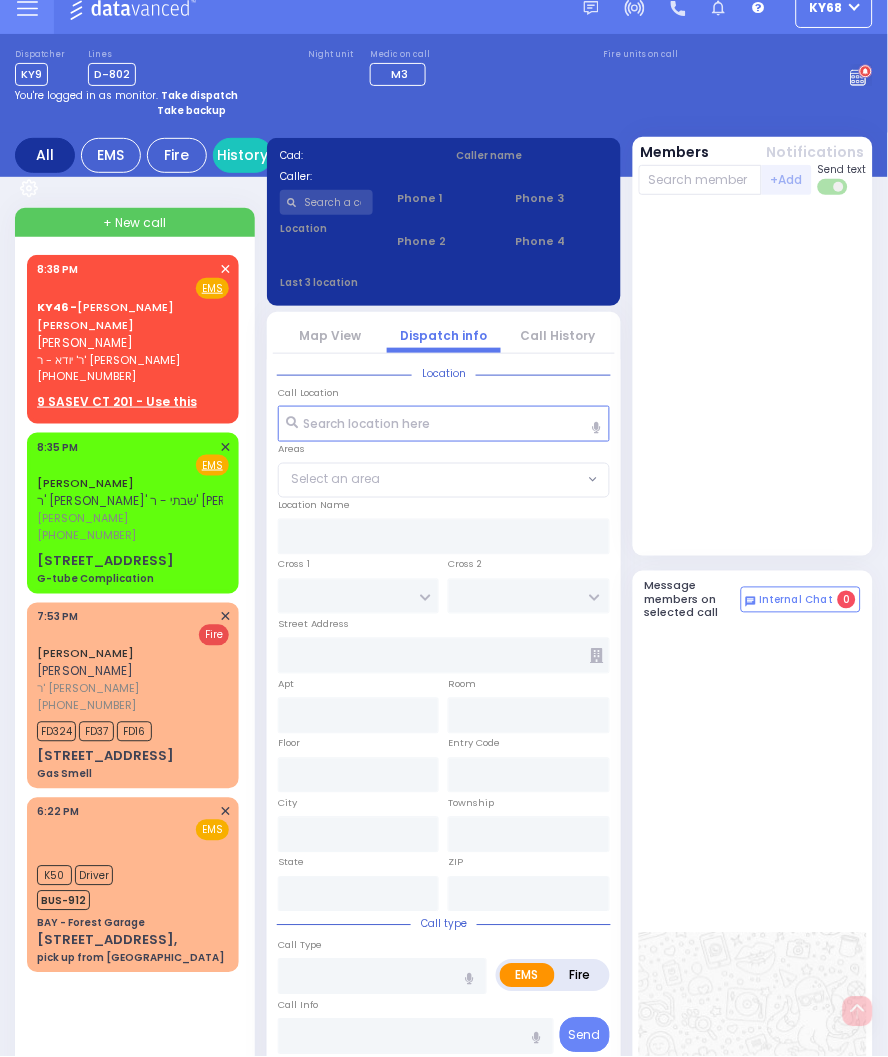 scroll, scrollTop: 0, scrollLeft: 0, axis: both 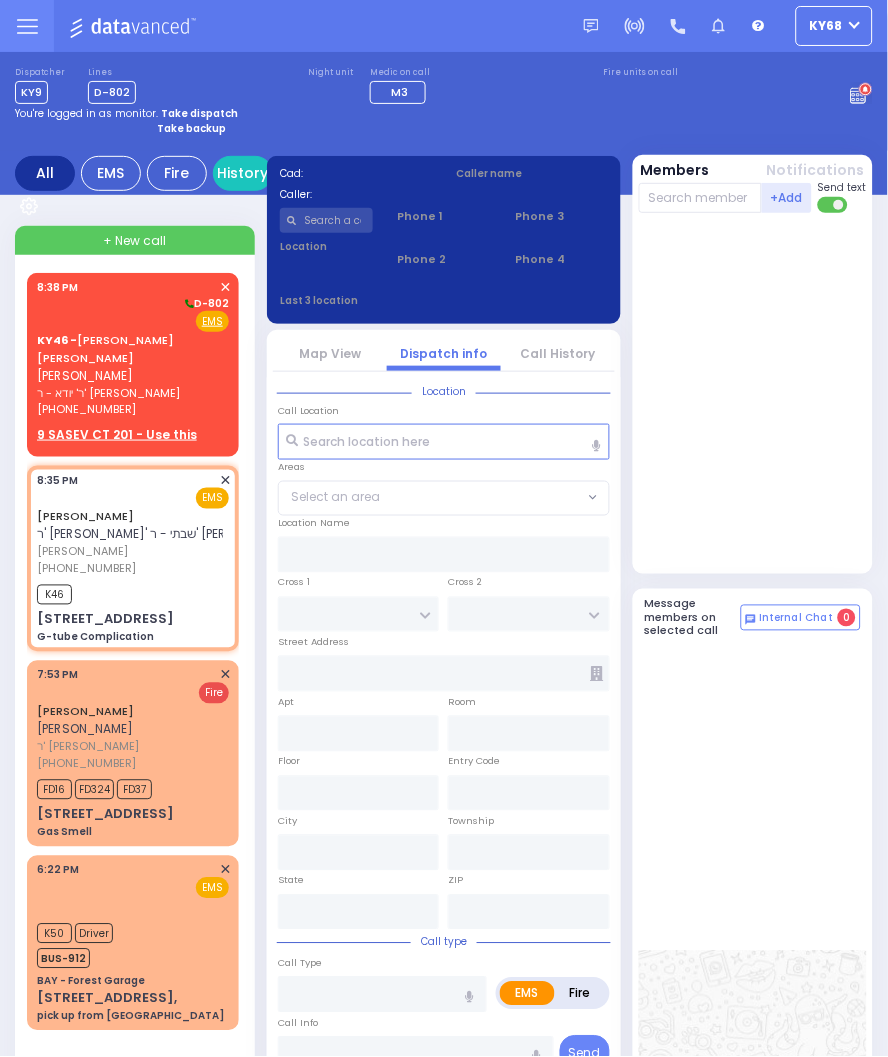 select 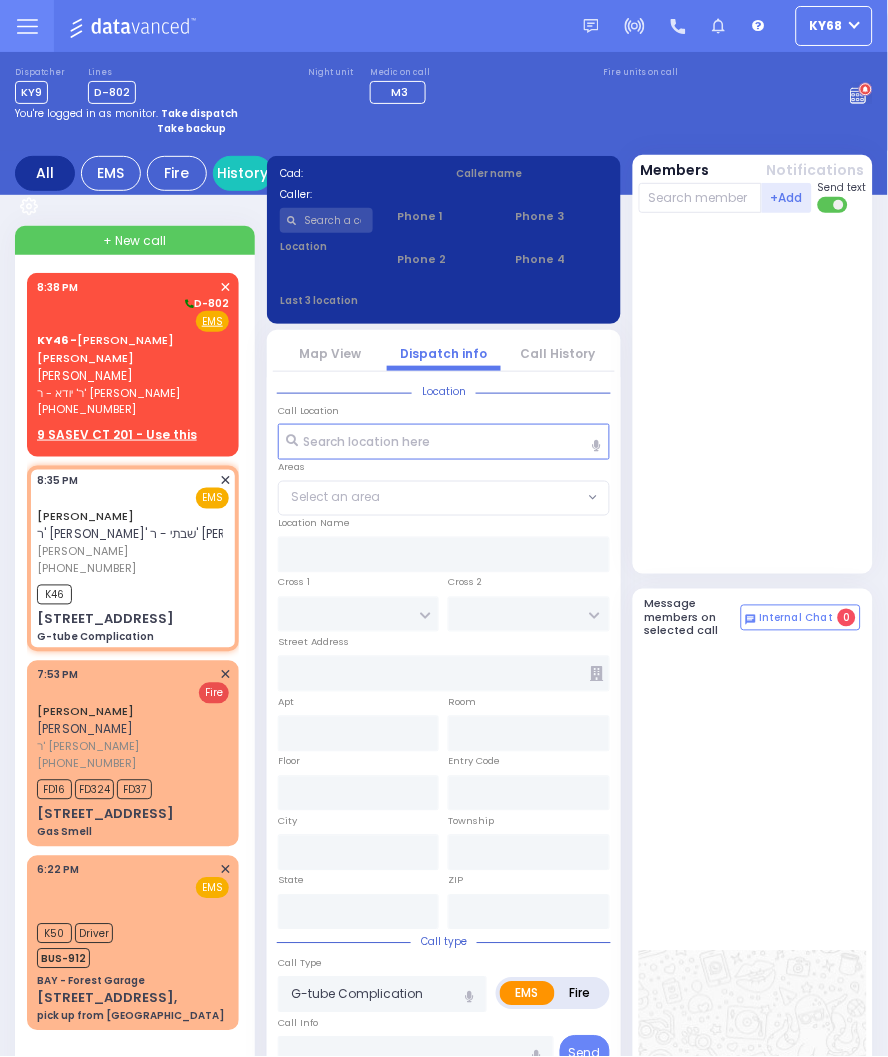 type on "20:38" 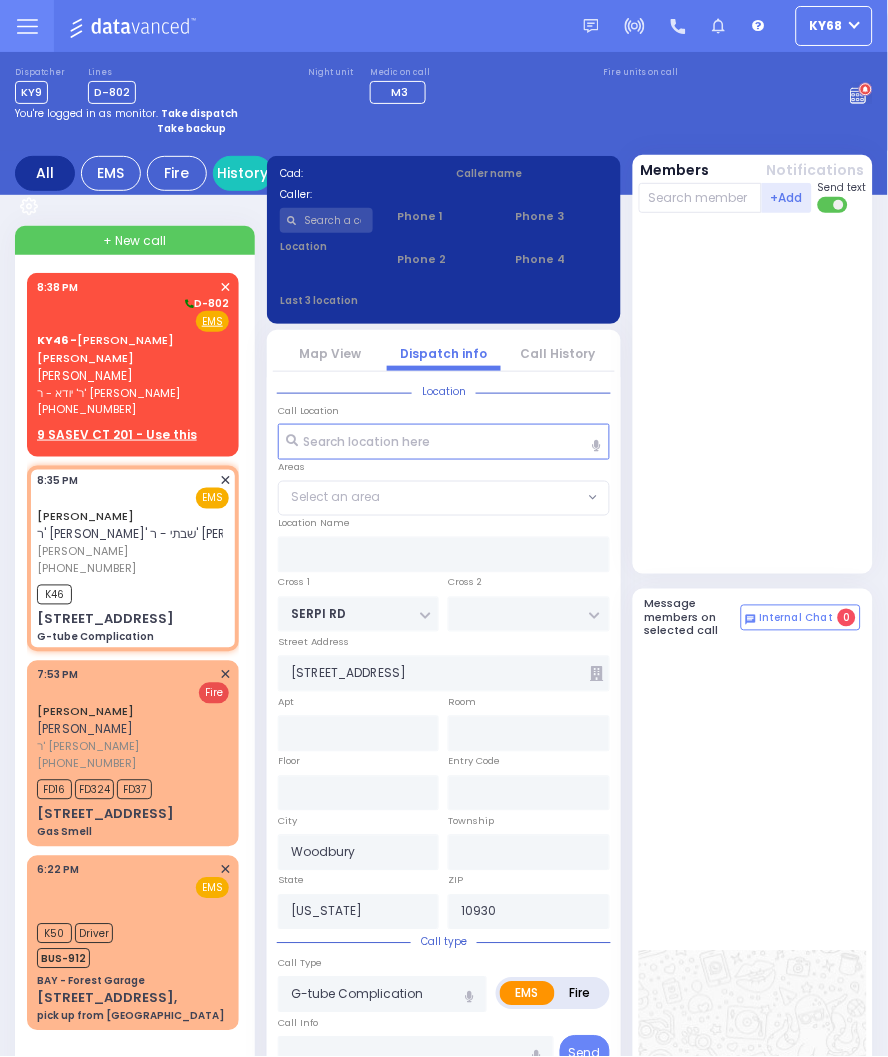 select on "WOODBURY" 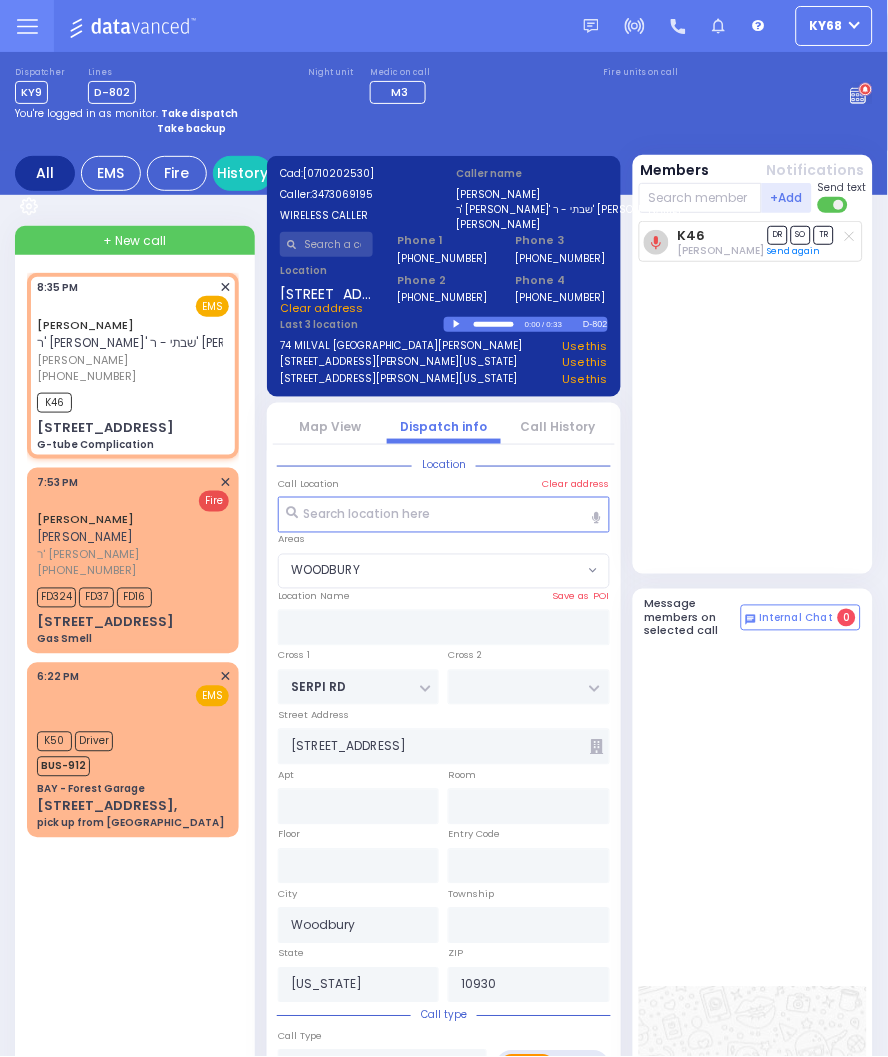 drag, startPoint x: 356, startPoint y: 7, endPoint x: 270, endPoint y: 62, distance: 102.0833 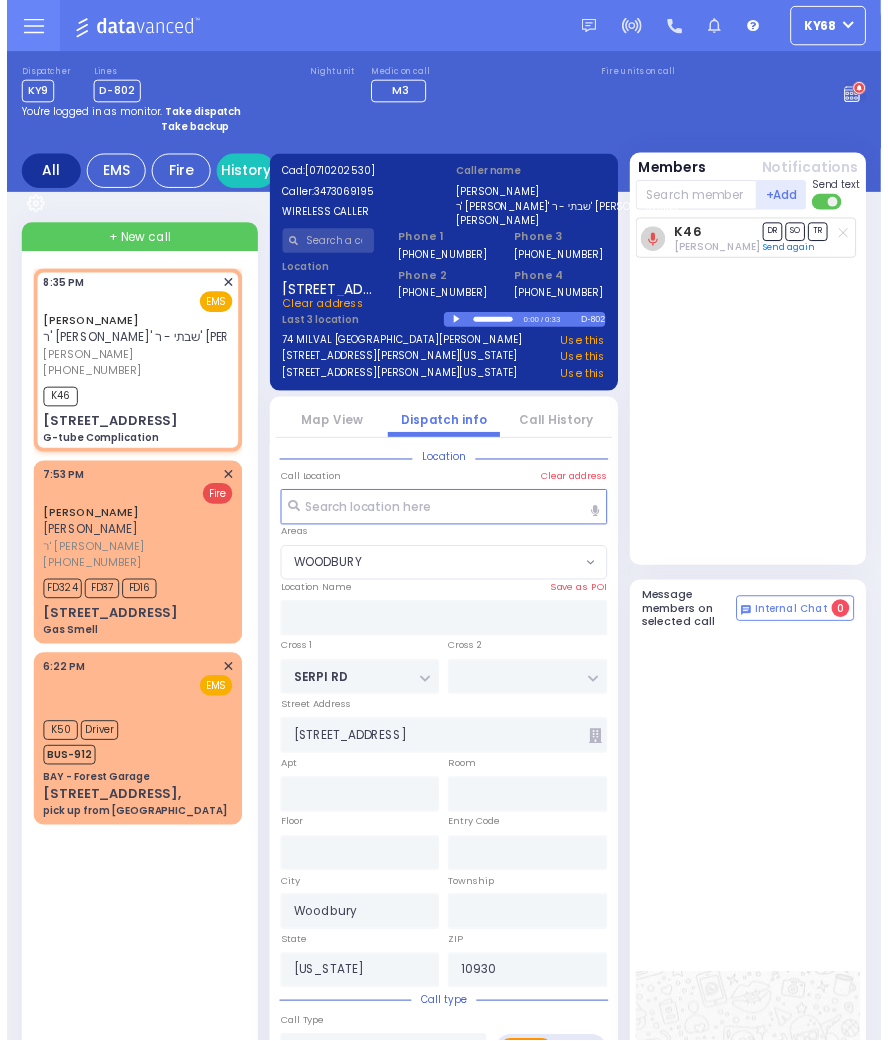 scroll, scrollTop: 0, scrollLeft: 1196, axis: horizontal 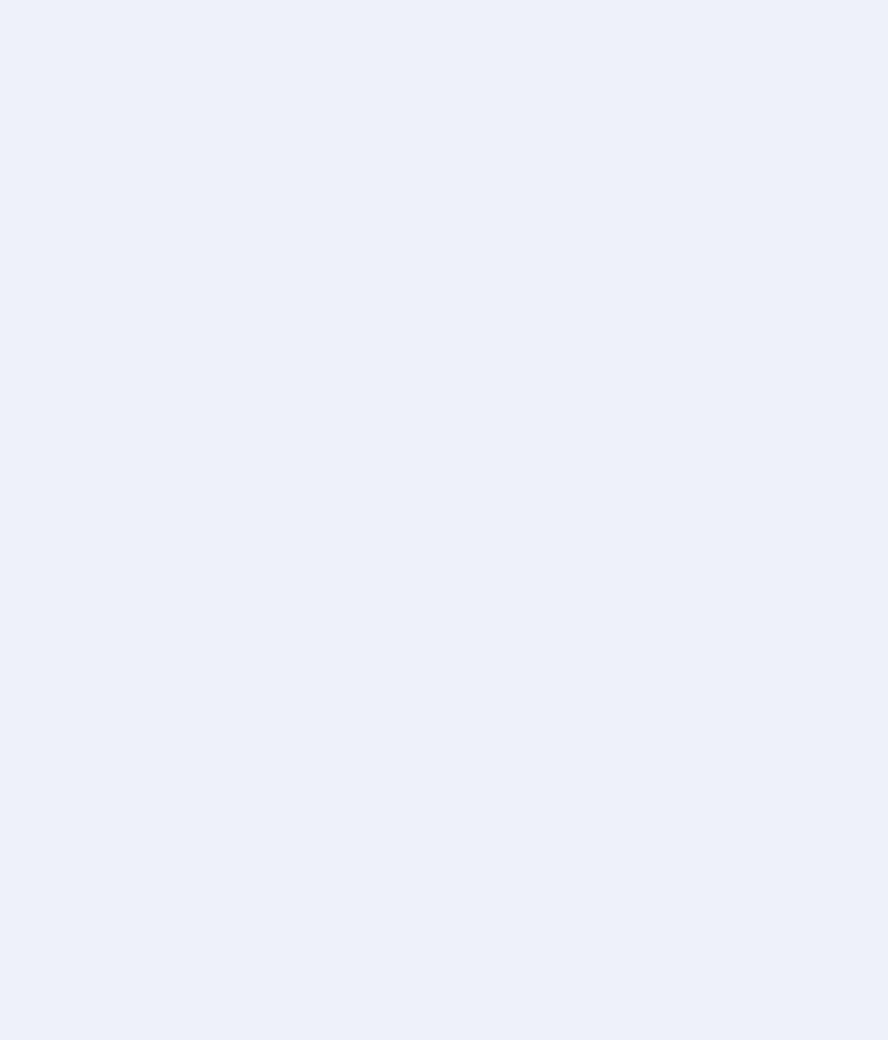 click on "Dashboard" at bounding box center [-752, 520] 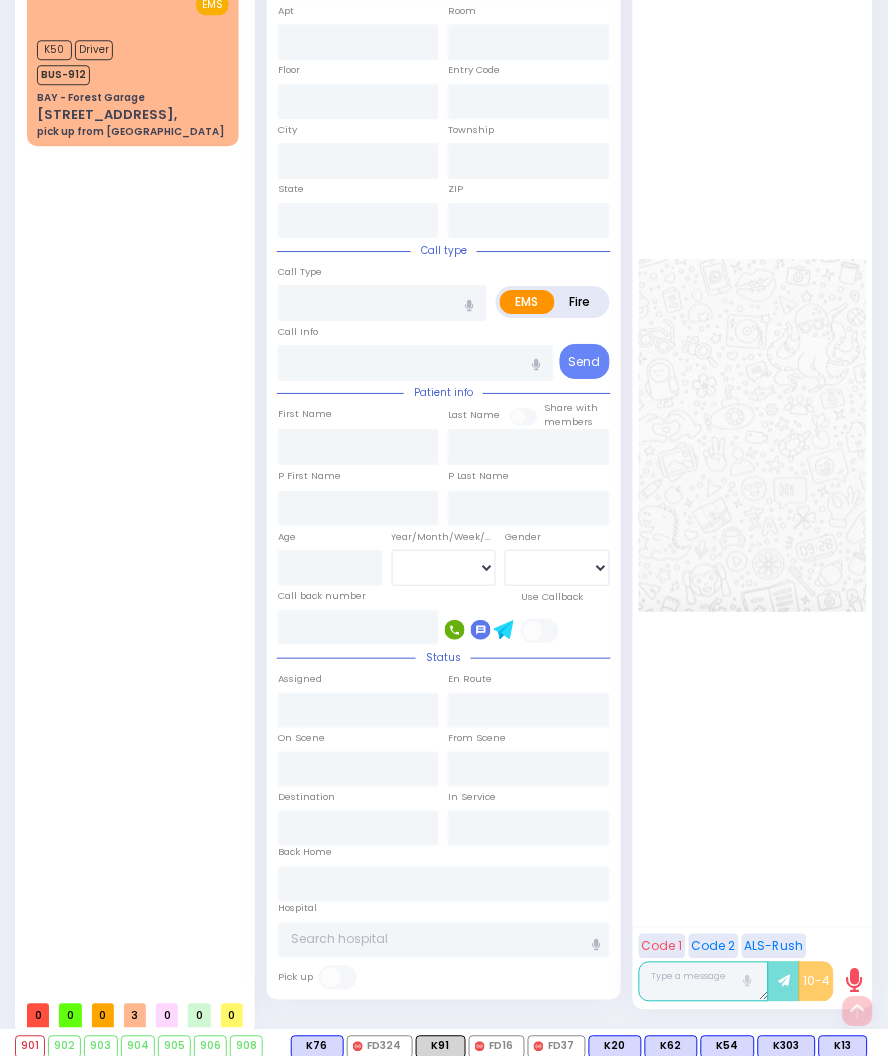 scroll, scrollTop: 0, scrollLeft: 0, axis: both 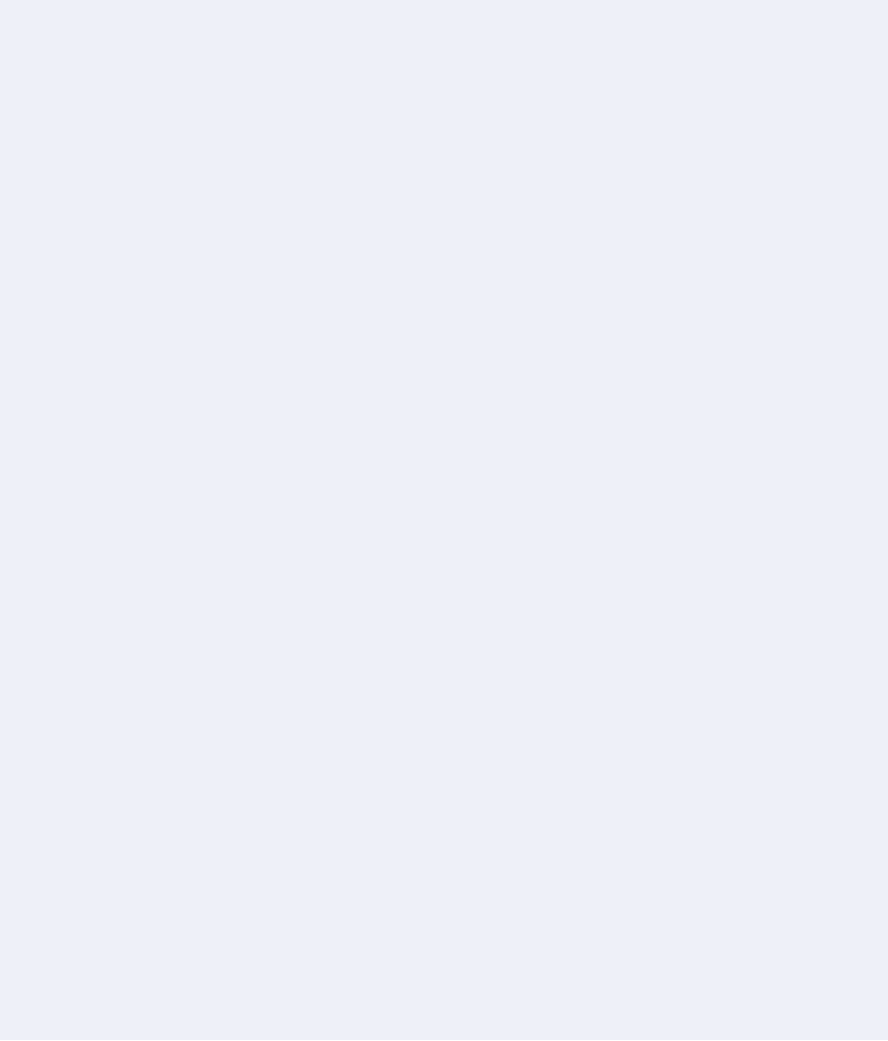 type on "ky68" 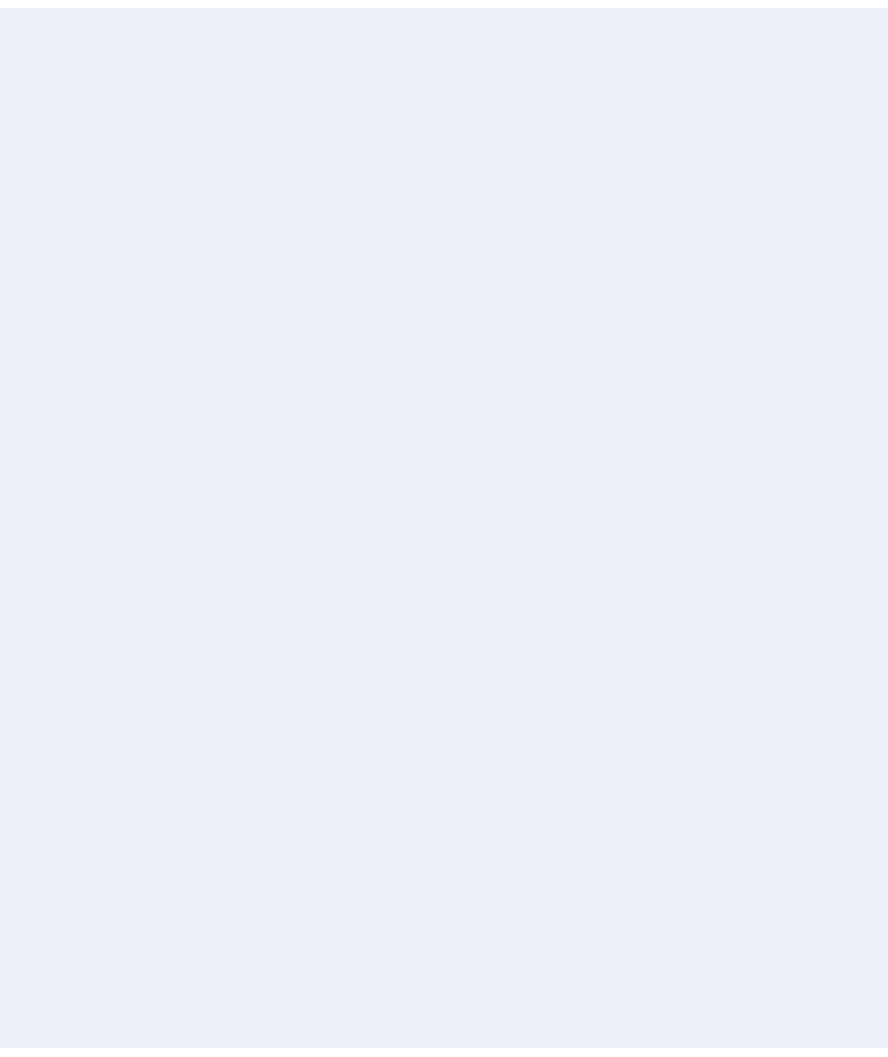 scroll, scrollTop: 0, scrollLeft: 0, axis: both 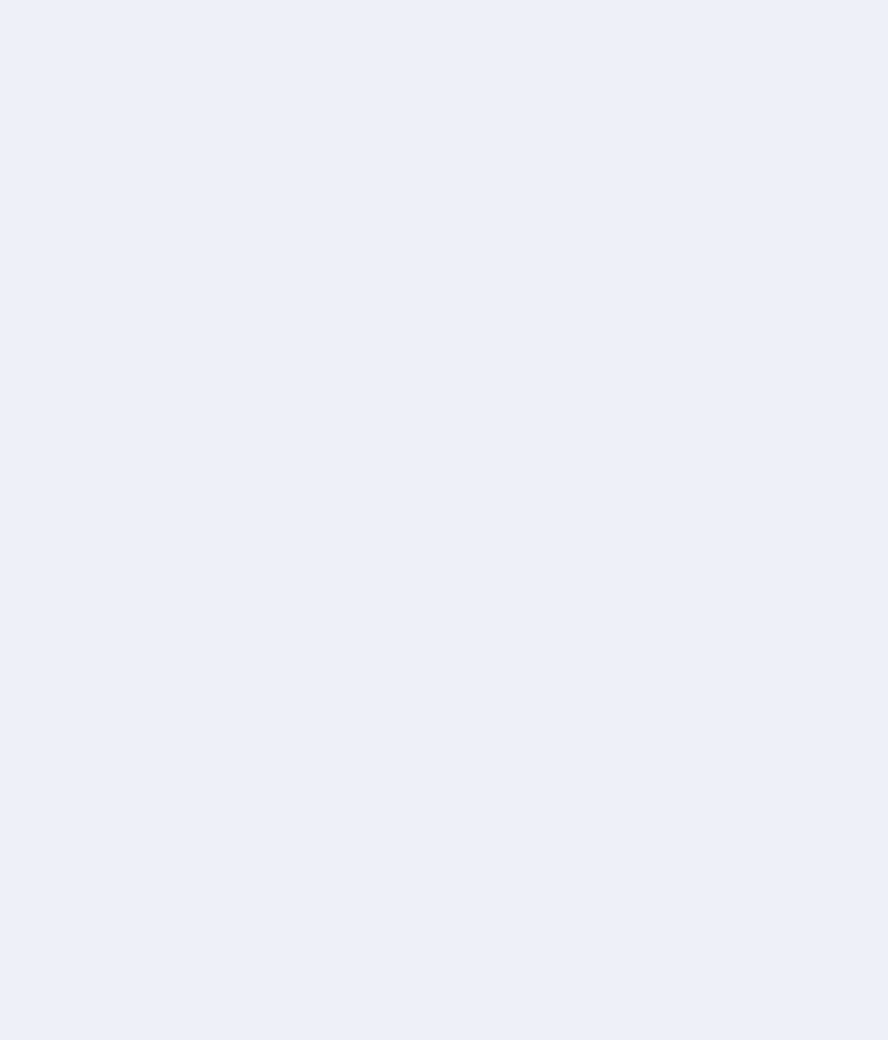 click on "Dashboard" at bounding box center (-752, 520) 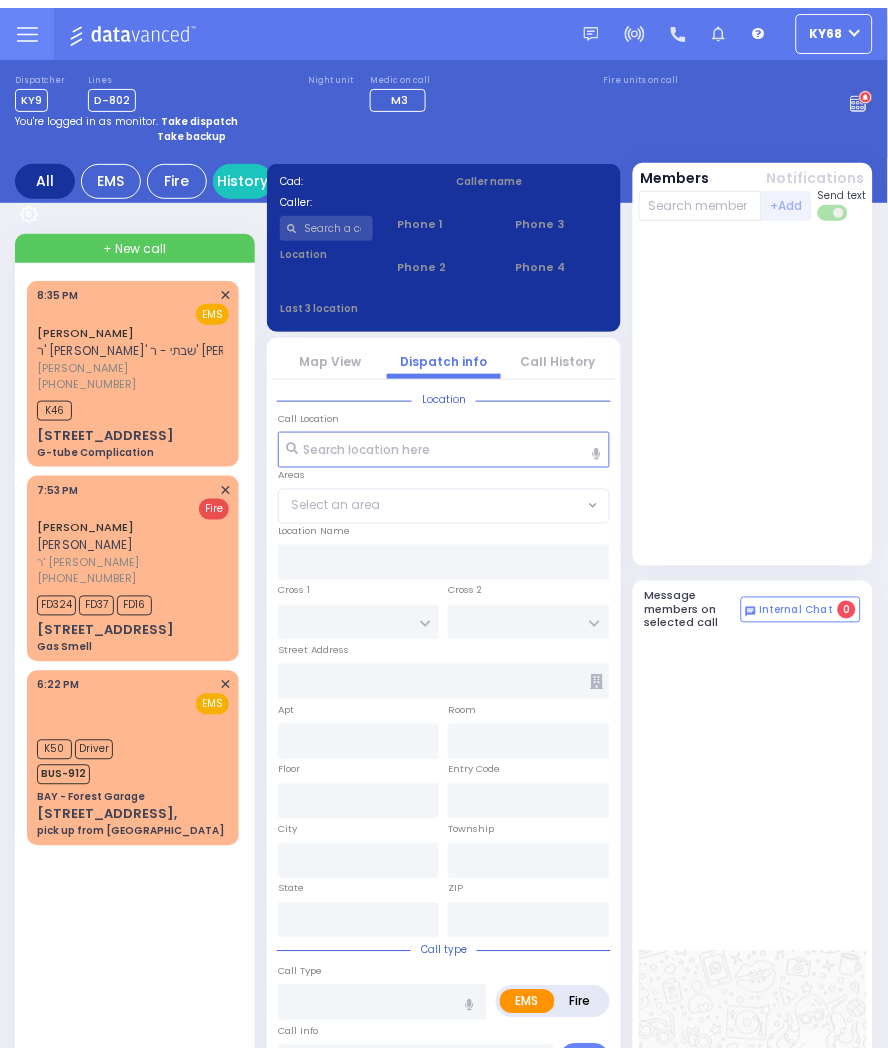 scroll, scrollTop: 0, scrollLeft: 0, axis: both 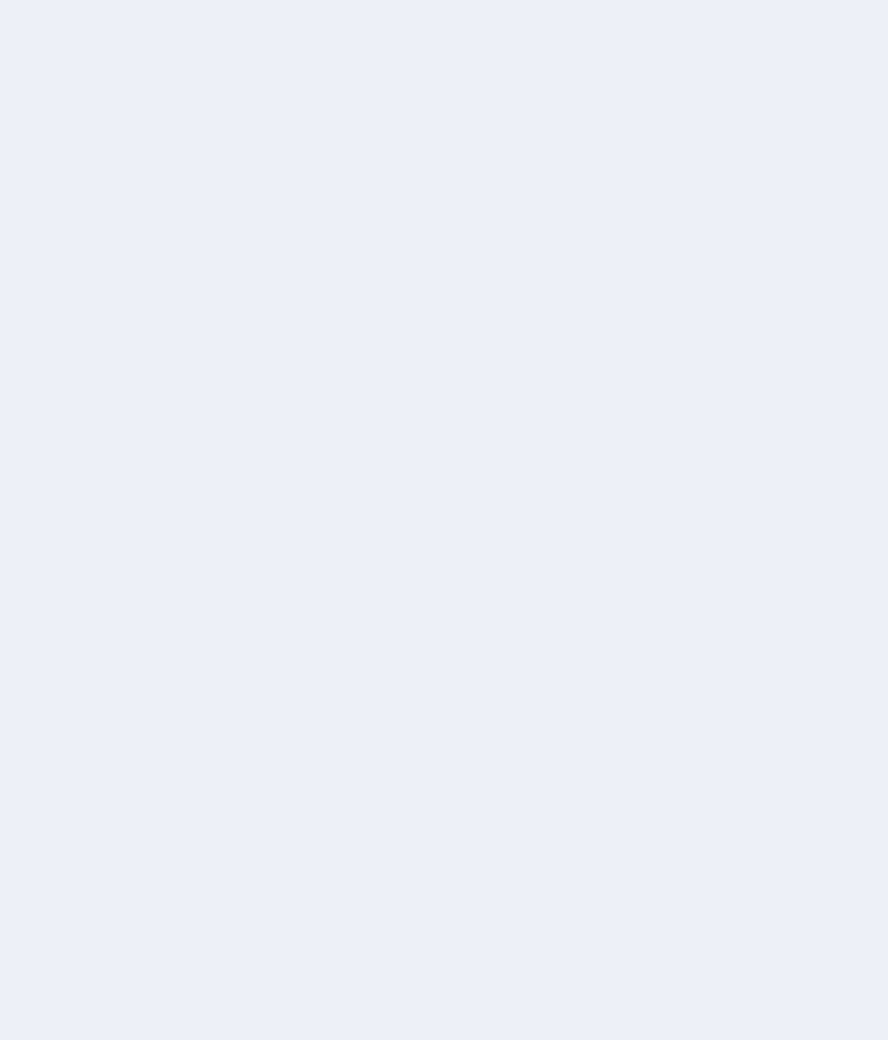 click on "Dashboard" at bounding box center [-752, 520] 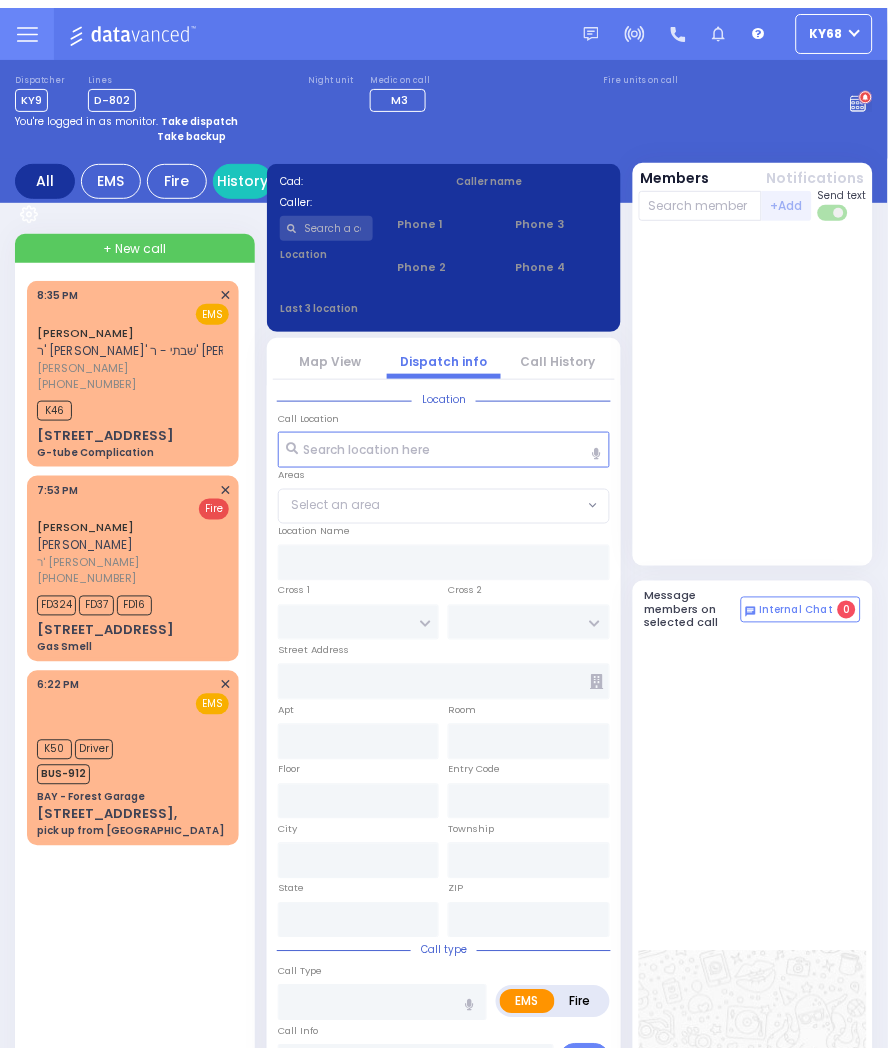 scroll, scrollTop: 0, scrollLeft: 0, axis: both 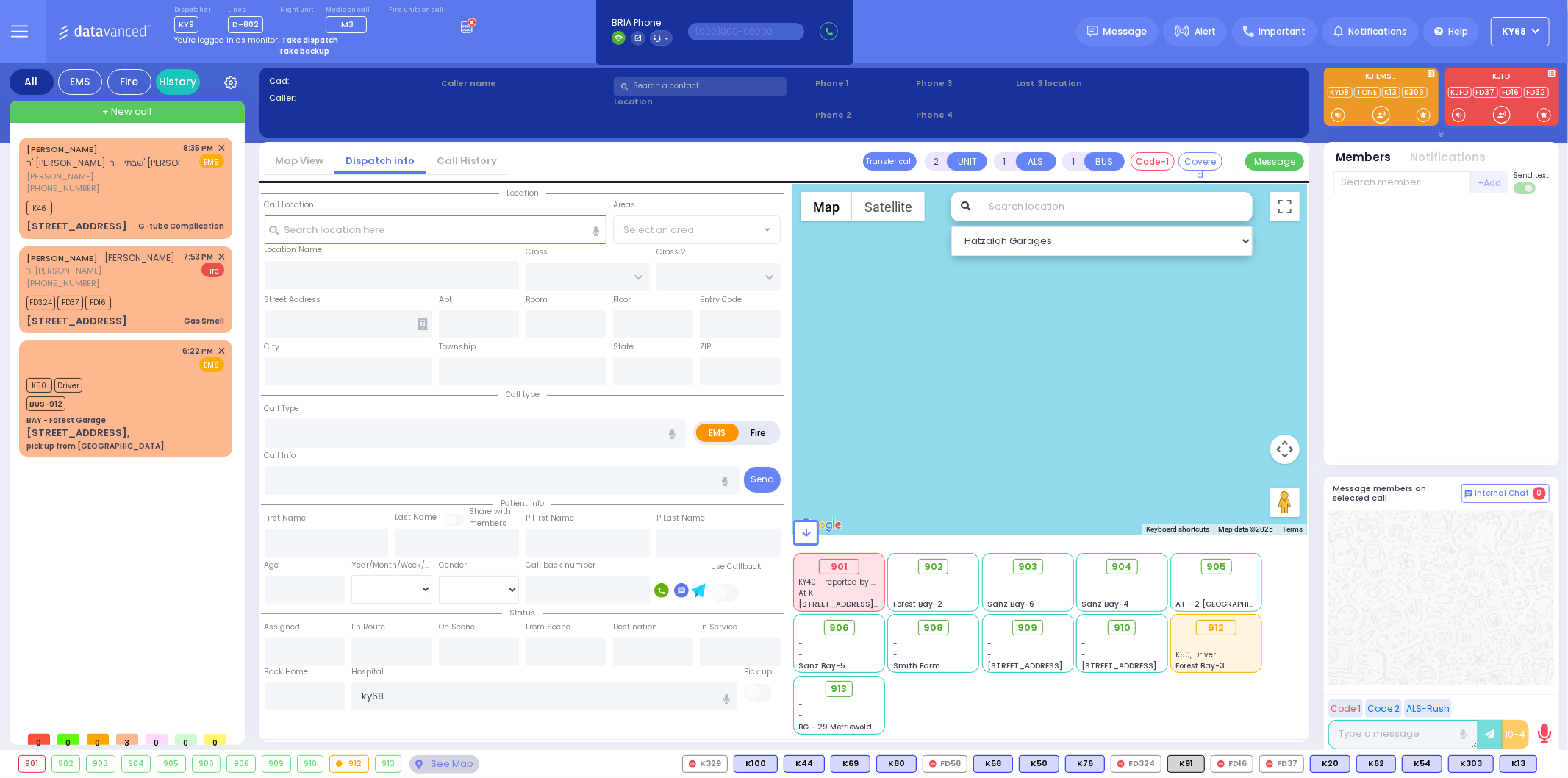 click on "ky68" at bounding box center (1520, 32) 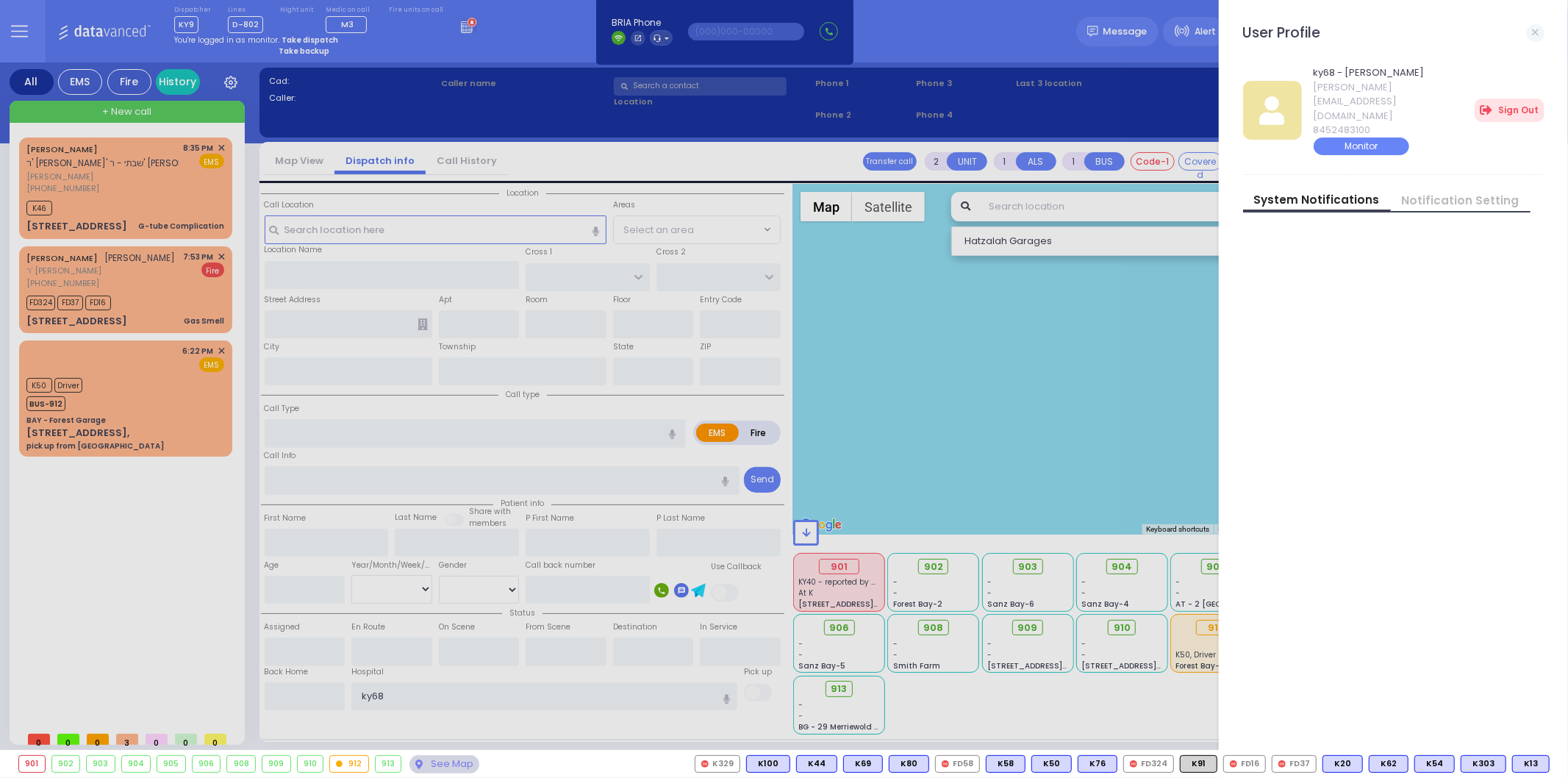 click on "Notification Setting" at bounding box center [1461, 200] 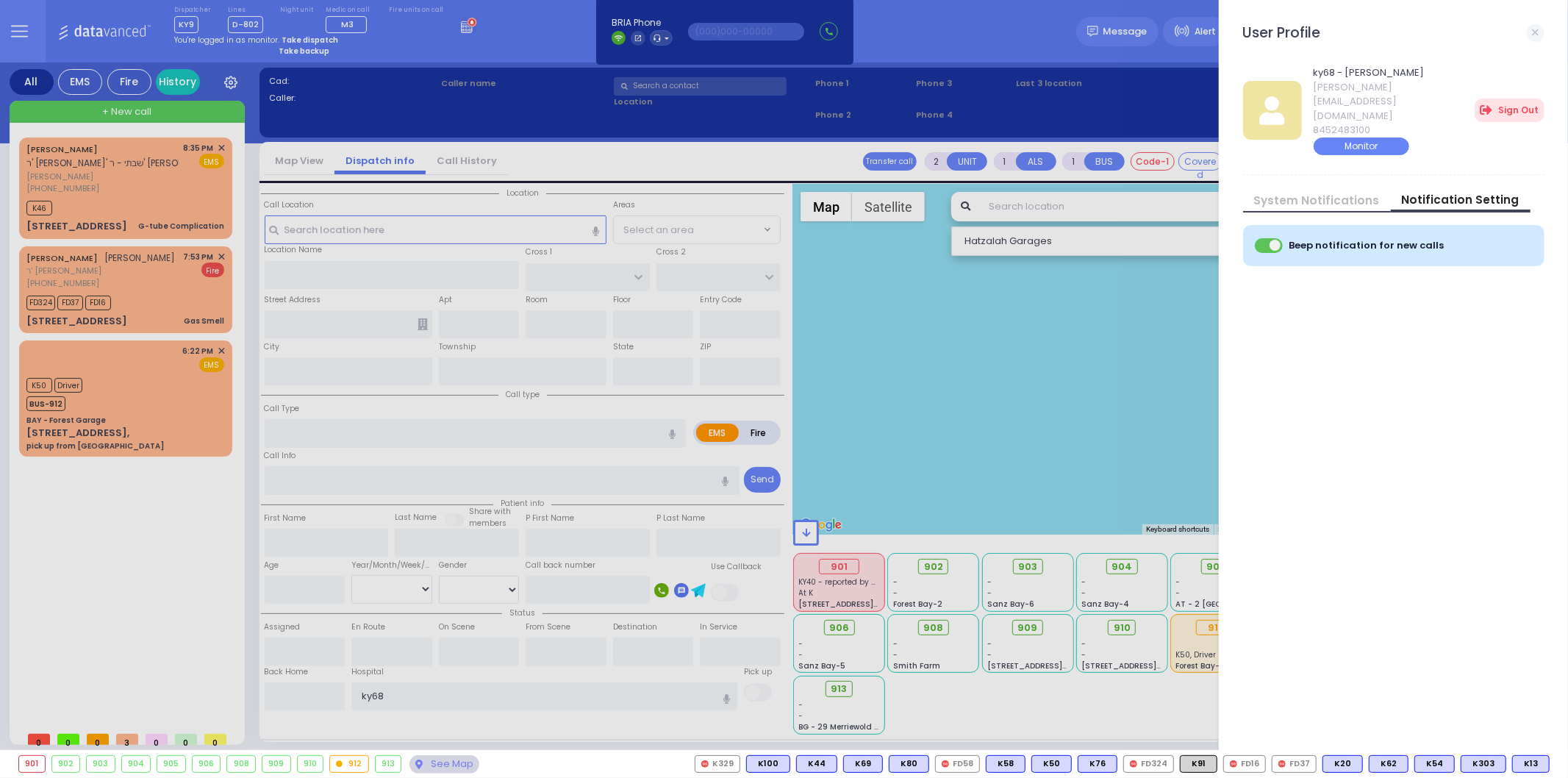click on "System Notifications" at bounding box center [1317, 200] 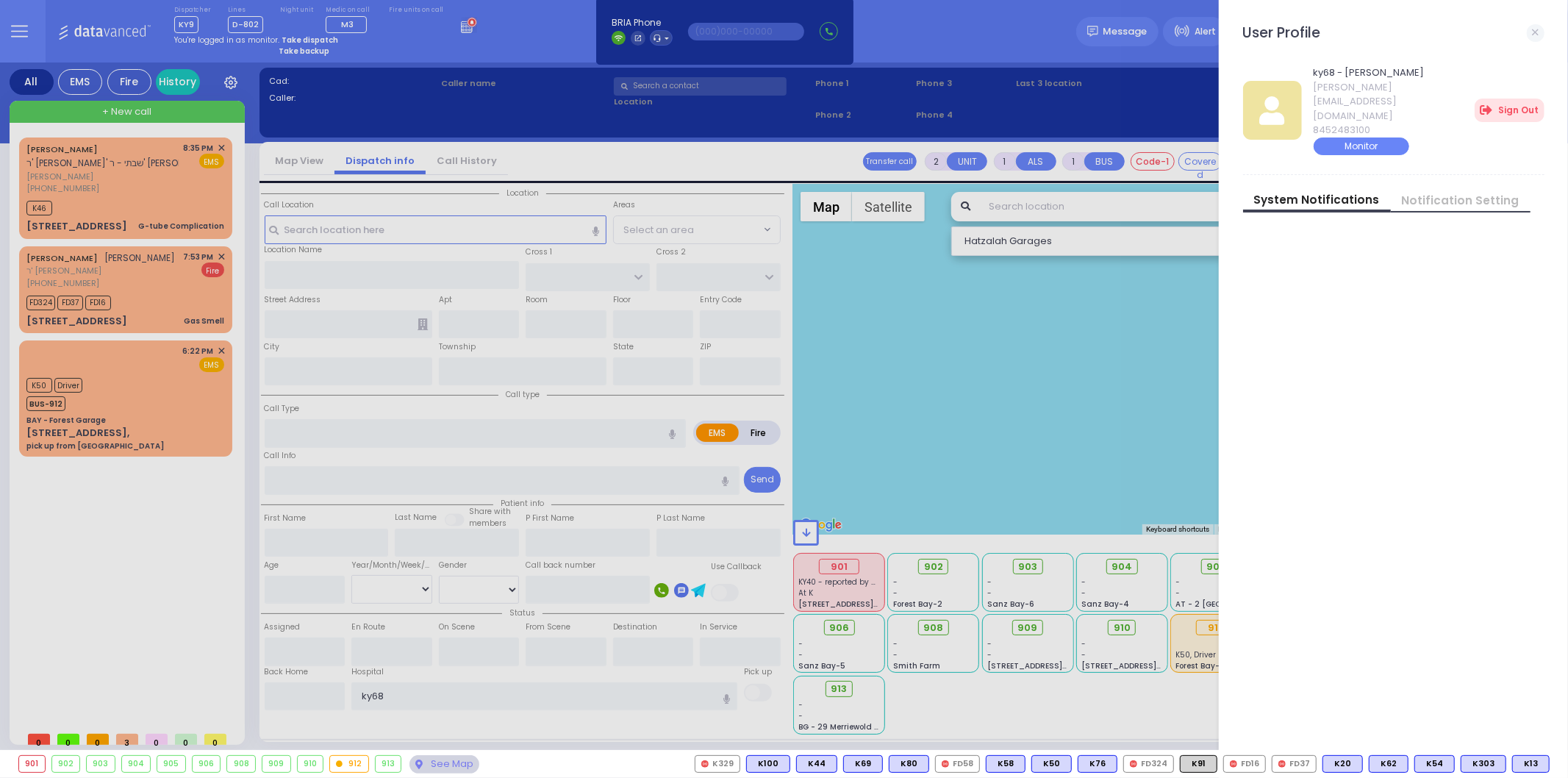 click at bounding box center (784, 389) 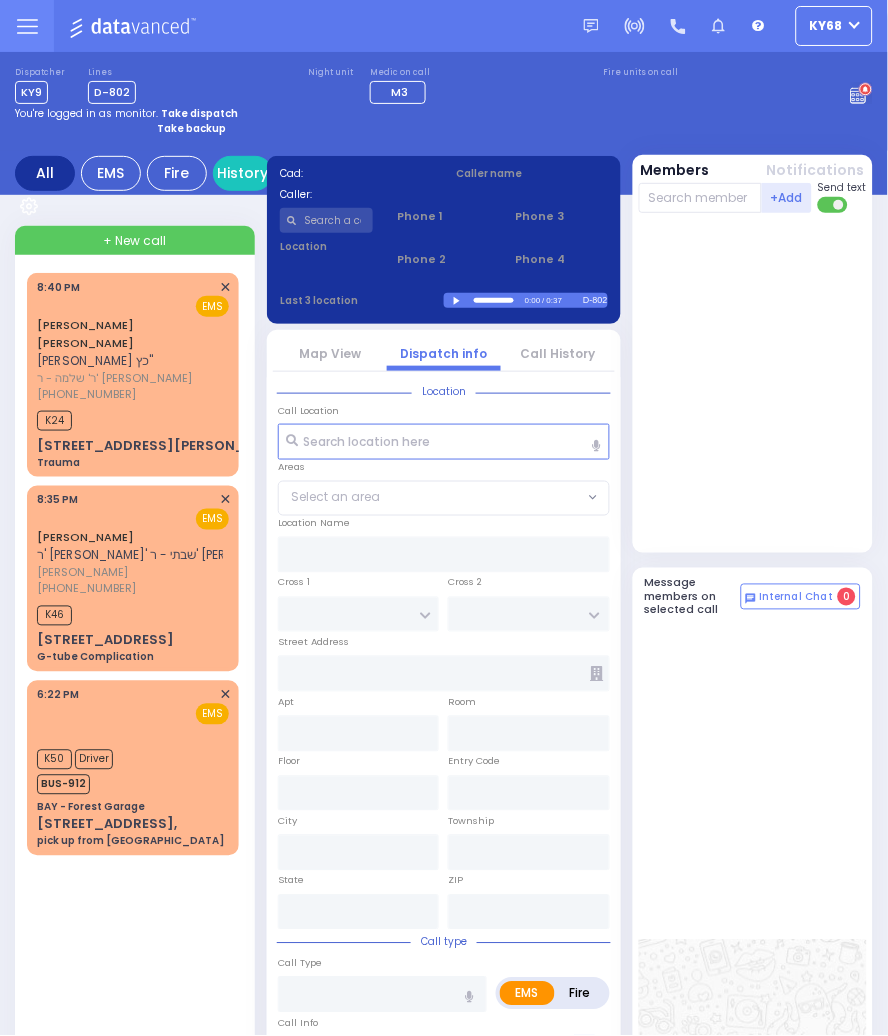 click at bounding box center [753, 387] 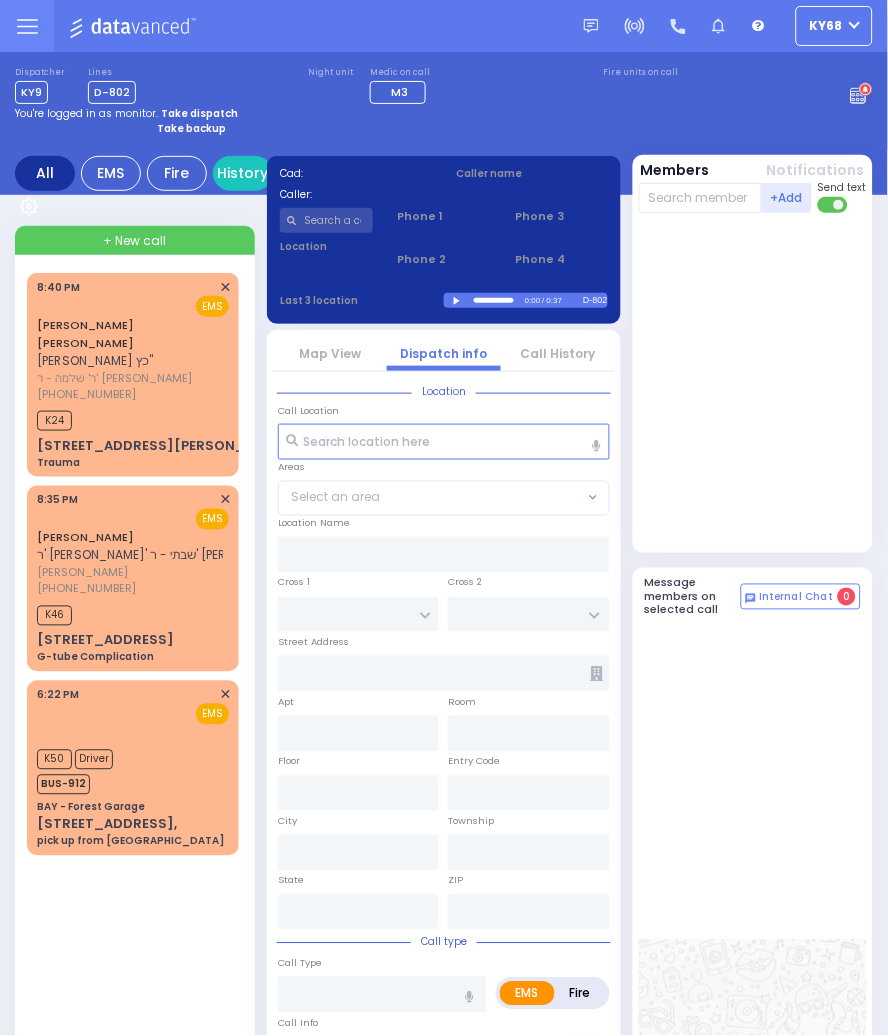 click at bounding box center [753, 1116] 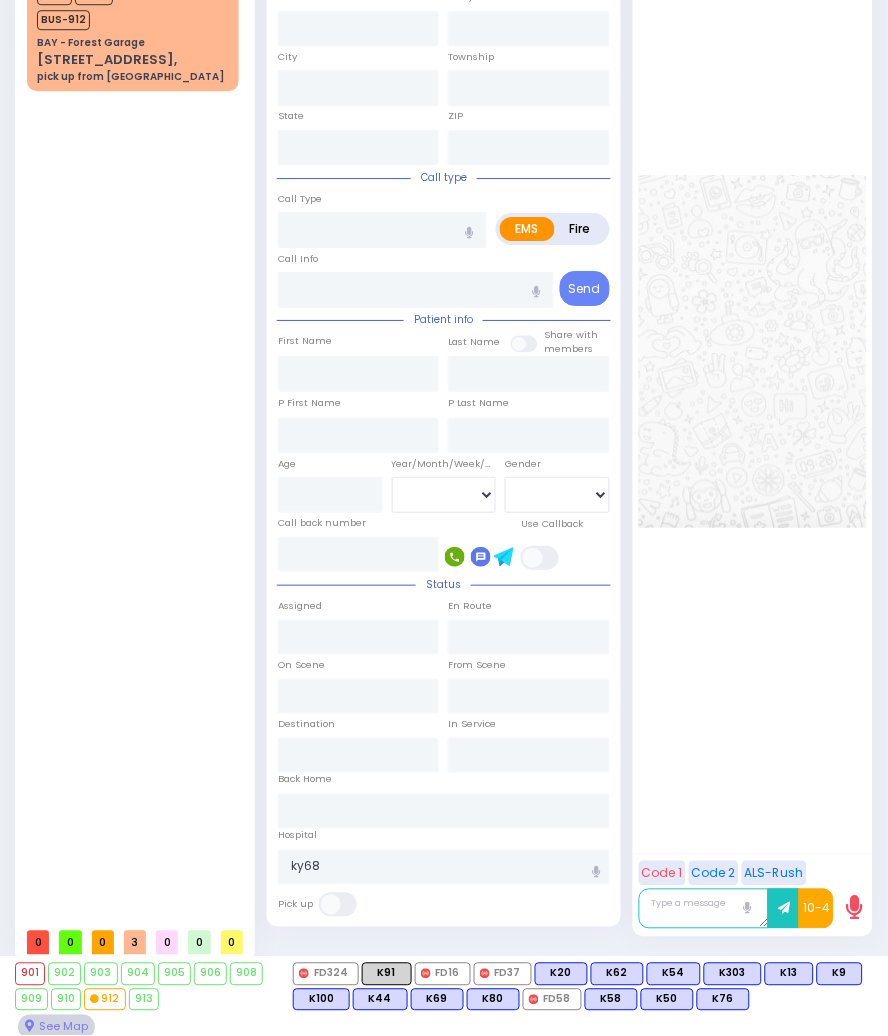 click on "AVRUM YIDA KATZ
אברהם יודא כץ"
ר' שלמה - ר' משה דוד טייטלבוים
(845) 492-5523
8:40 PM
K24 Trauma K46" at bounding box center [137, 213] 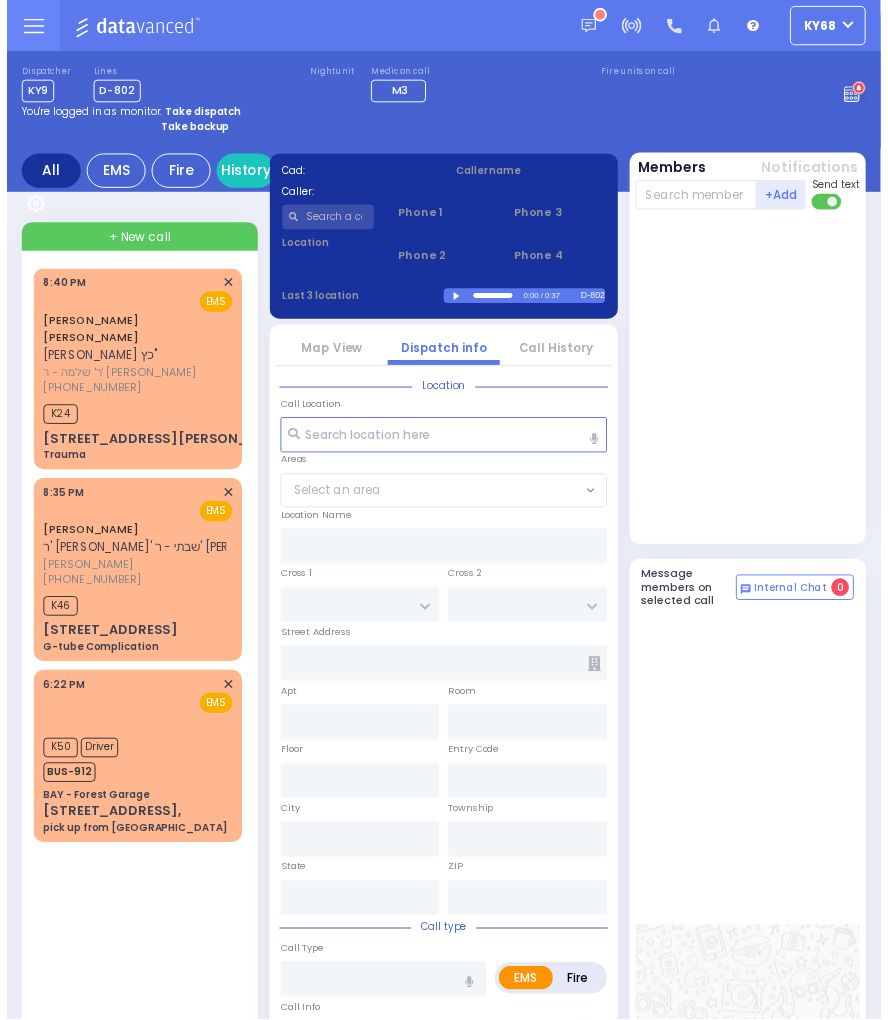 scroll, scrollTop: 0, scrollLeft: 1196, axis: horizontal 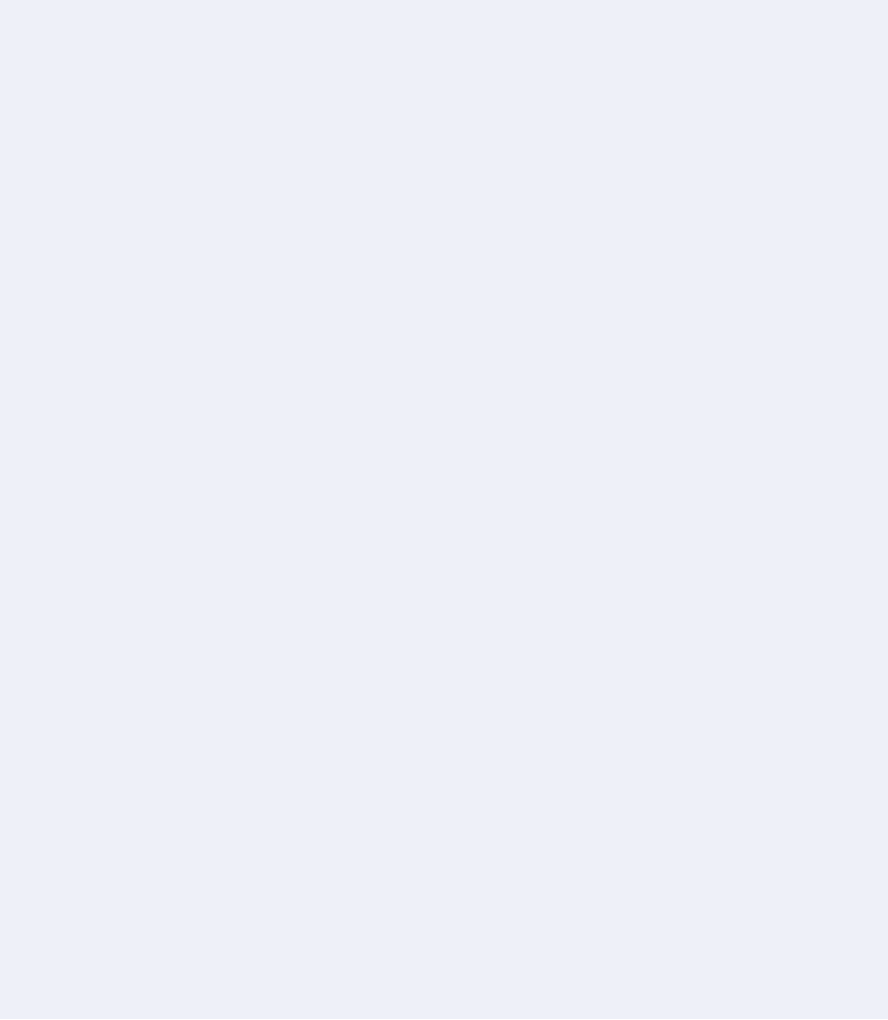 click on "Dashboard" at bounding box center [-752, 510] 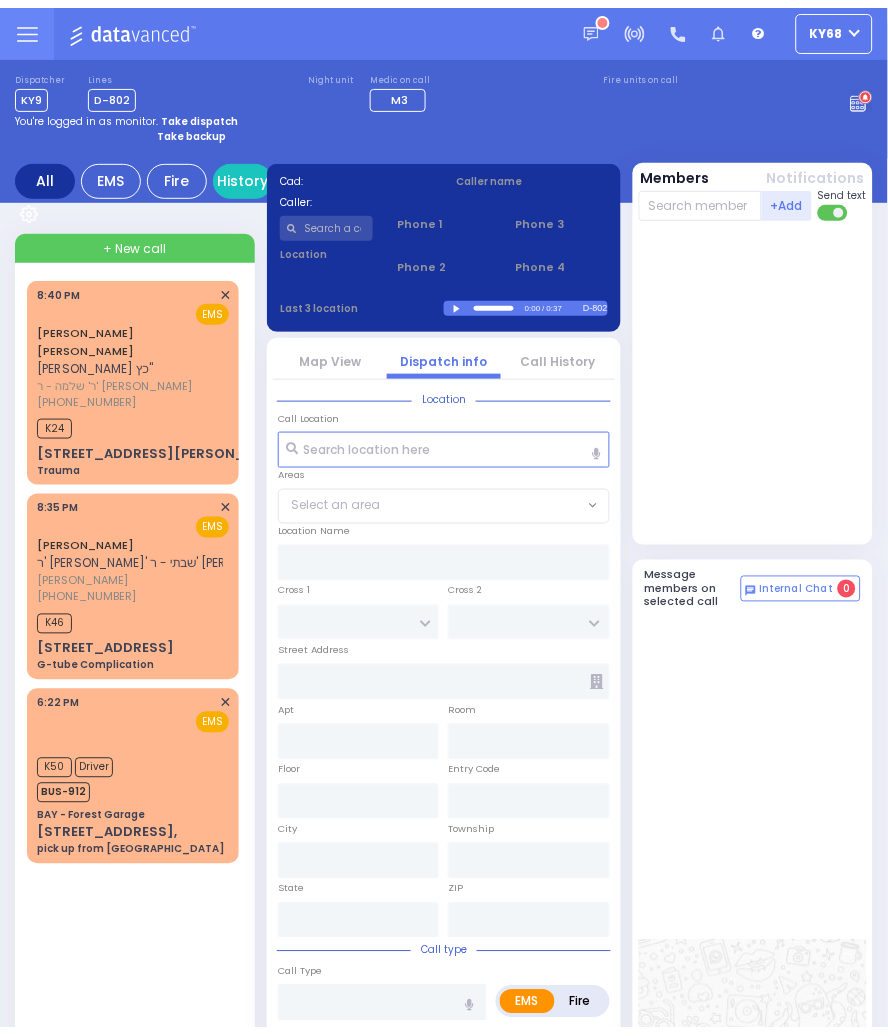 scroll, scrollTop: 0, scrollLeft: 0, axis: both 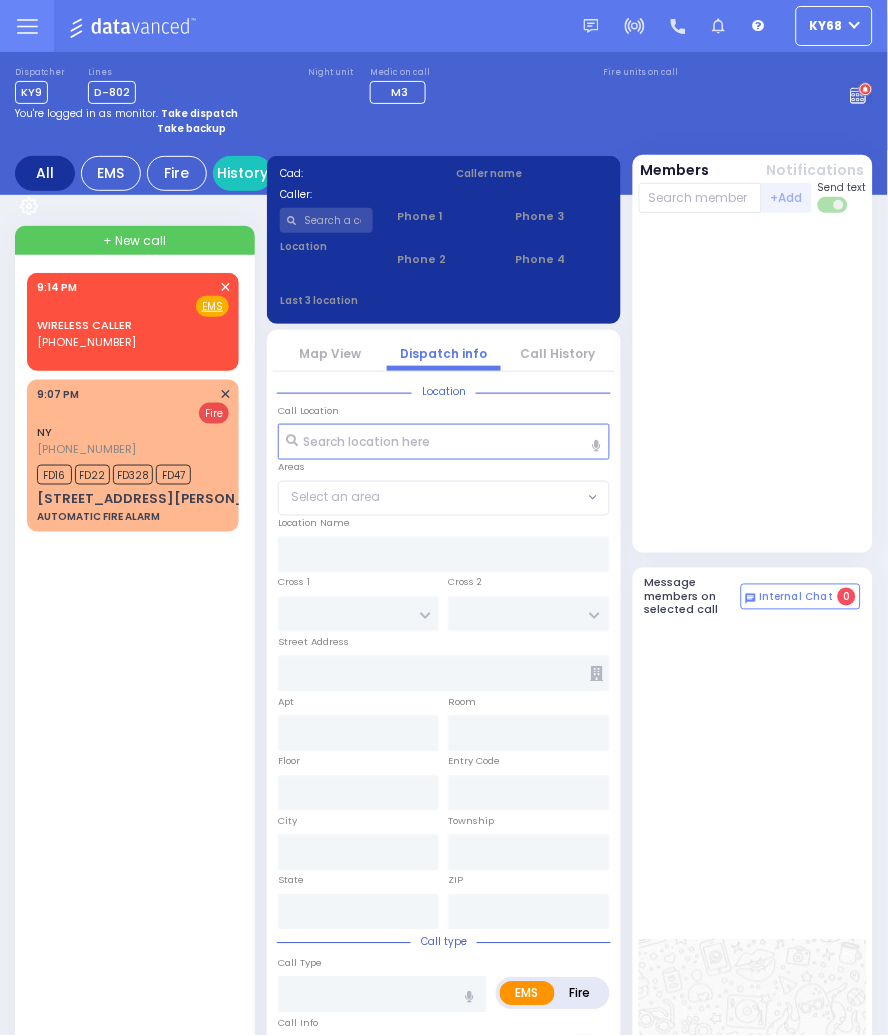 select 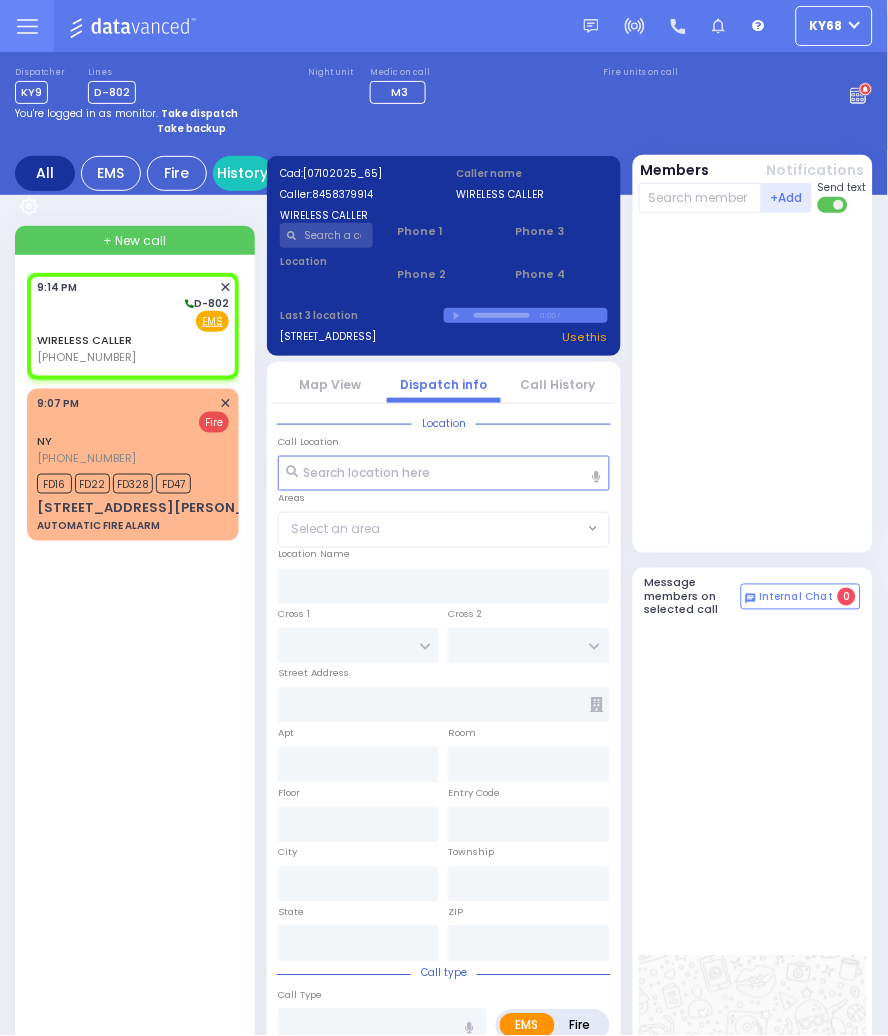 select 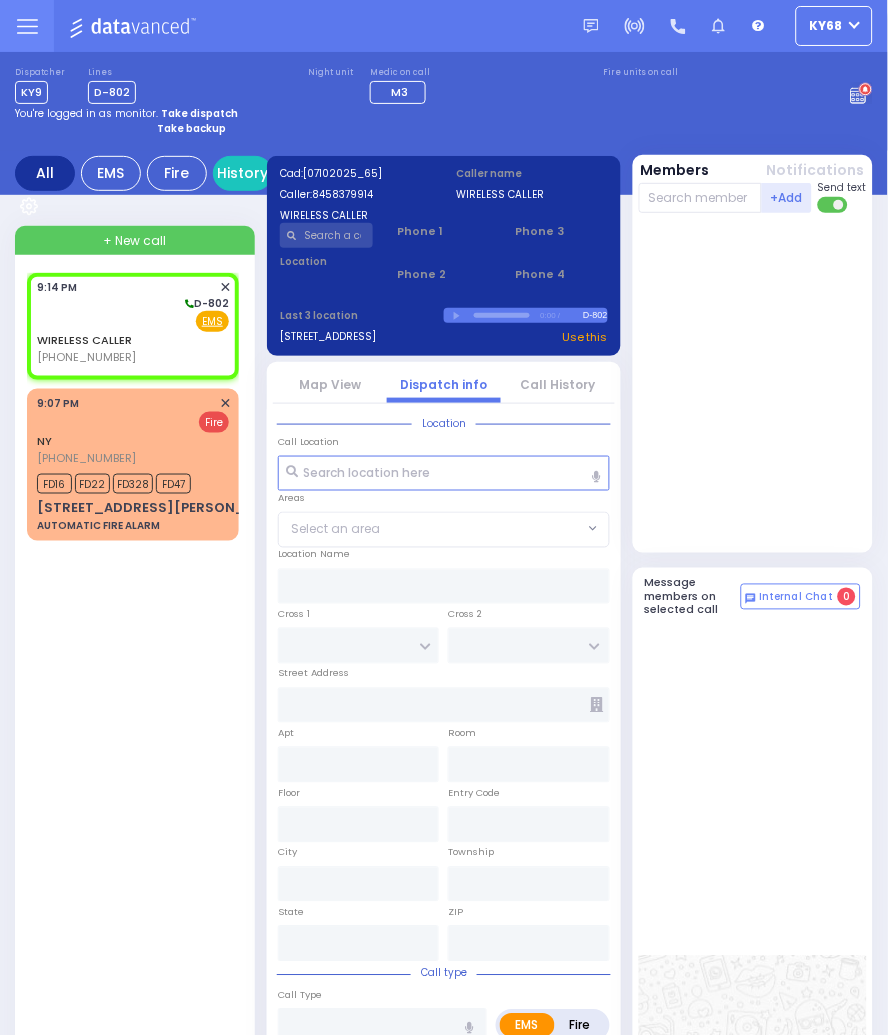 select 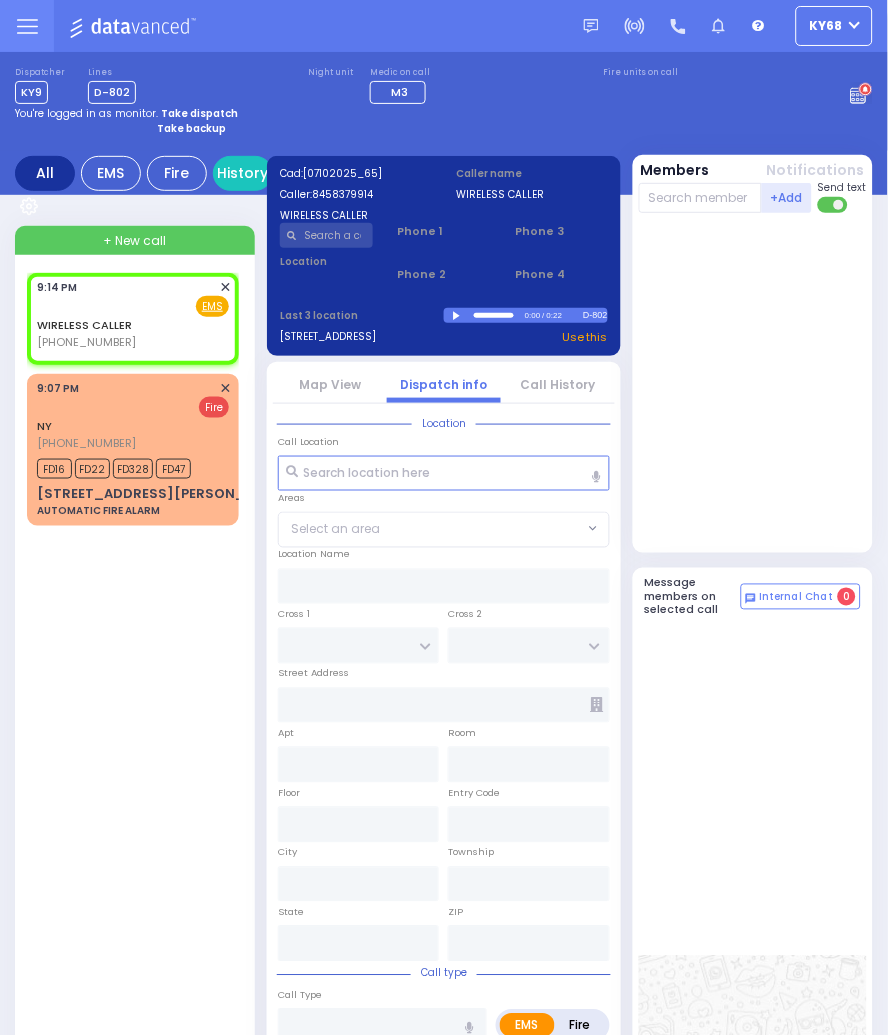 click at bounding box center [458, 316] 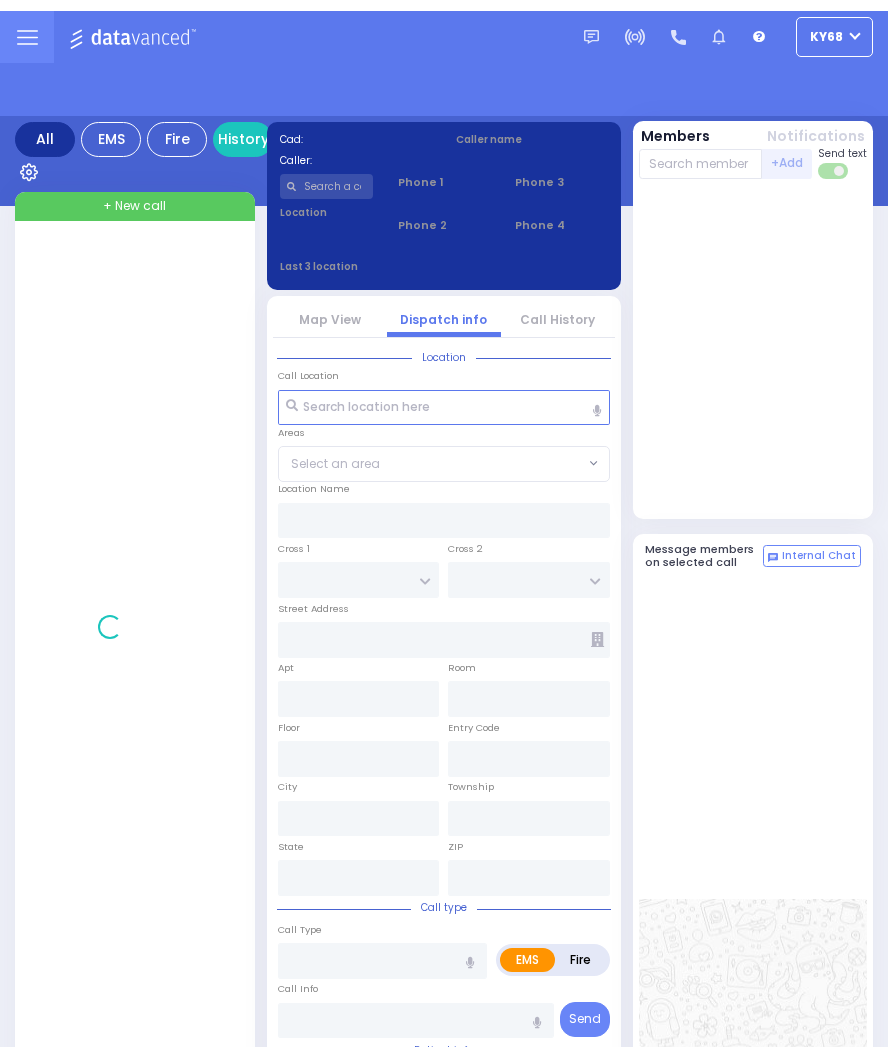 scroll, scrollTop: 0, scrollLeft: 0, axis: both 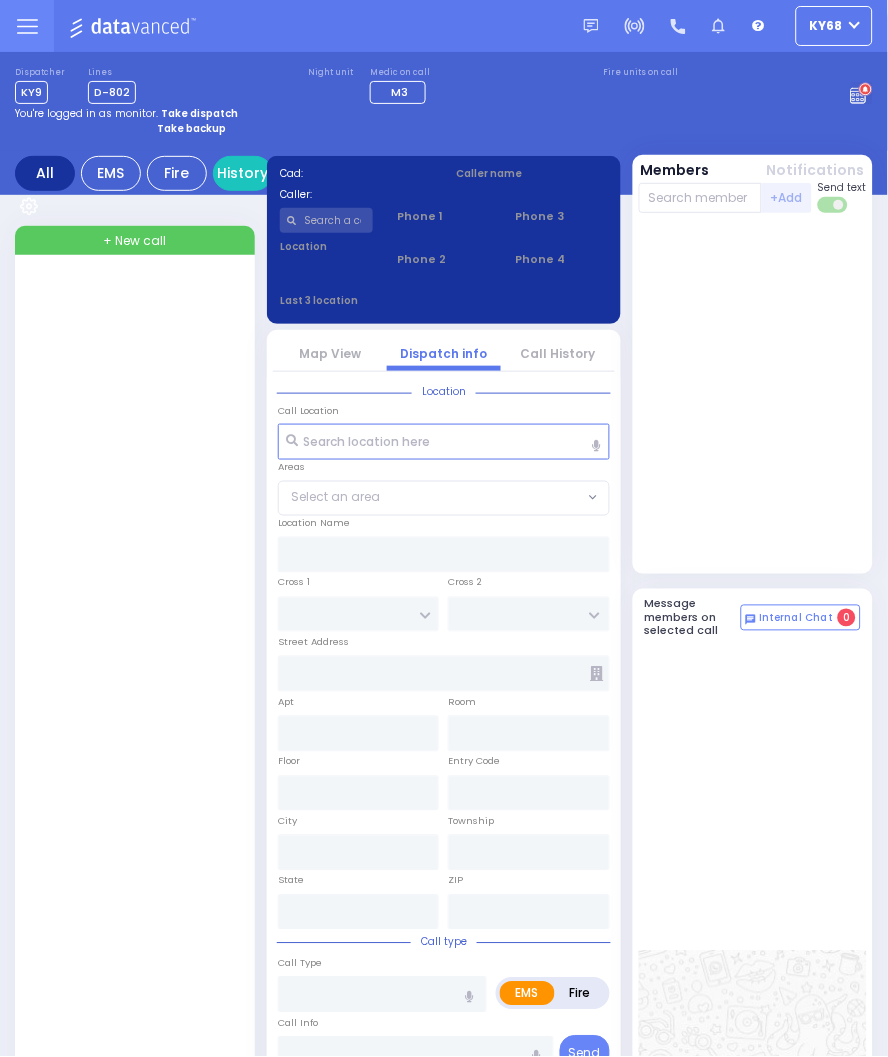 type on "ky68" 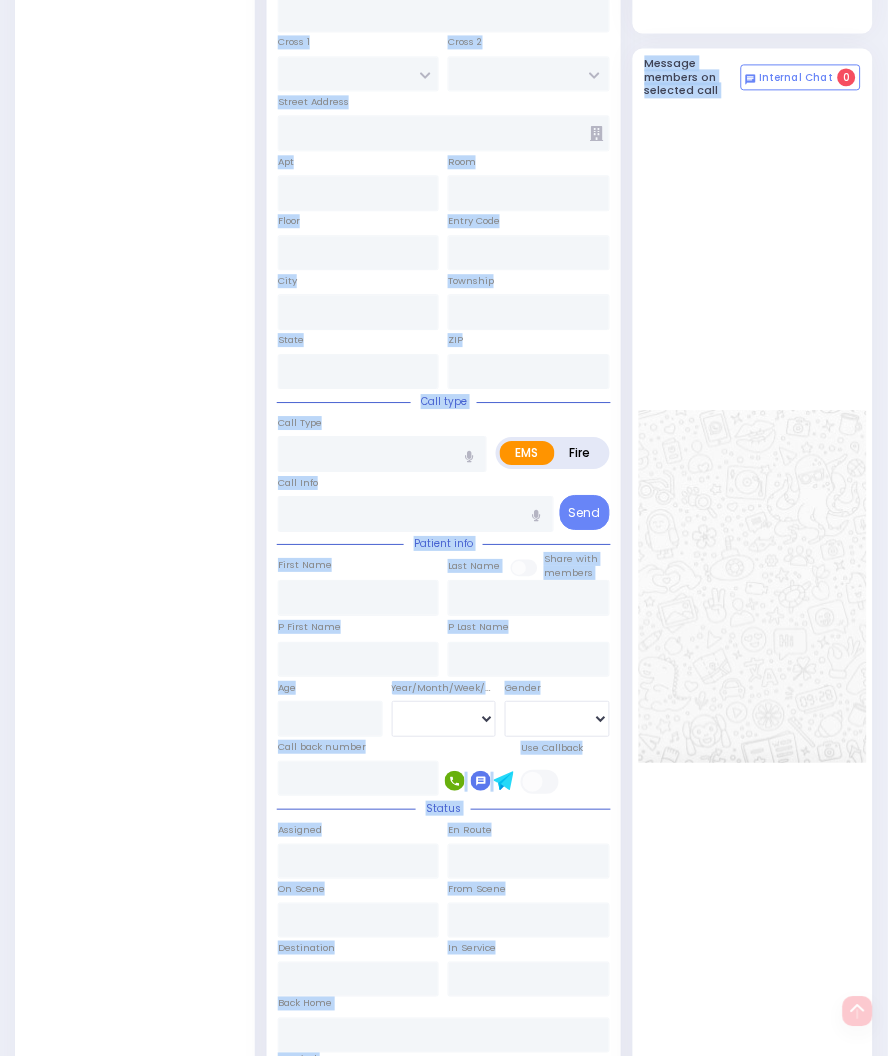 scroll, scrollTop: 744, scrollLeft: 0, axis: vertical 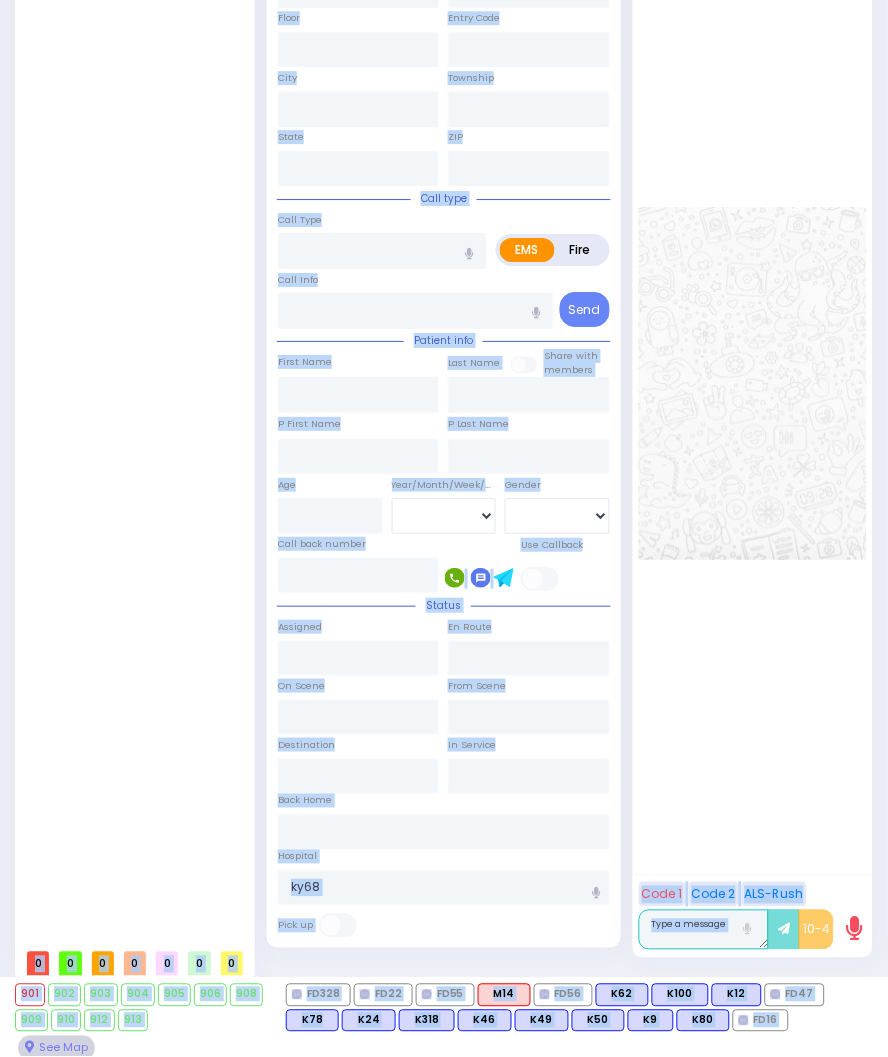 drag, startPoint x: 820, startPoint y: 208, endPoint x: 323, endPoint y: 1024, distance: 955.4397 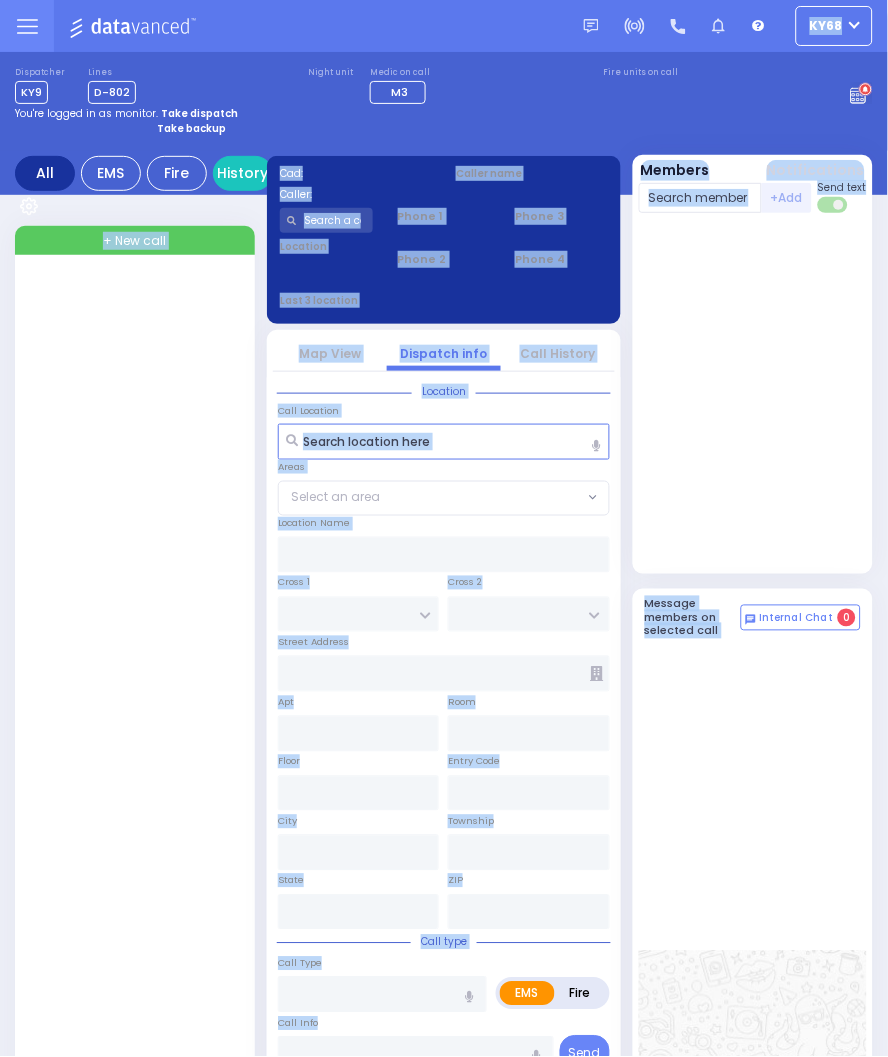 click at bounding box center (753, 397) 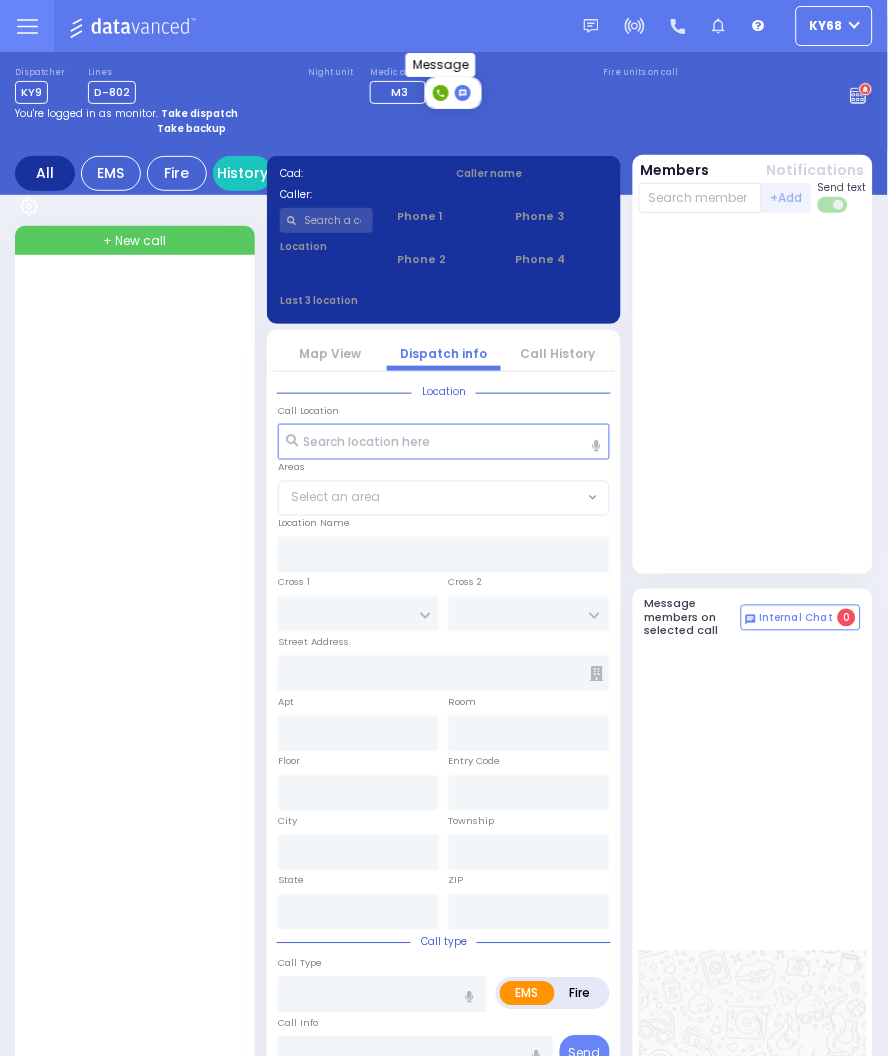 click 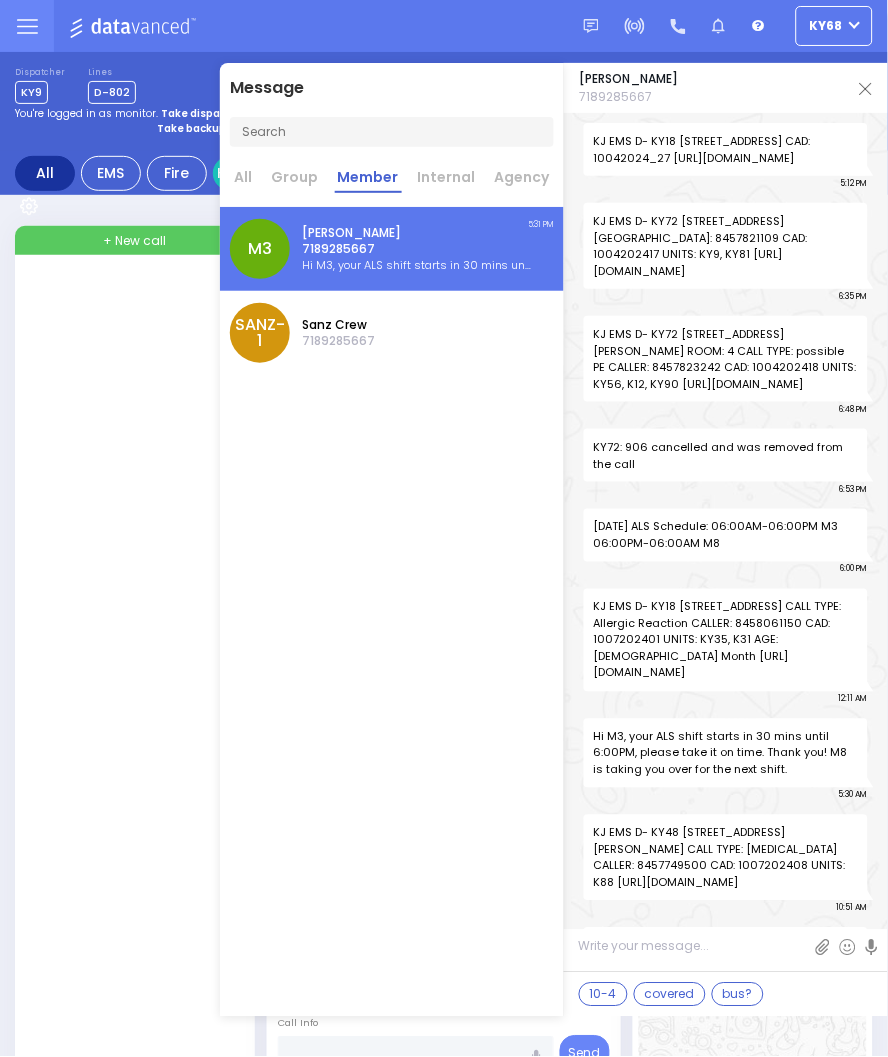 scroll, scrollTop: 110283, scrollLeft: 0, axis: vertical 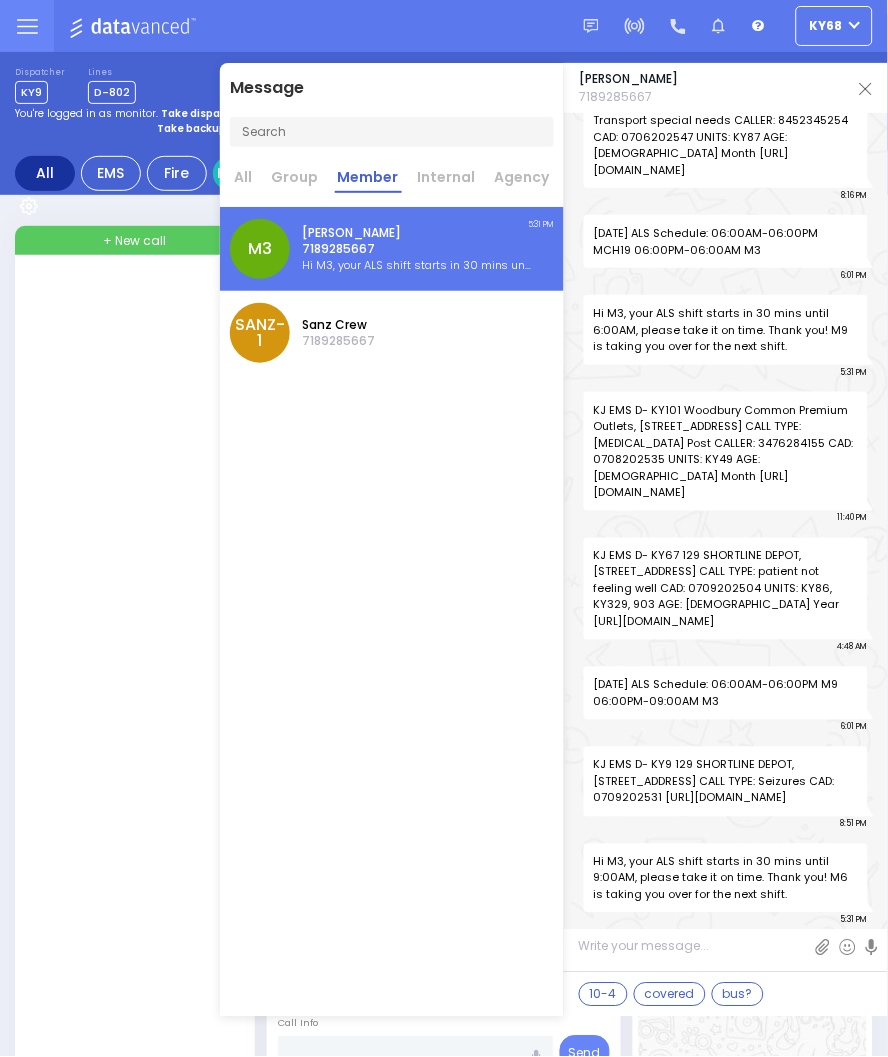 click at bounding box center (866, 89) 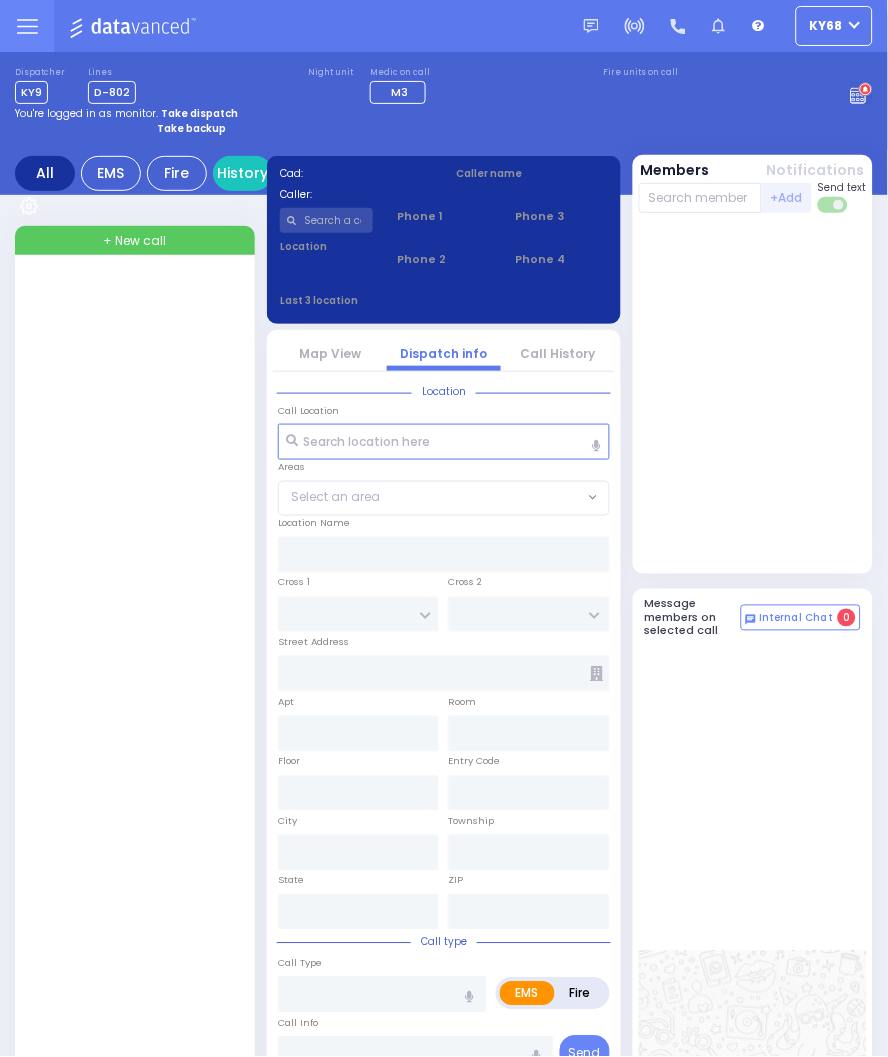 click on "You're logged in as monitor.
Take dispatch" at bounding box center [444, 113] 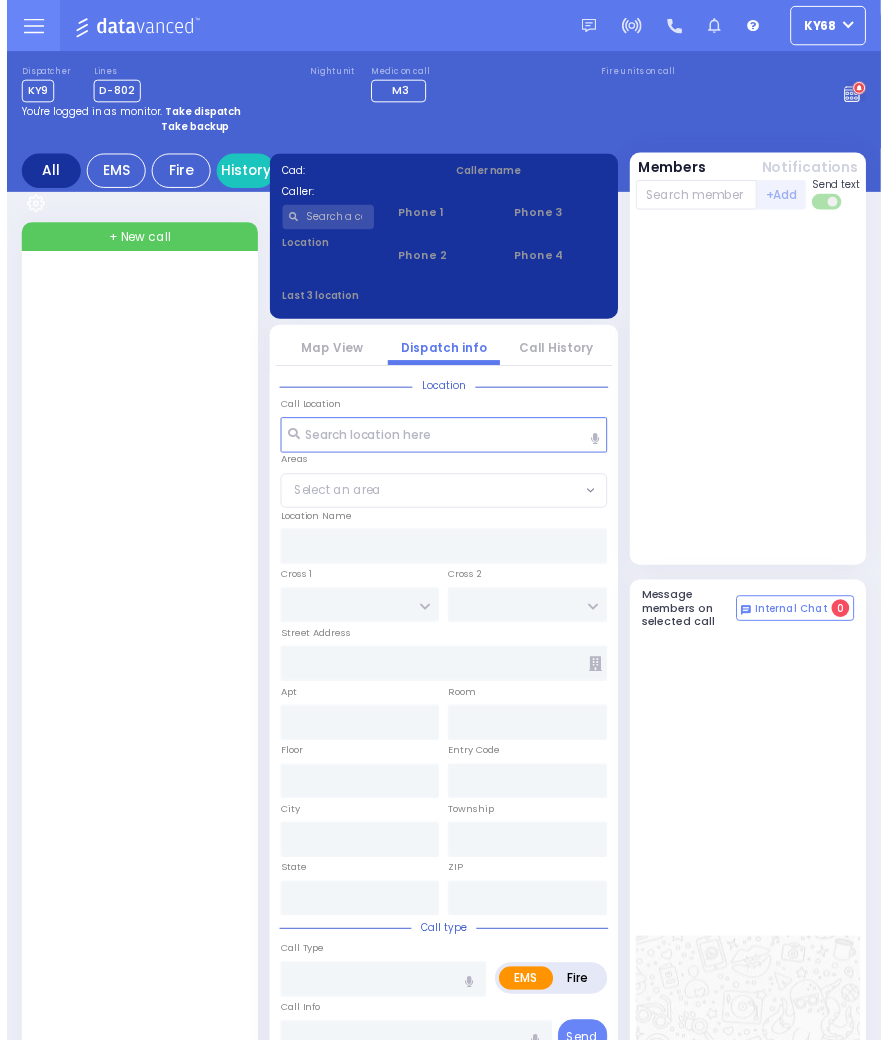 scroll, scrollTop: 0, scrollLeft: 1196, axis: horizontal 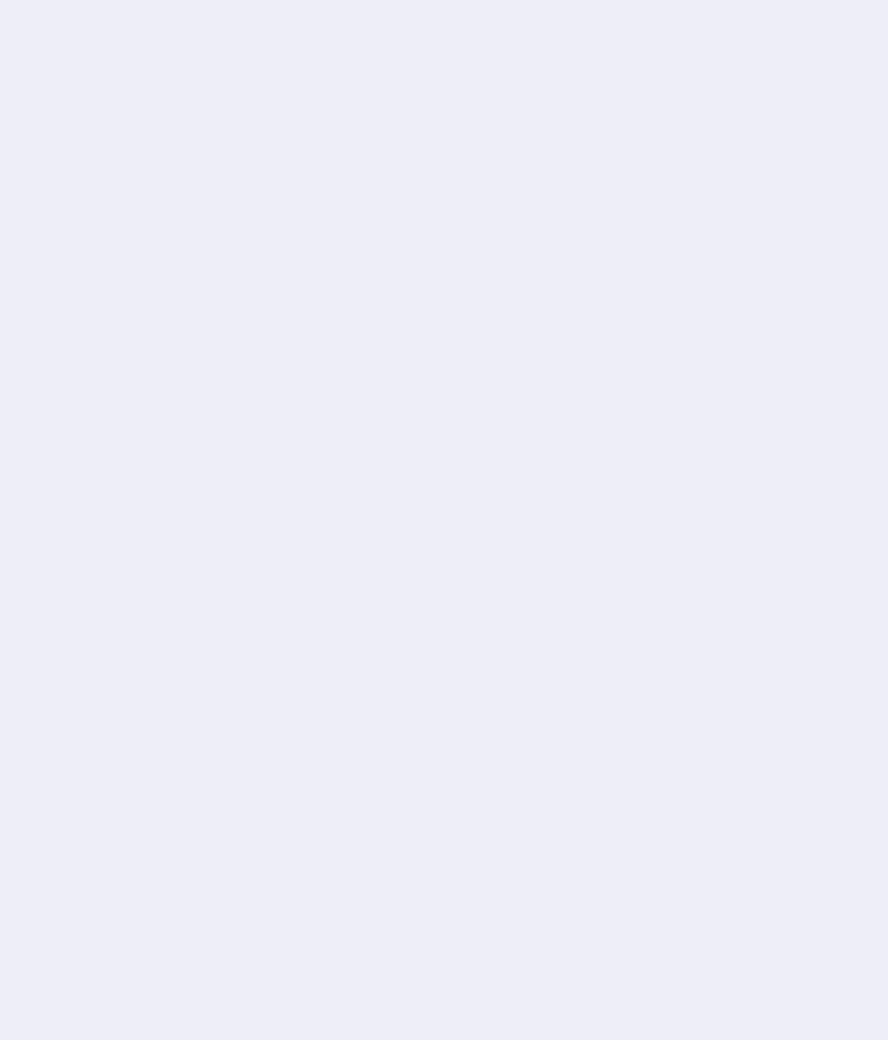 click on "Dashboard" at bounding box center [-752, 520] 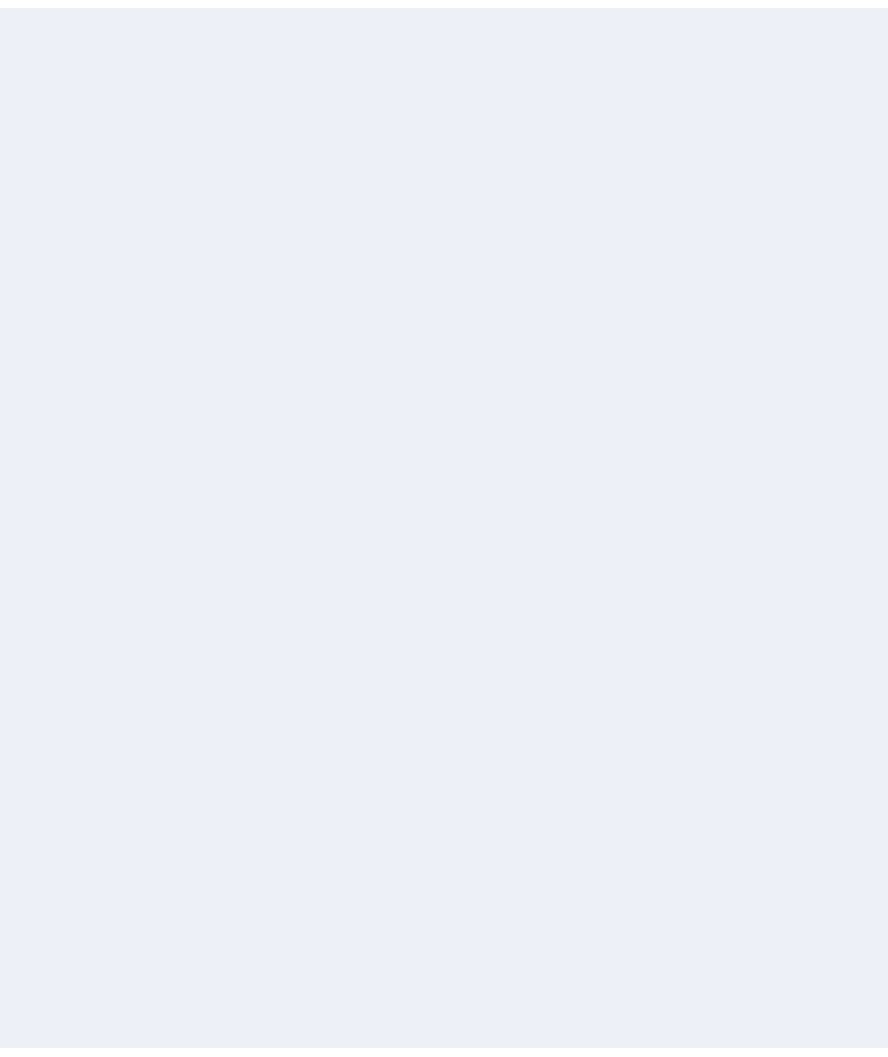 scroll, scrollTop: 0, scrollLeft: 0, axis: both 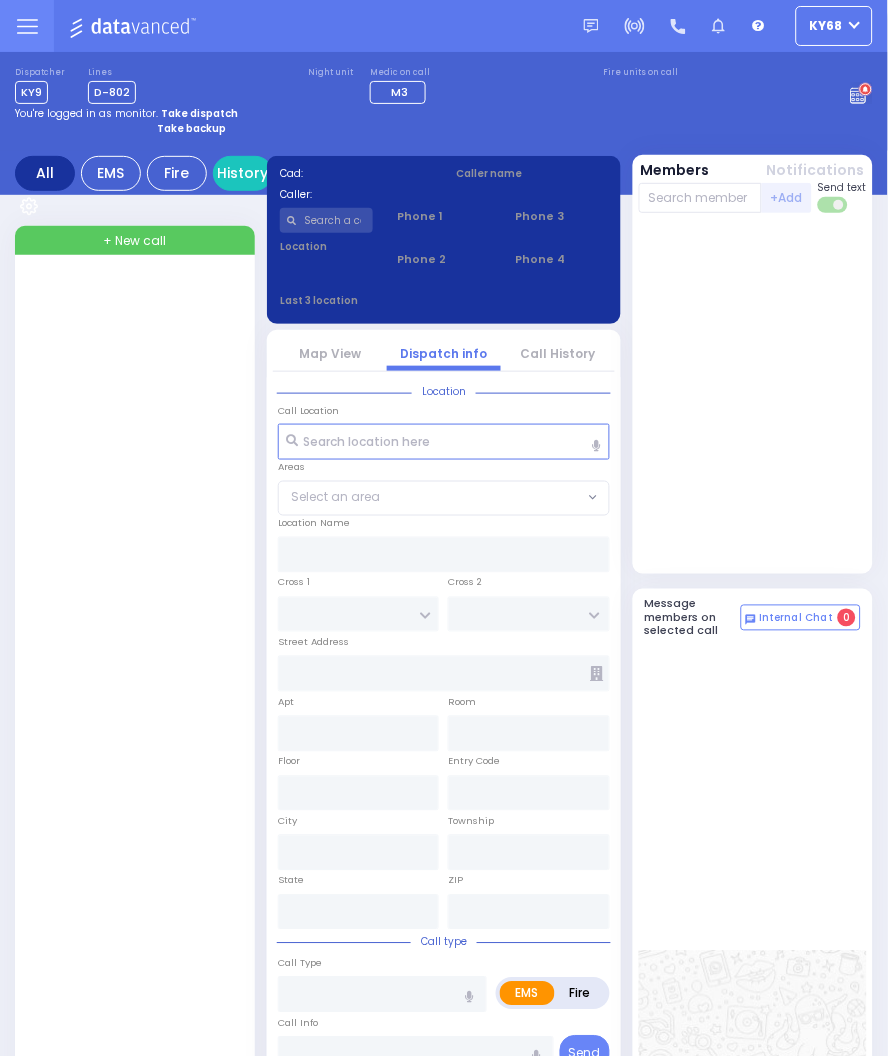 click at bounding box center (137, 978) 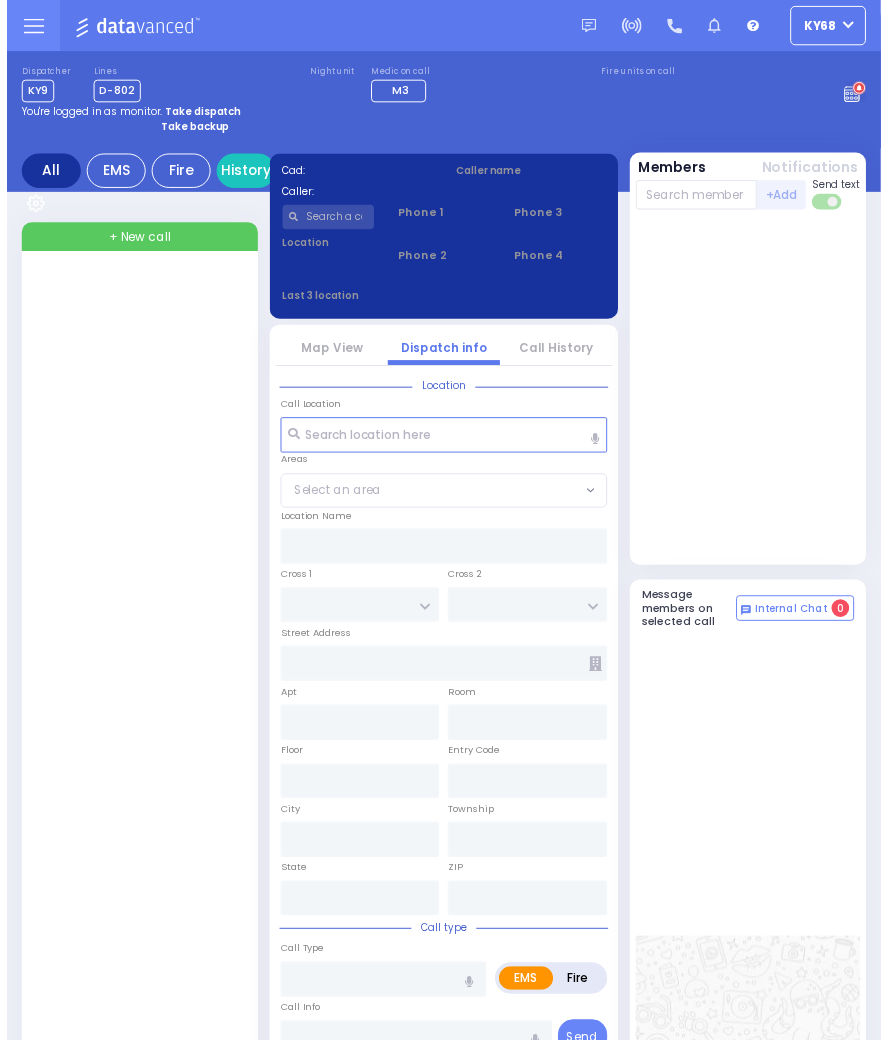 scroll, scrollTop: 0, scrollLeft: 1196, axis: horizontal 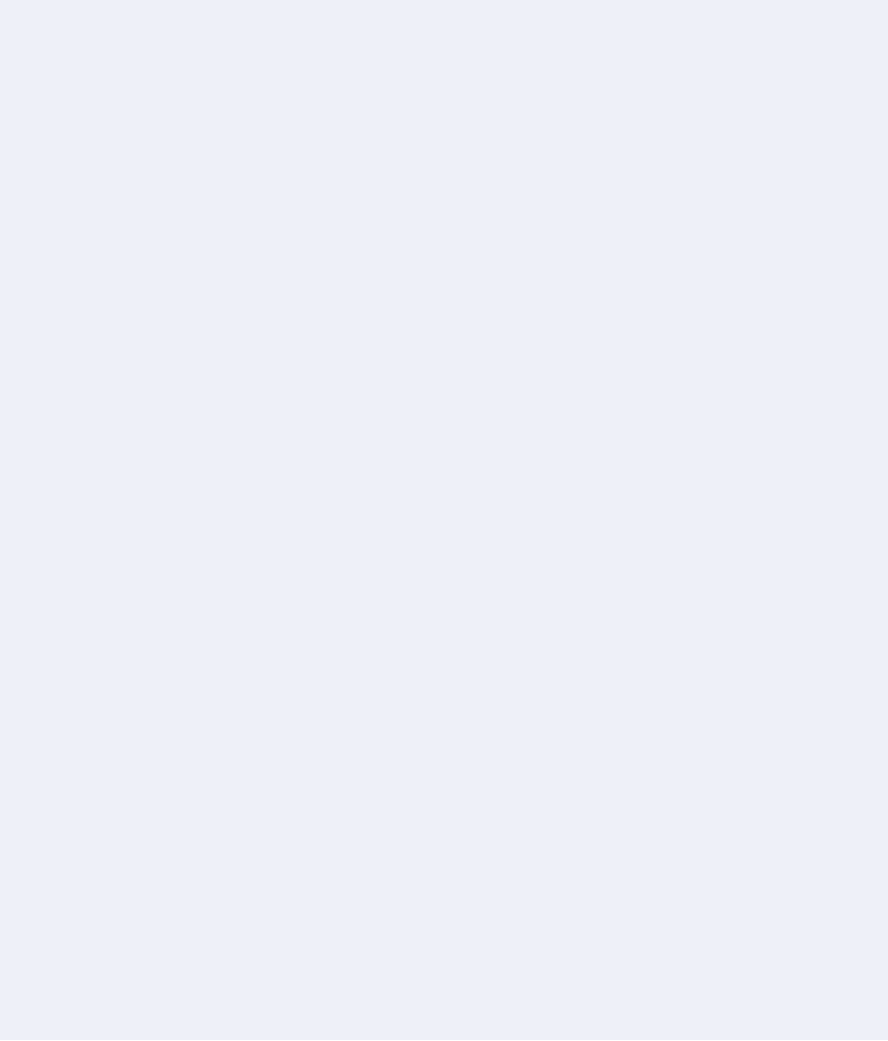 click on "Dashboard" at bounding box center (-752, 520) 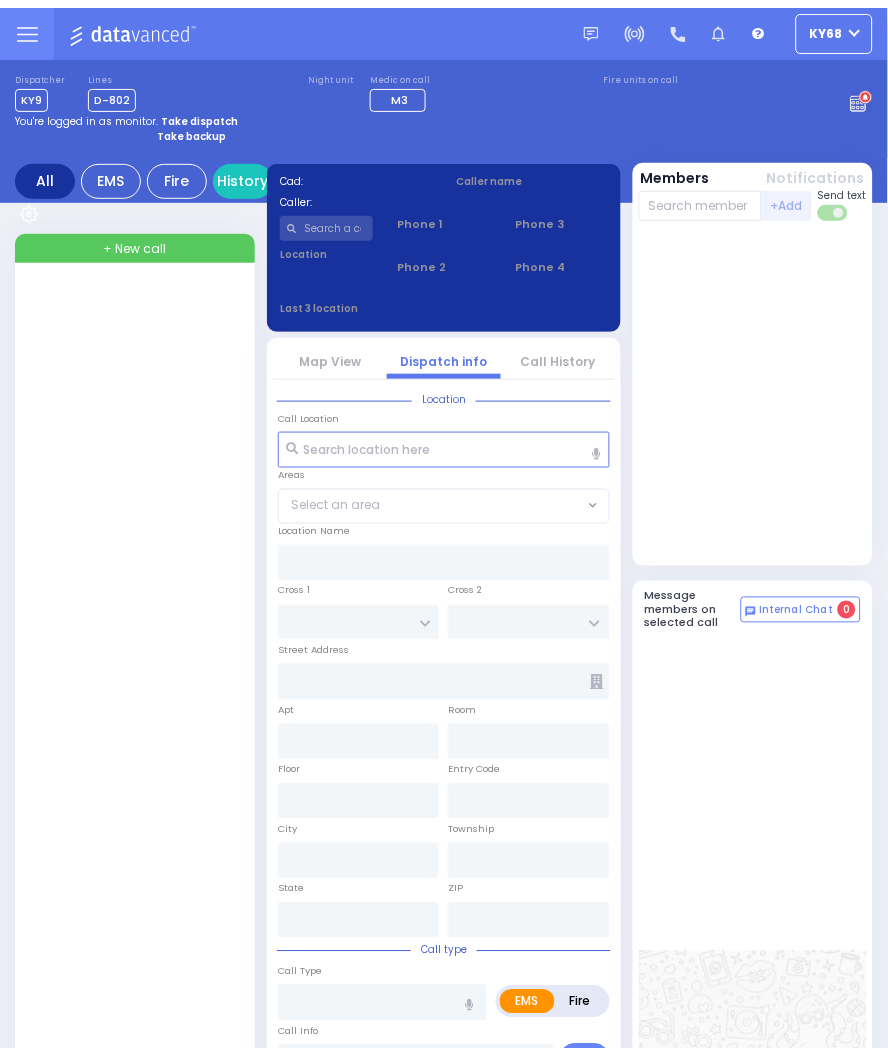 scroll, scrollTop: 0, scrollLeft: 0, axis: both 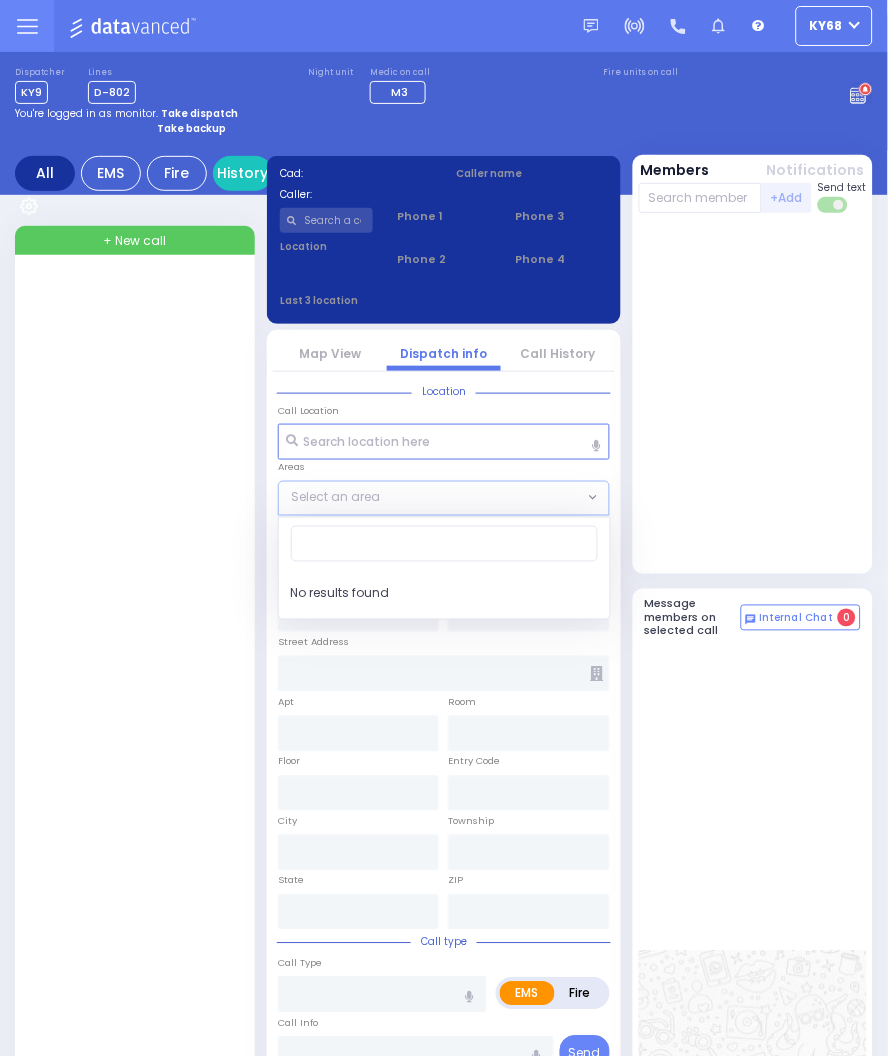 click on "Select an area" at bounding box center [431, 499] 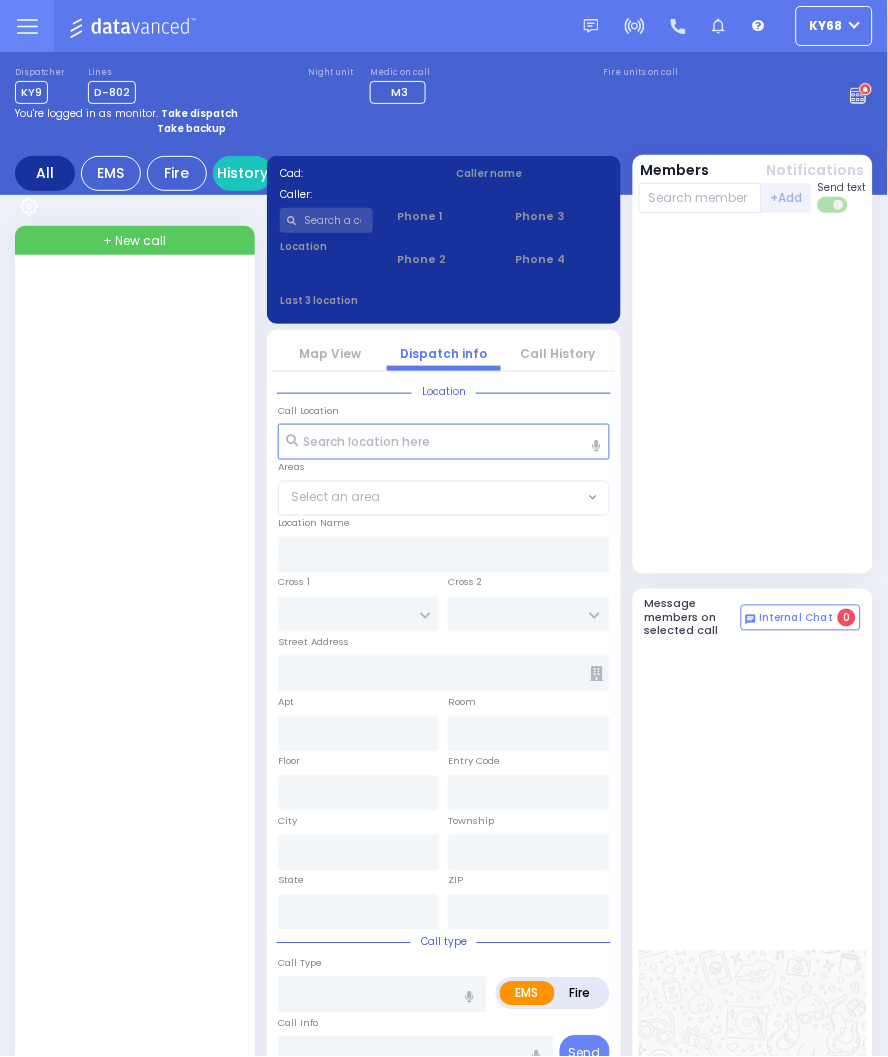 drag, startPoint x: 705, startPoint y: 501, endPoint x: 835, endPoint y: 480, distance: 131.68523 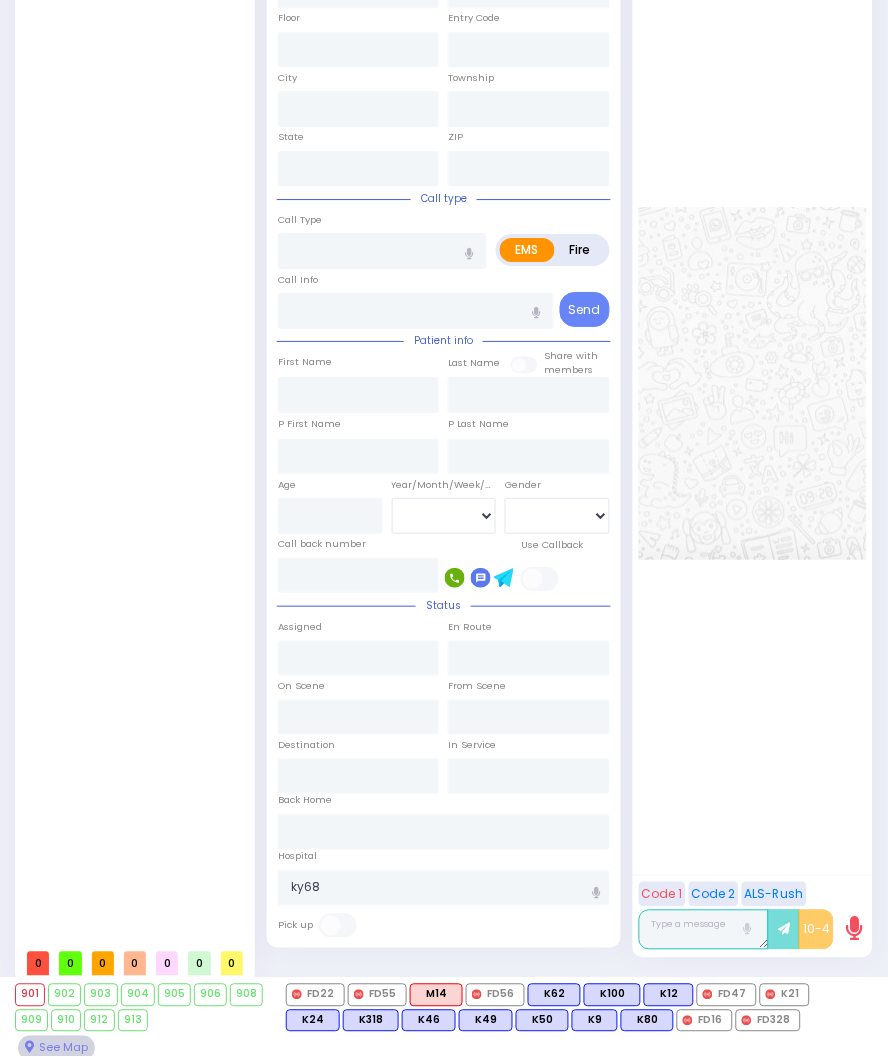 scroll, scrollTop: 0, scrollLeft: 0, axis: both 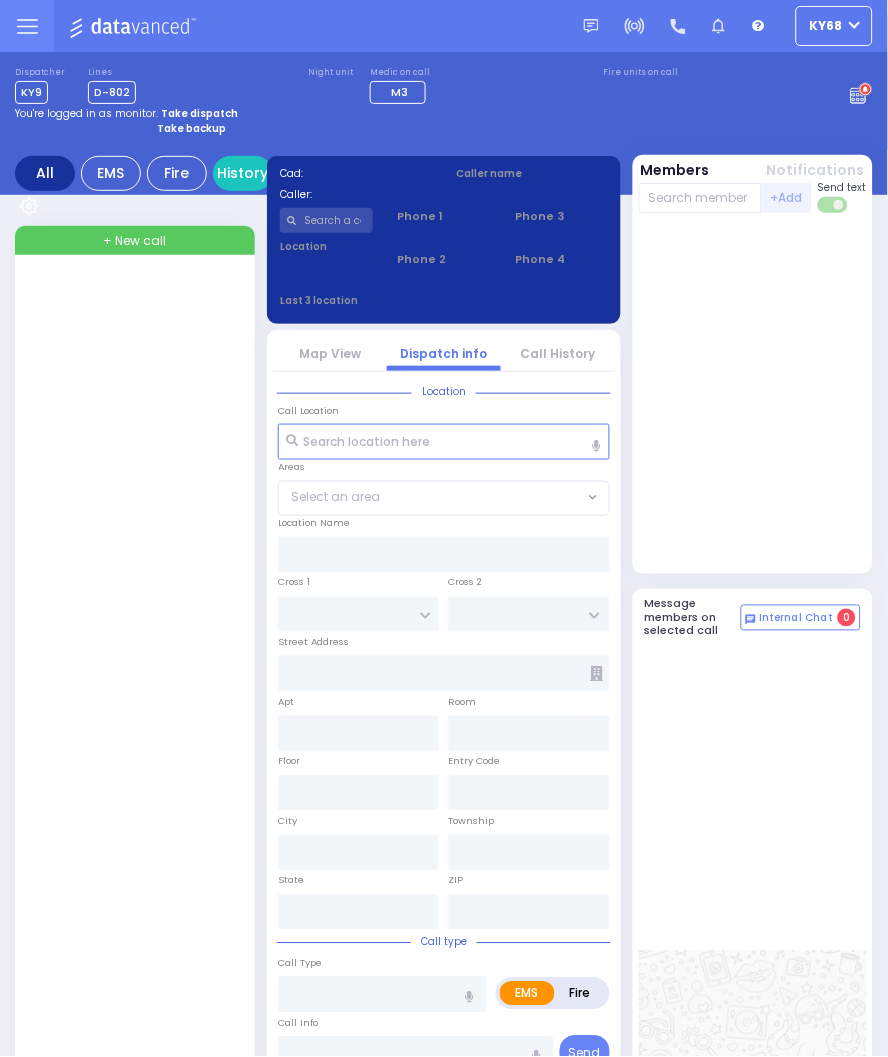type on "ky68" 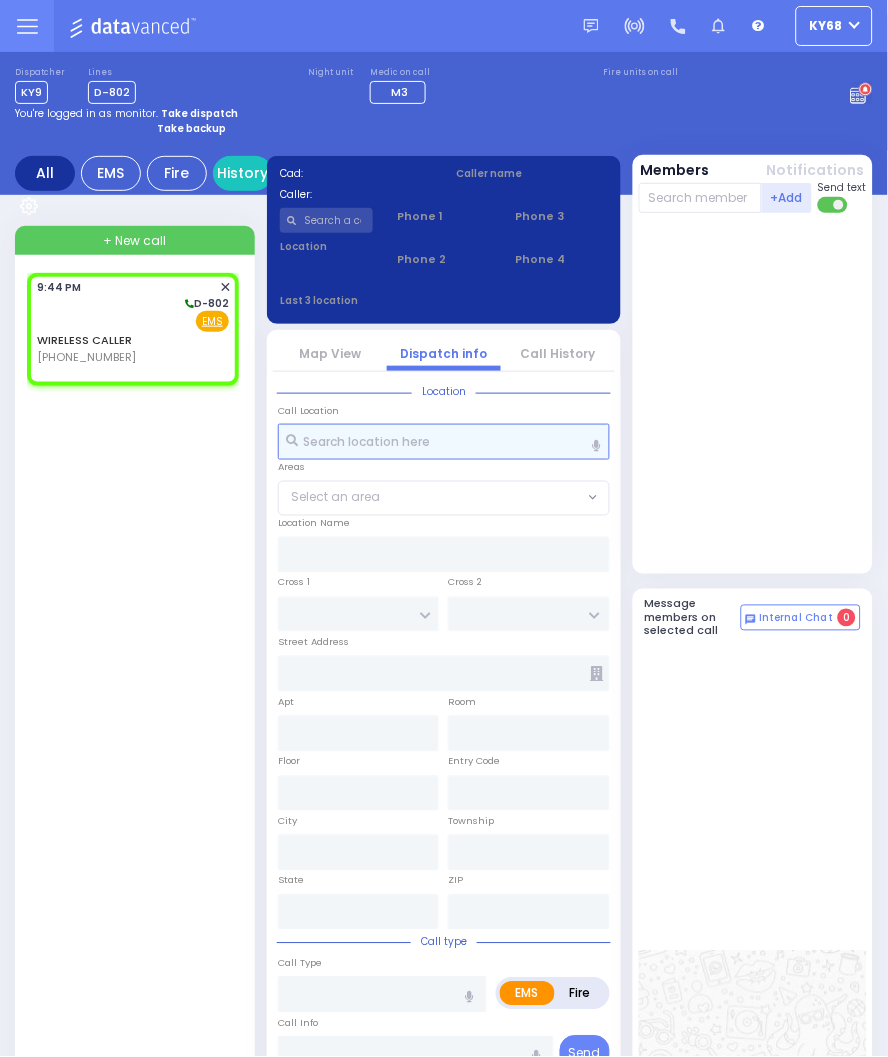 select 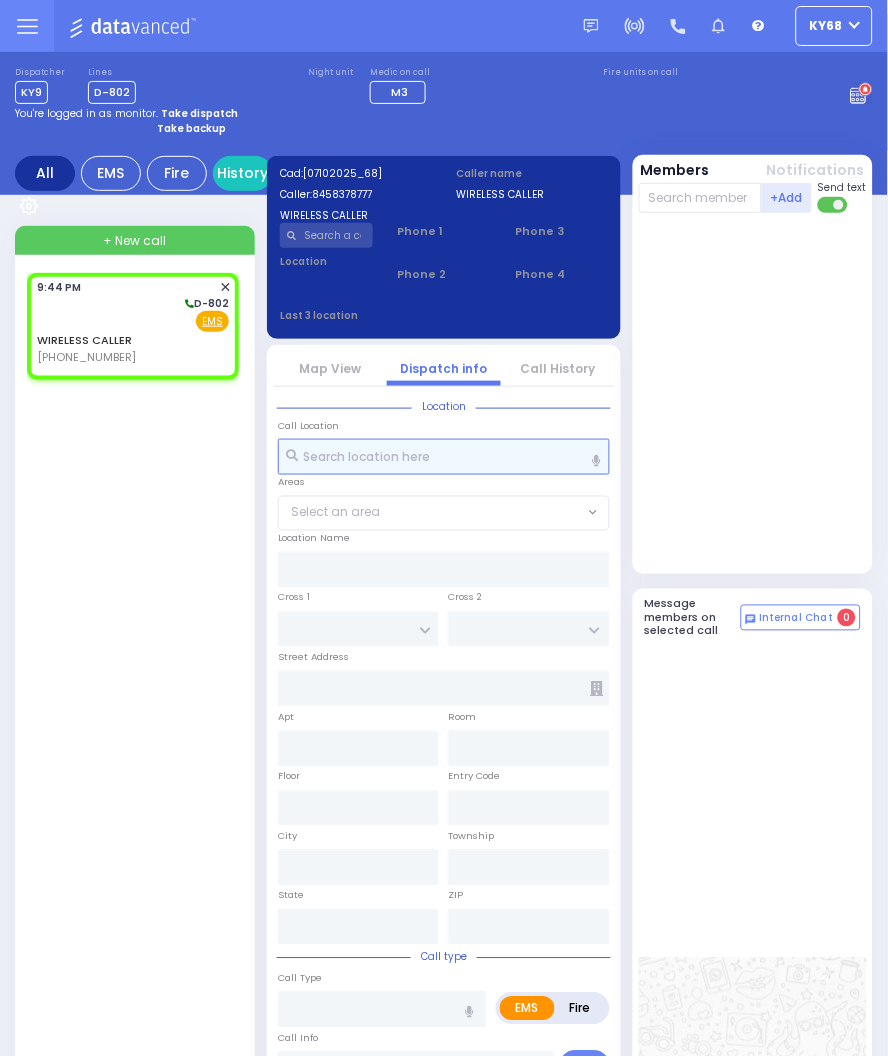 select 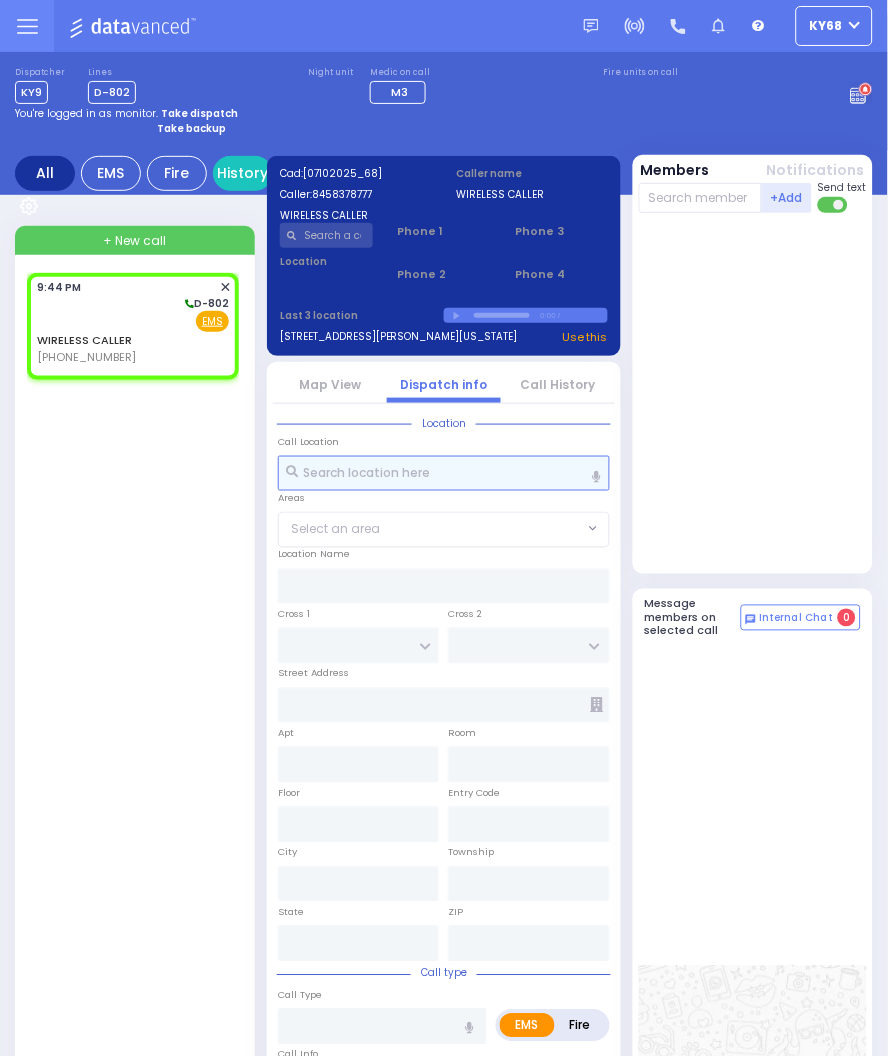 select 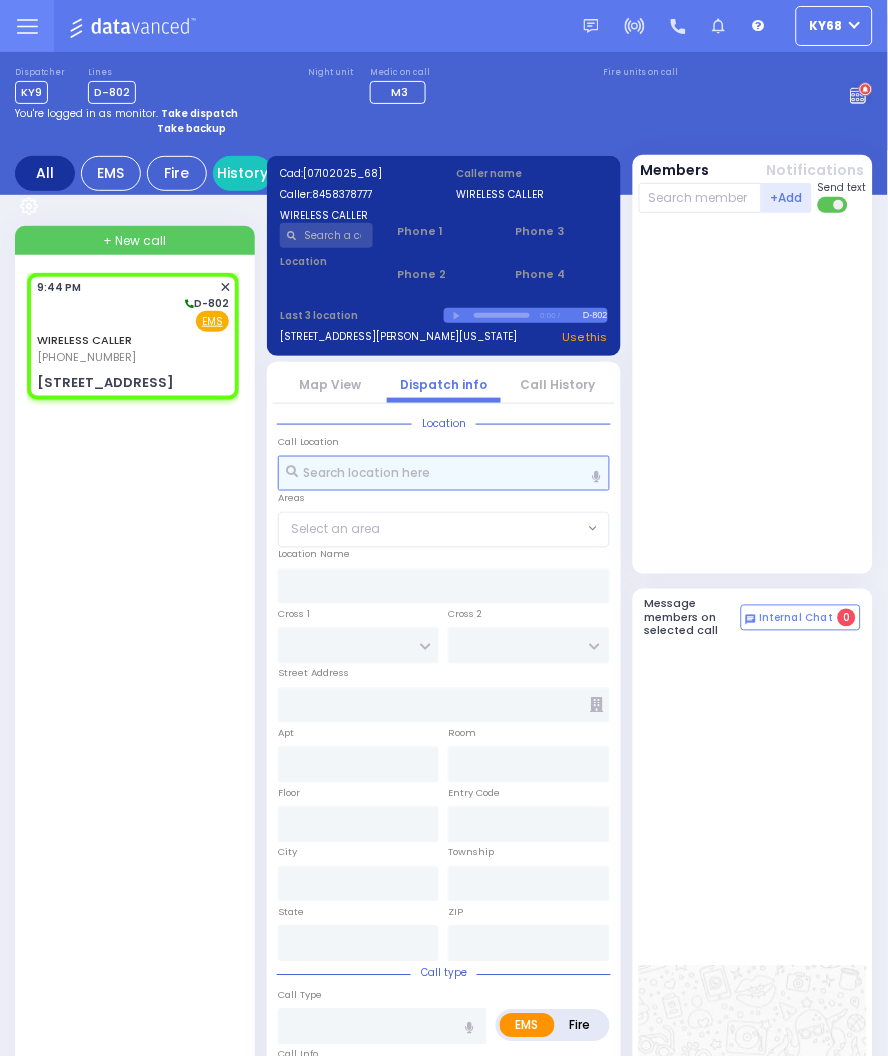 select 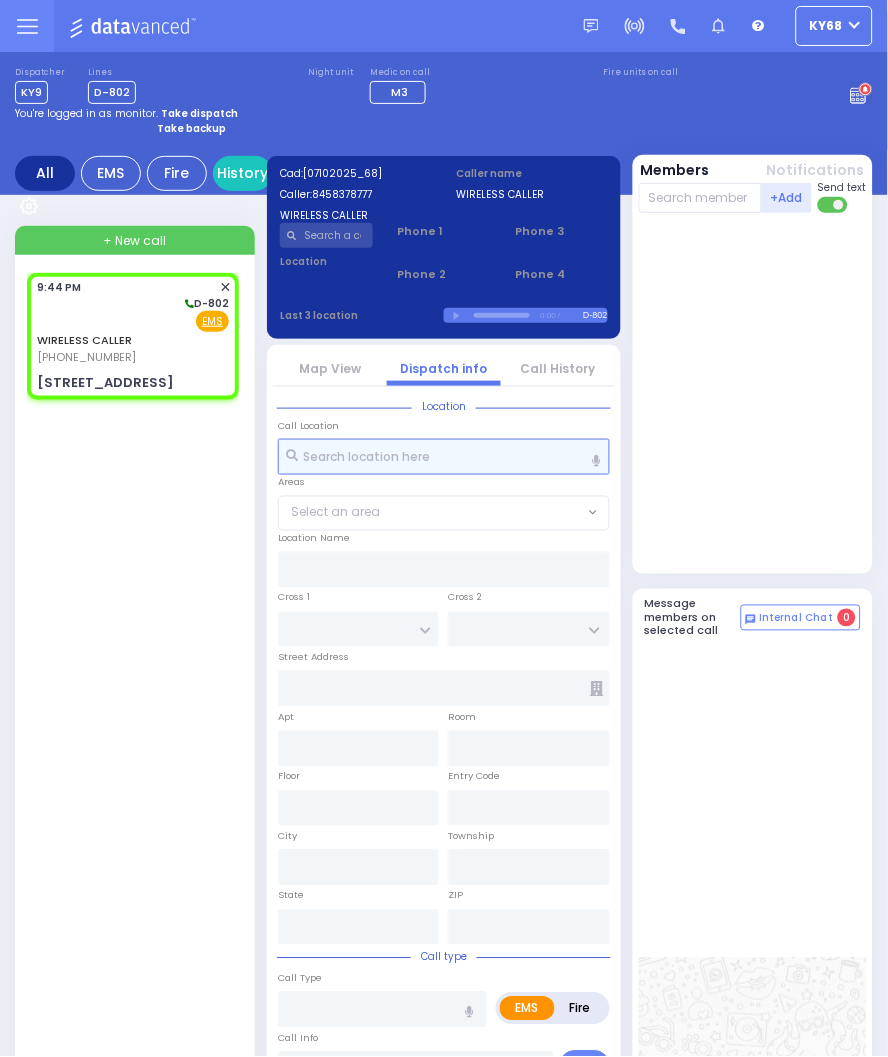 type on "ZENTA RD" 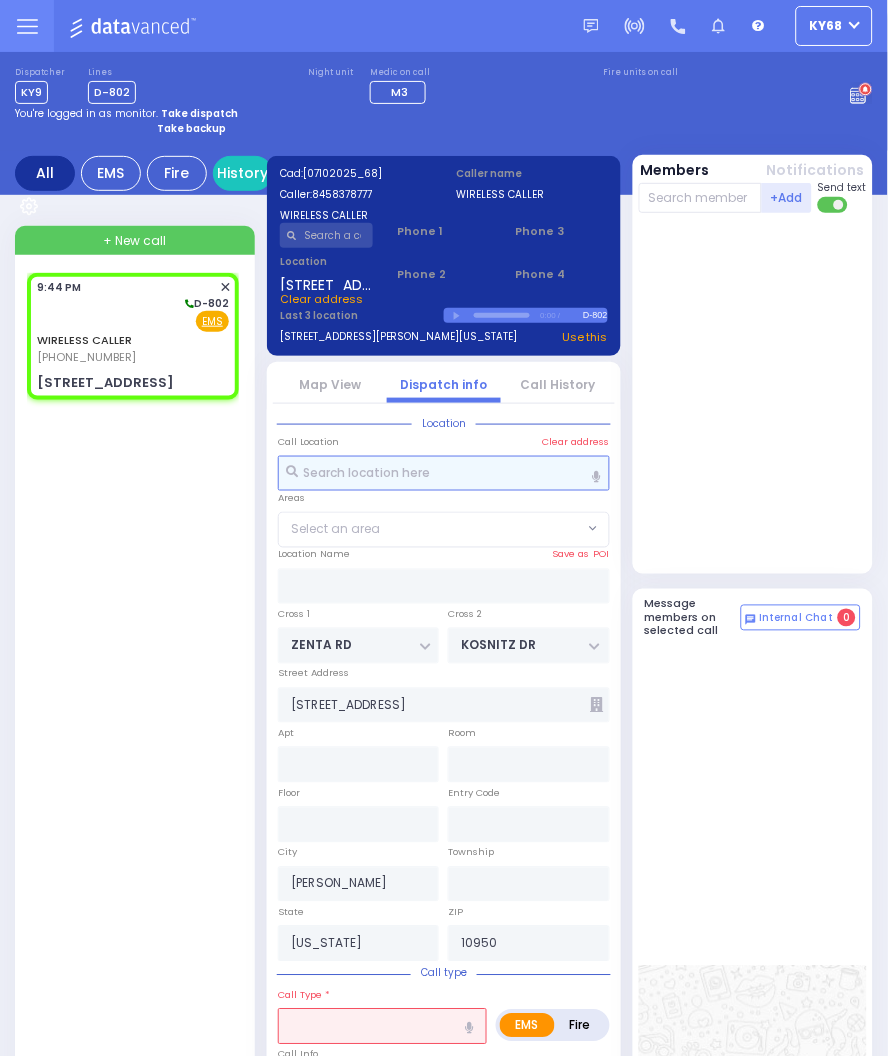 select on "SECTION 2" 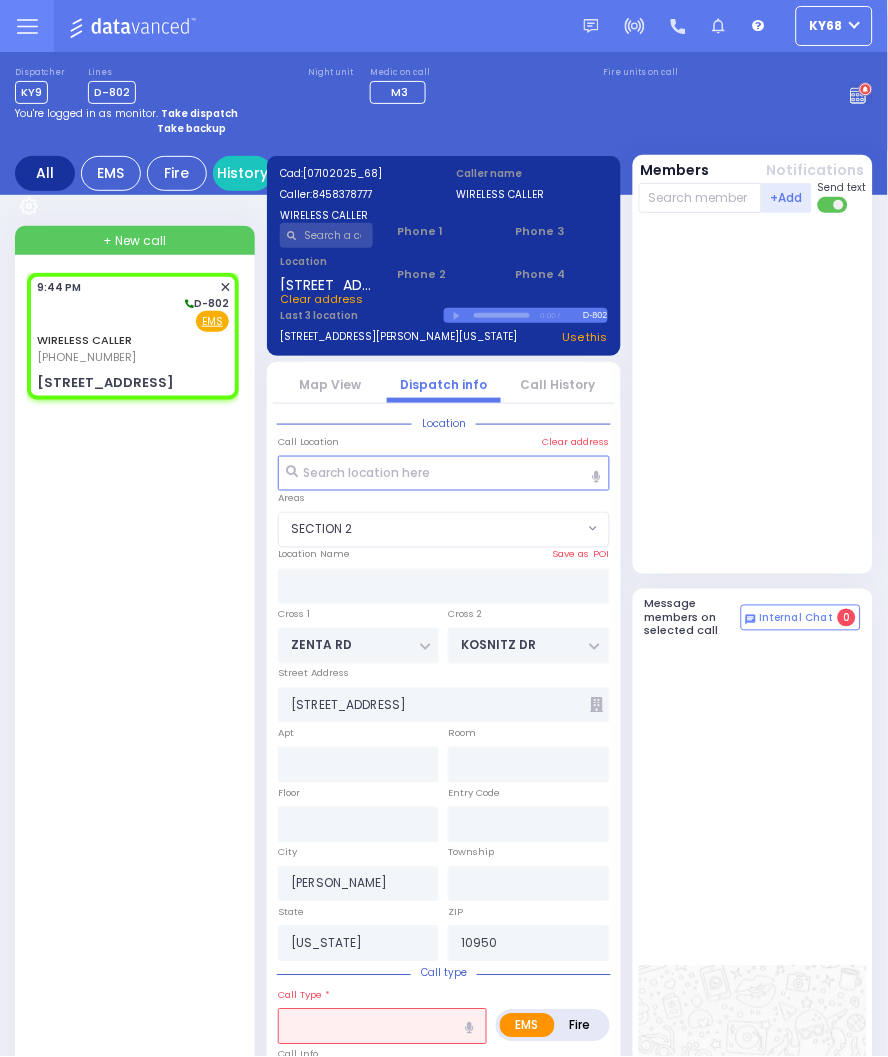 click on "Map View" at bounding box center (330, 384) 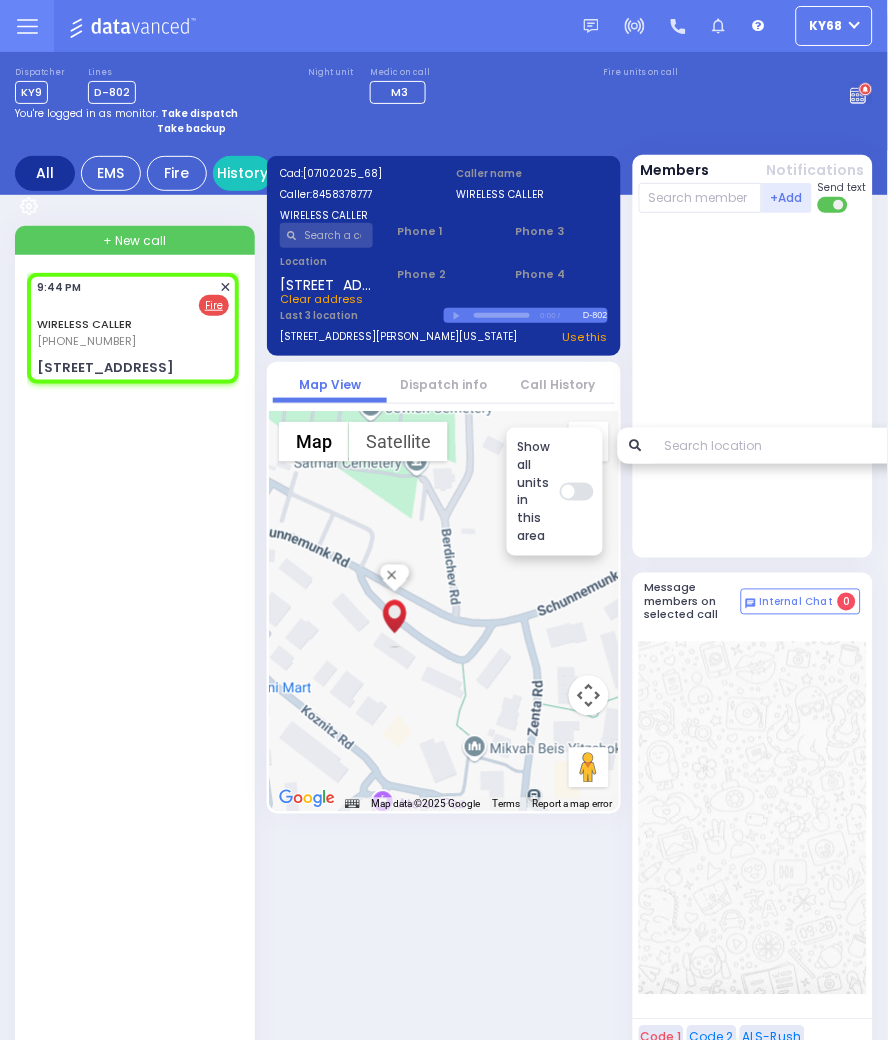 select 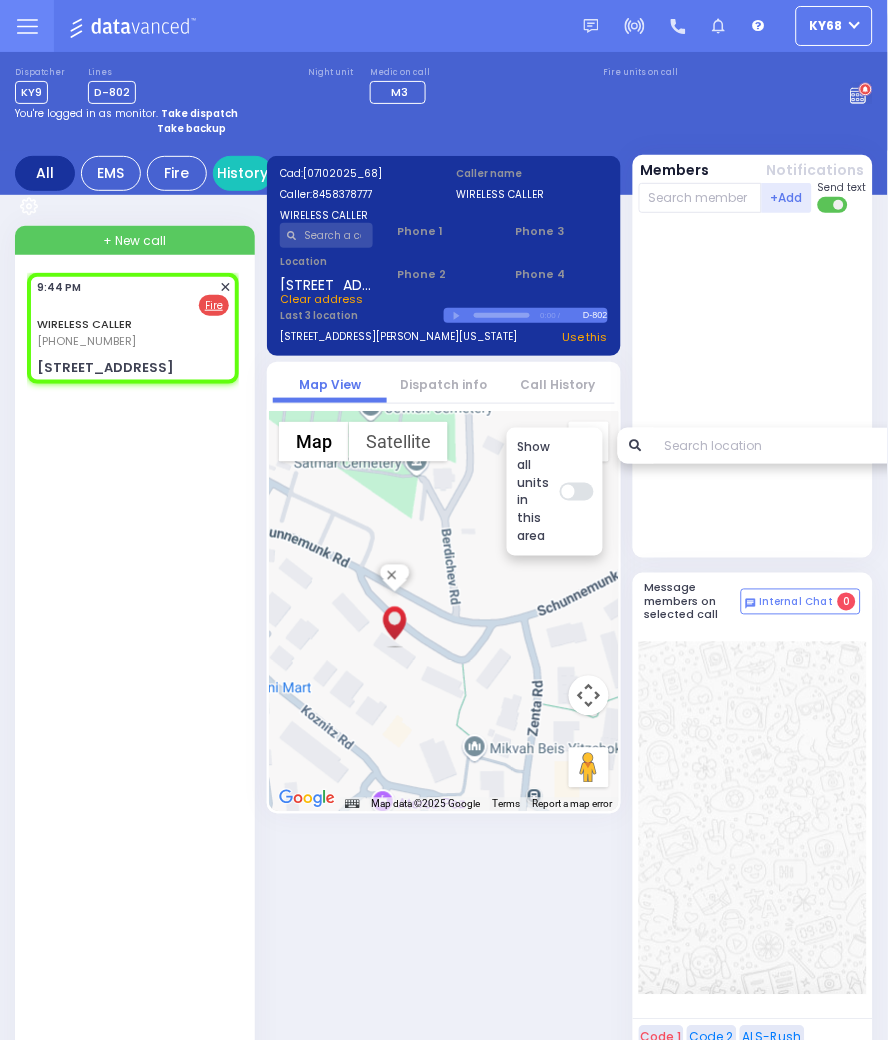 radio on "true" 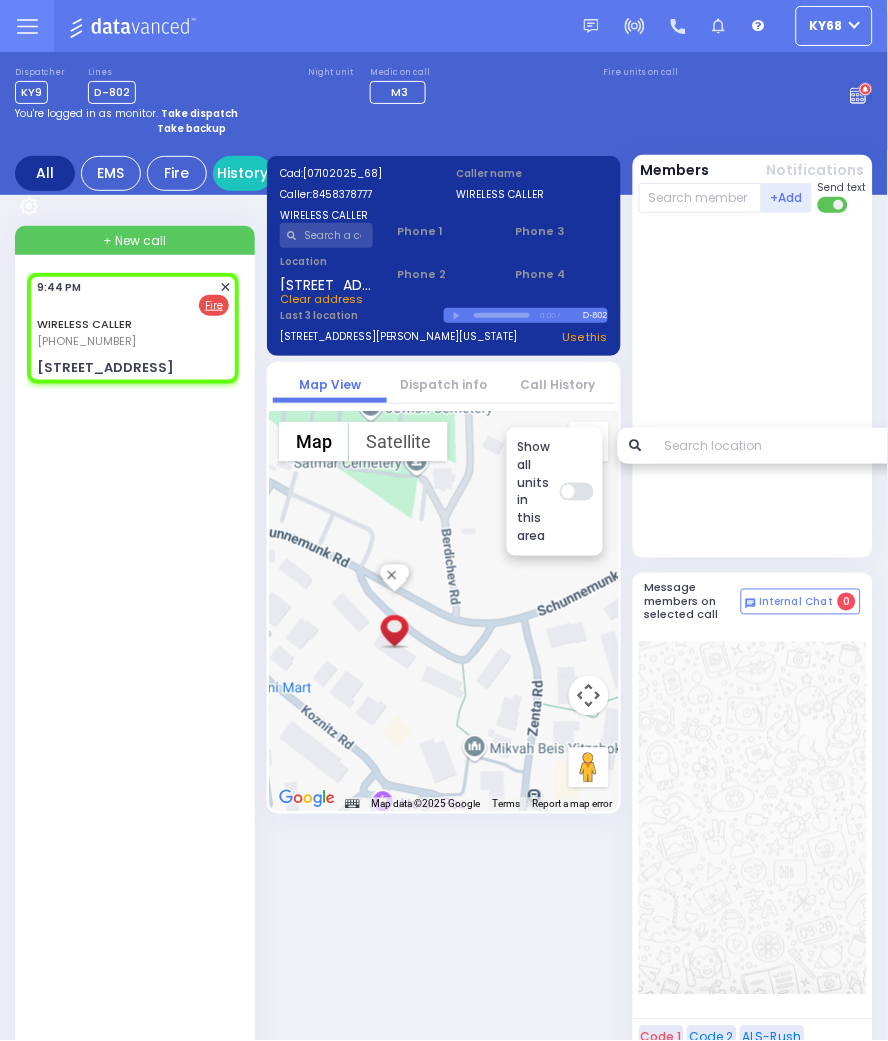 select 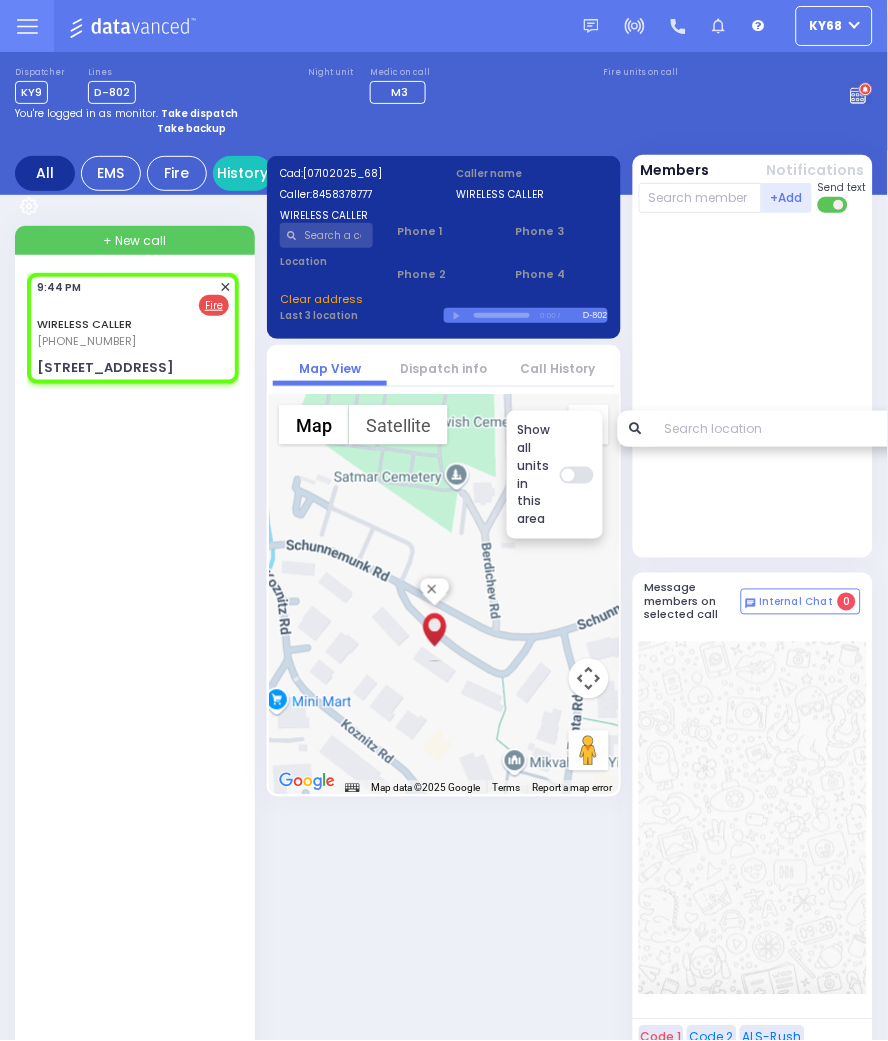select on "SECTION 2" 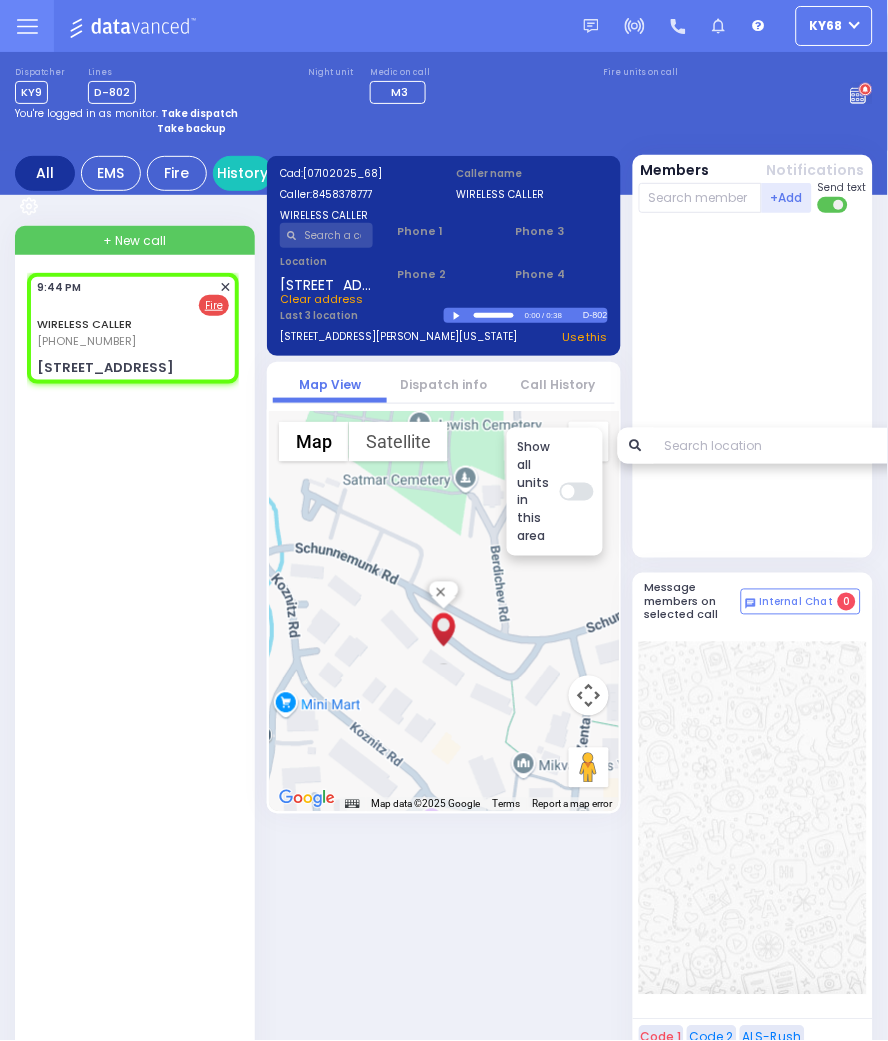 select 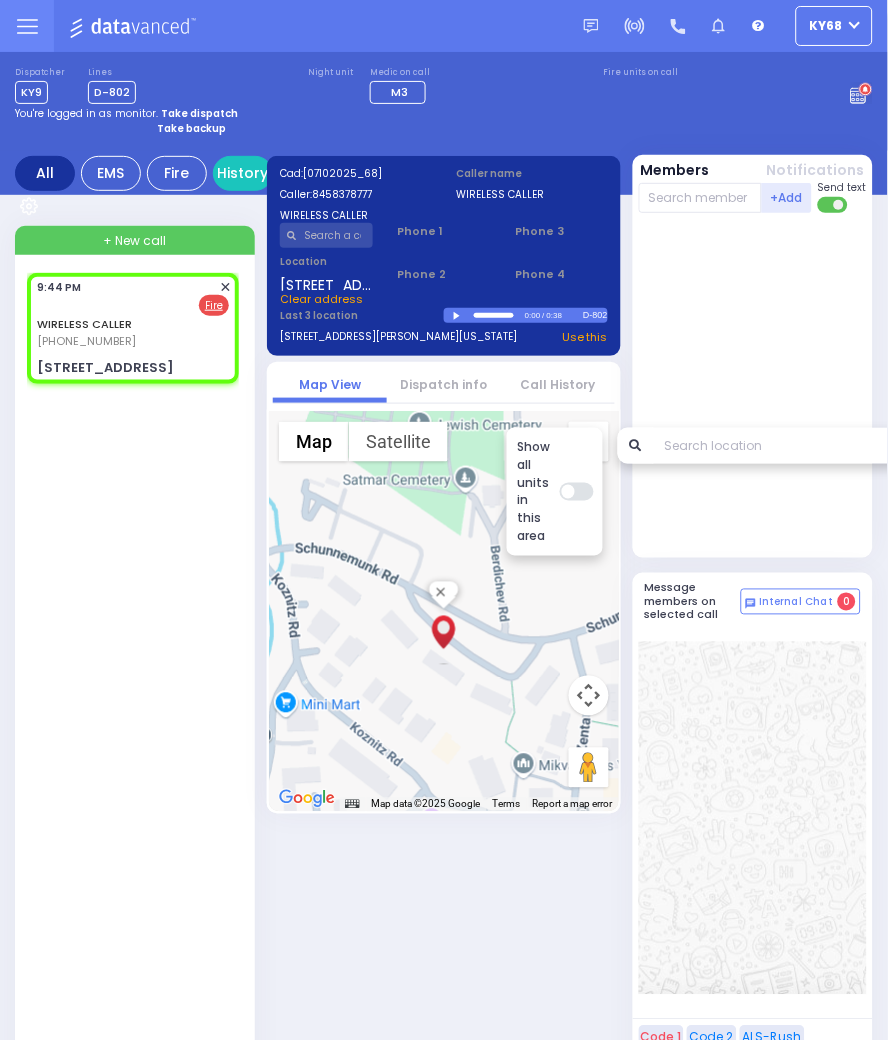 radio on "true" 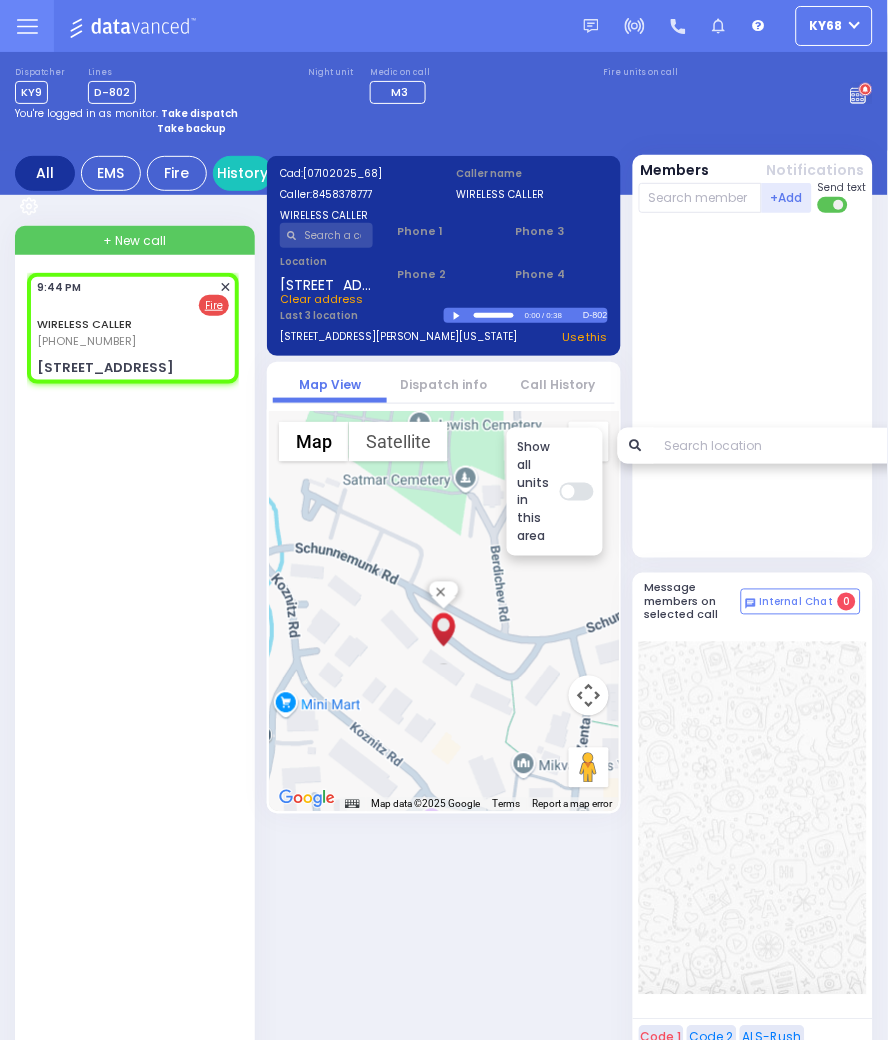 select 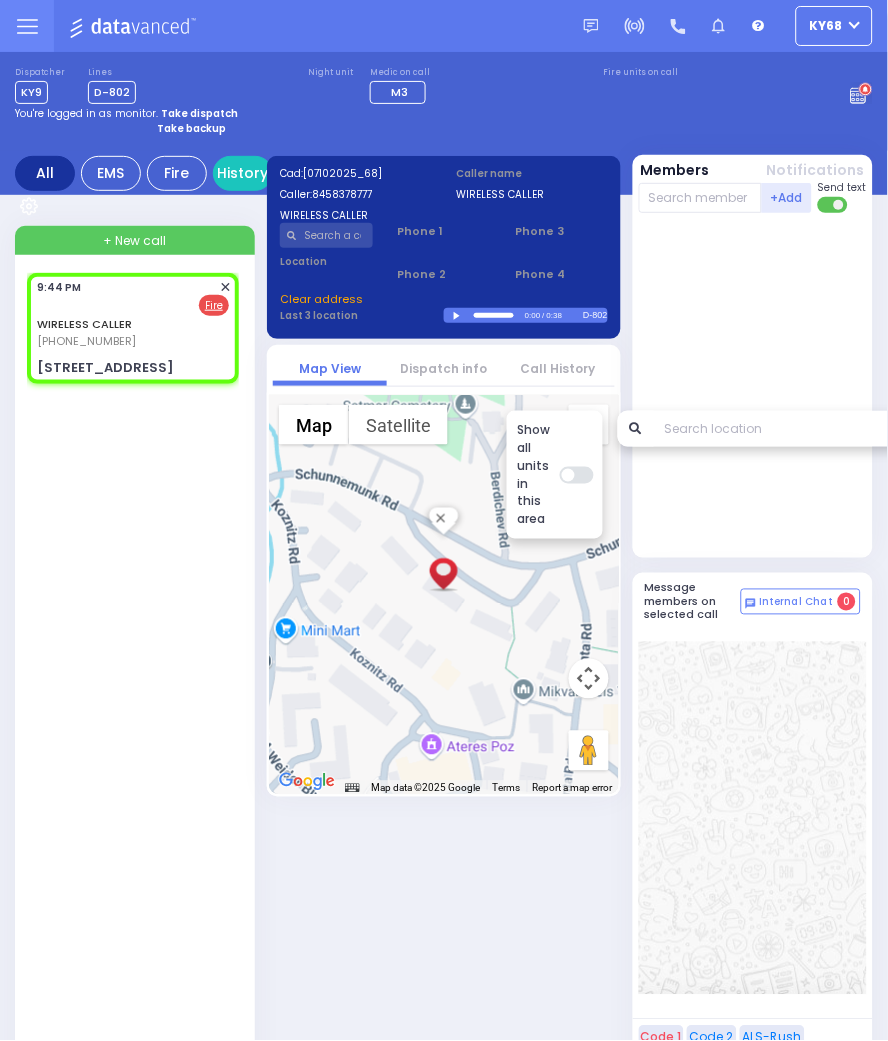 drag, startPoint x: 350, startPoint y: 610, endPoint x: 363, endPoint y: 672, distance: 63.348244 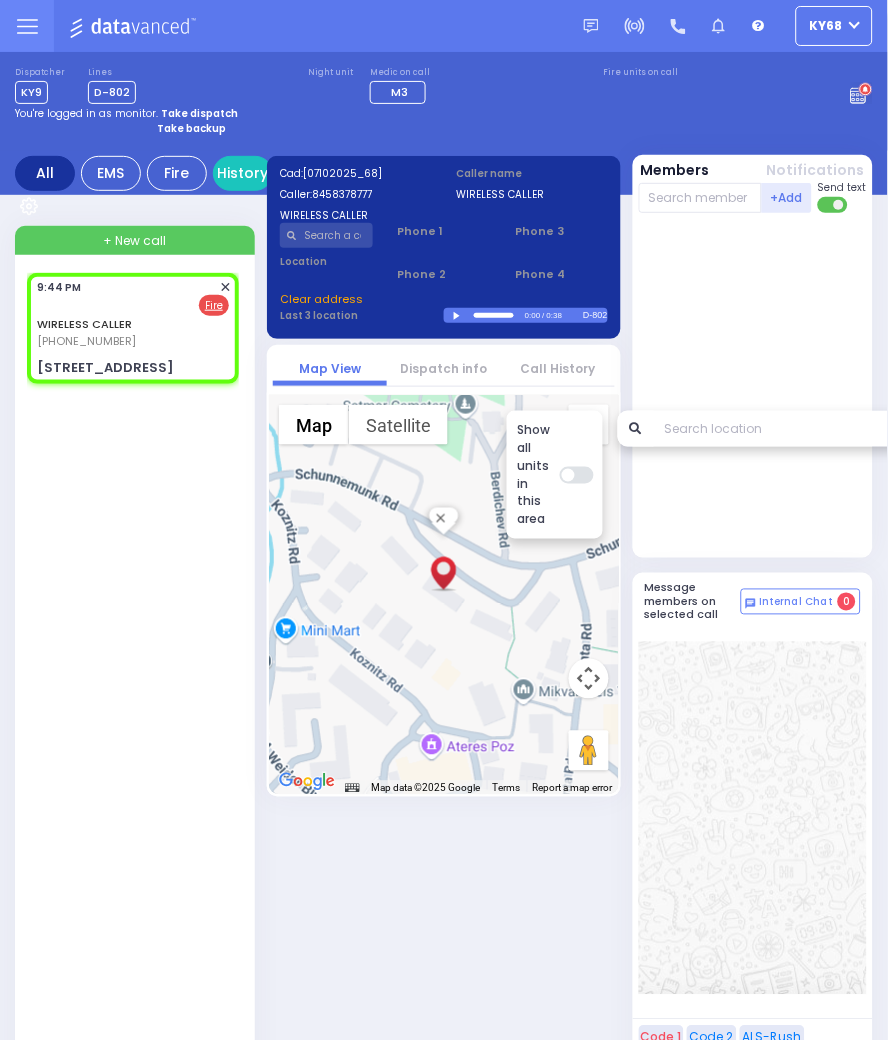 click at bounding box center [443, 595] 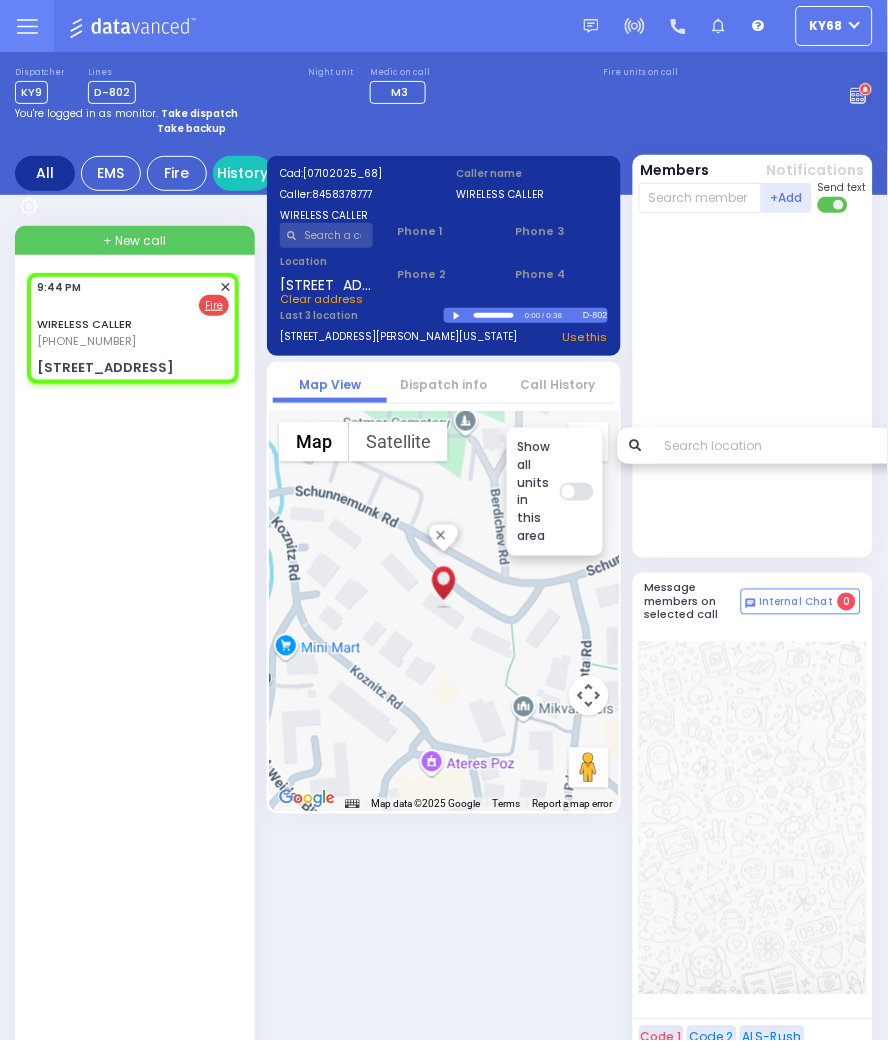 select on "SECTION 2" 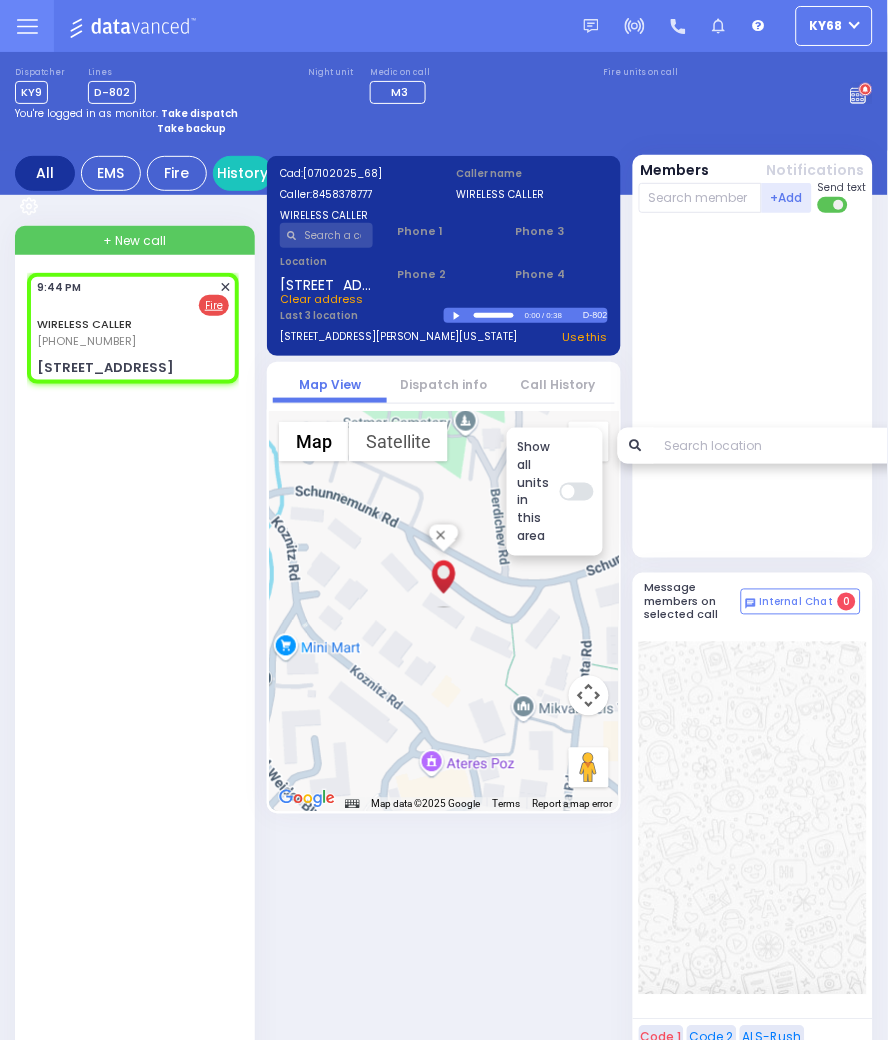 click on "Dispatch info" at bounding box center [443, 384] 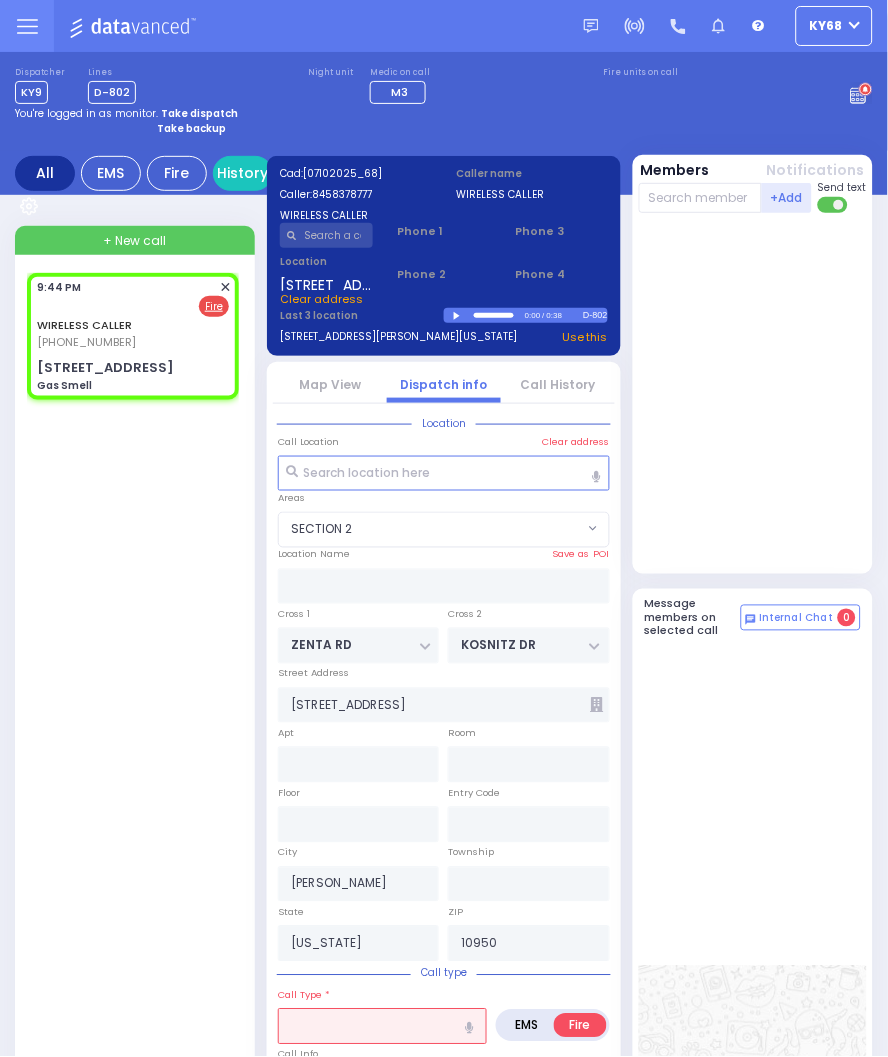 select 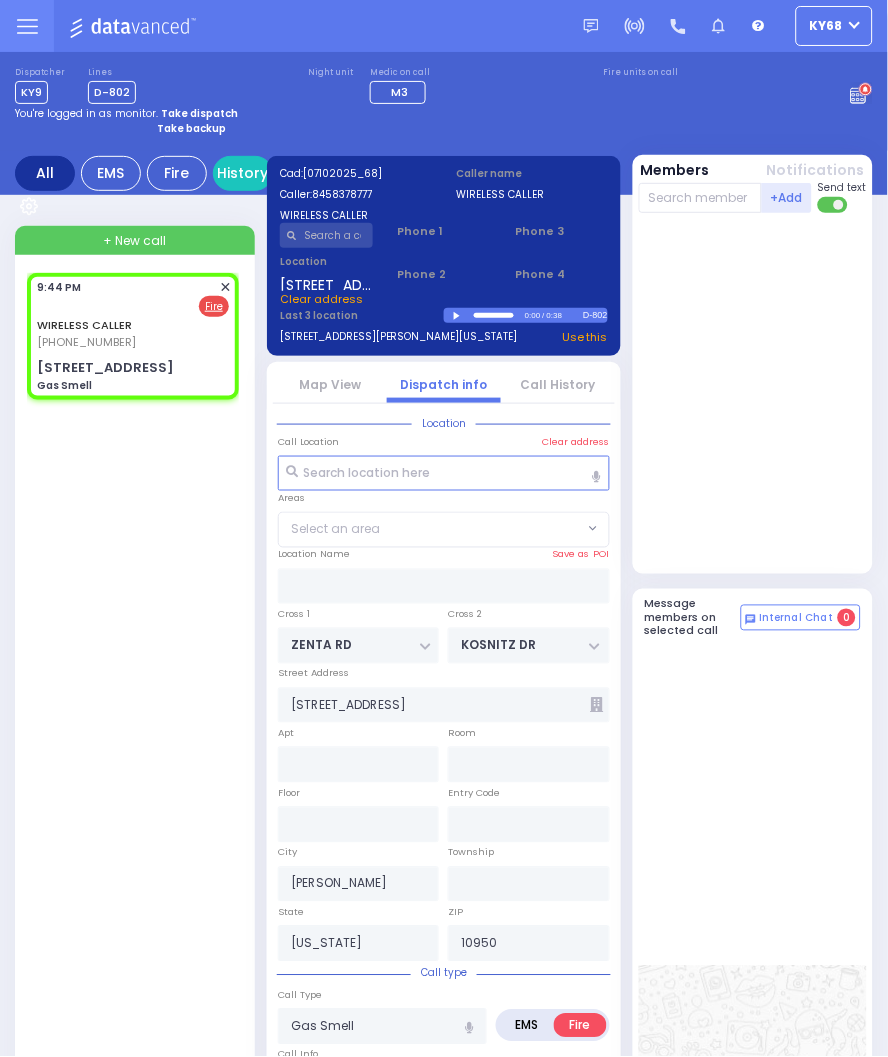 select on "SECTION 2" 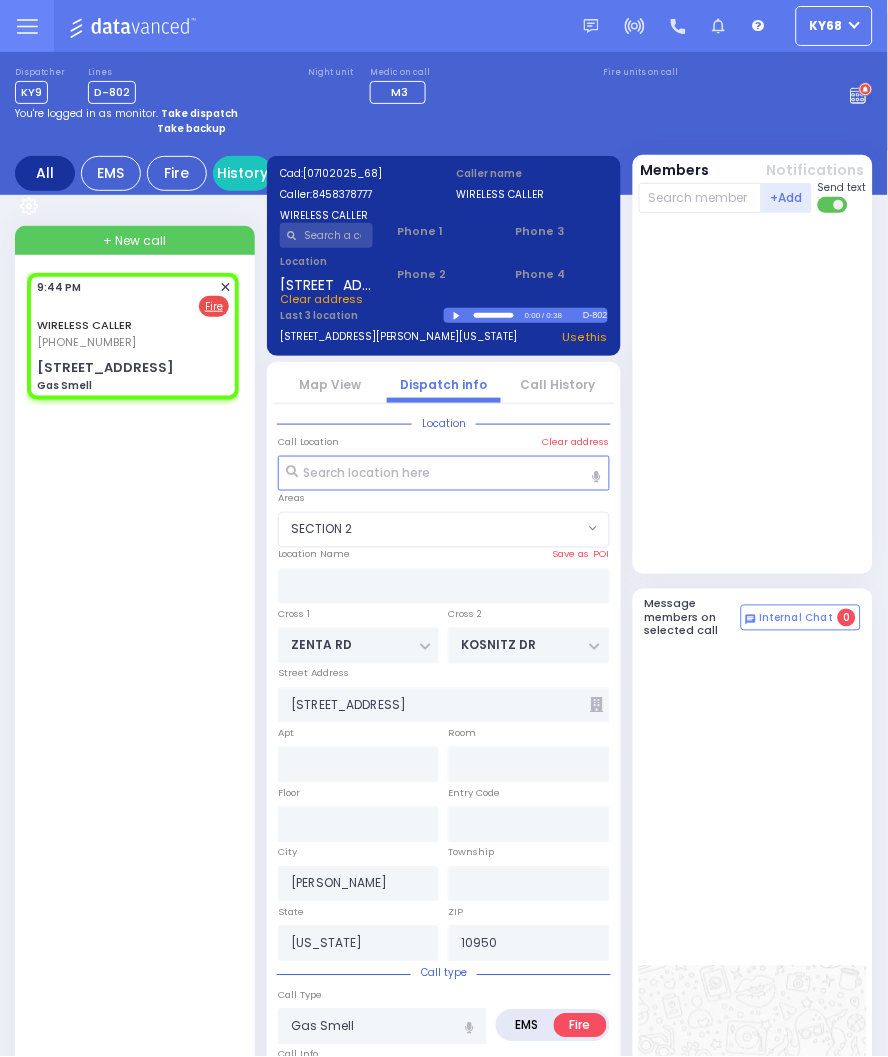 select 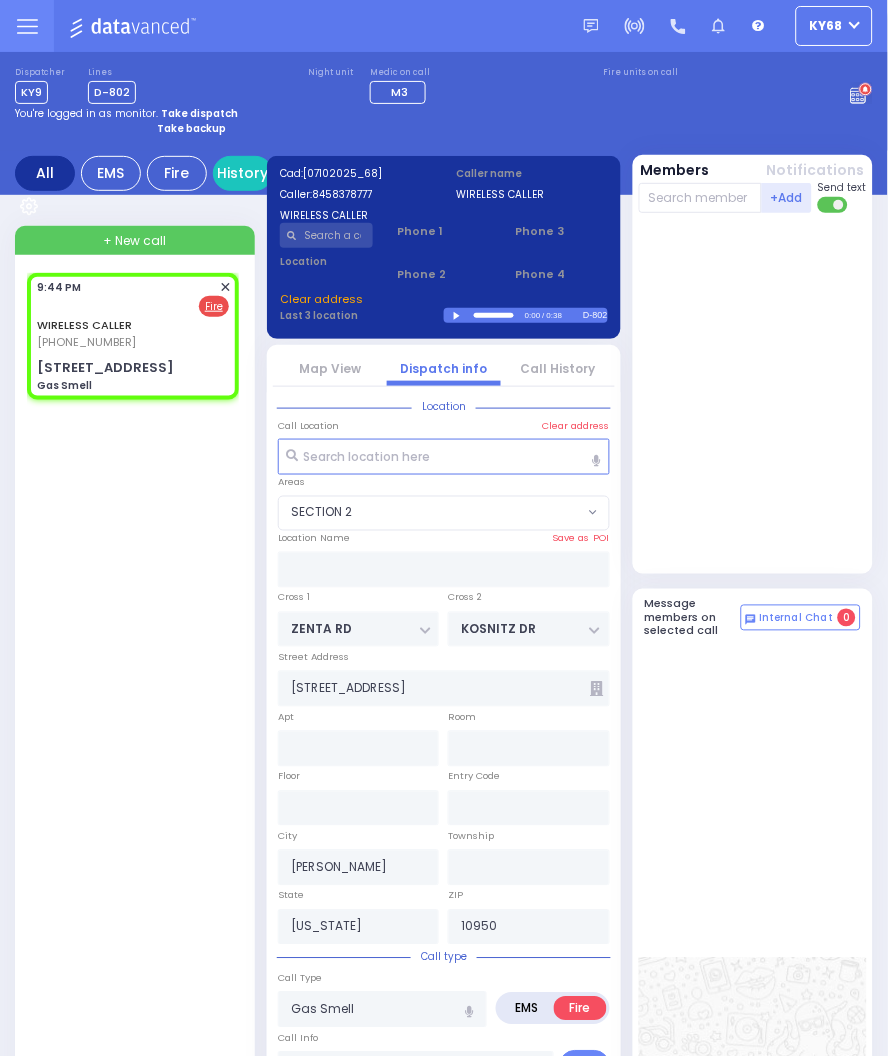 select on "SECTION 2" 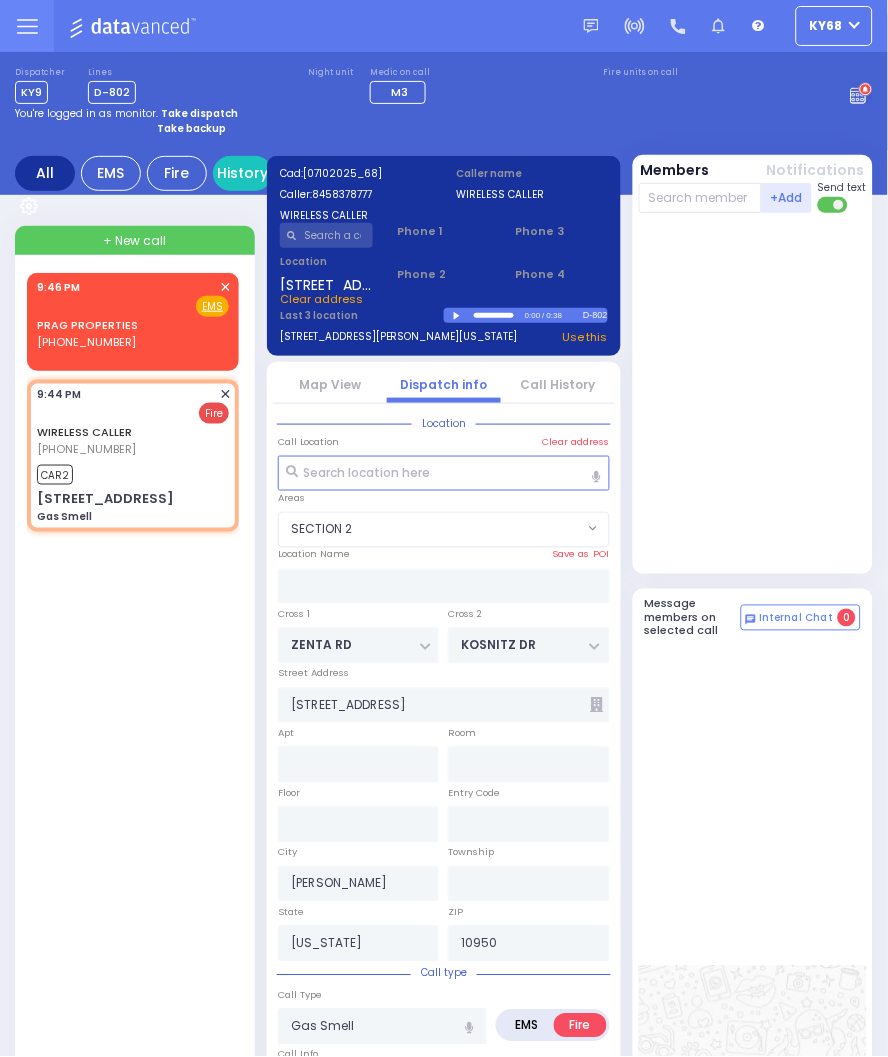 select 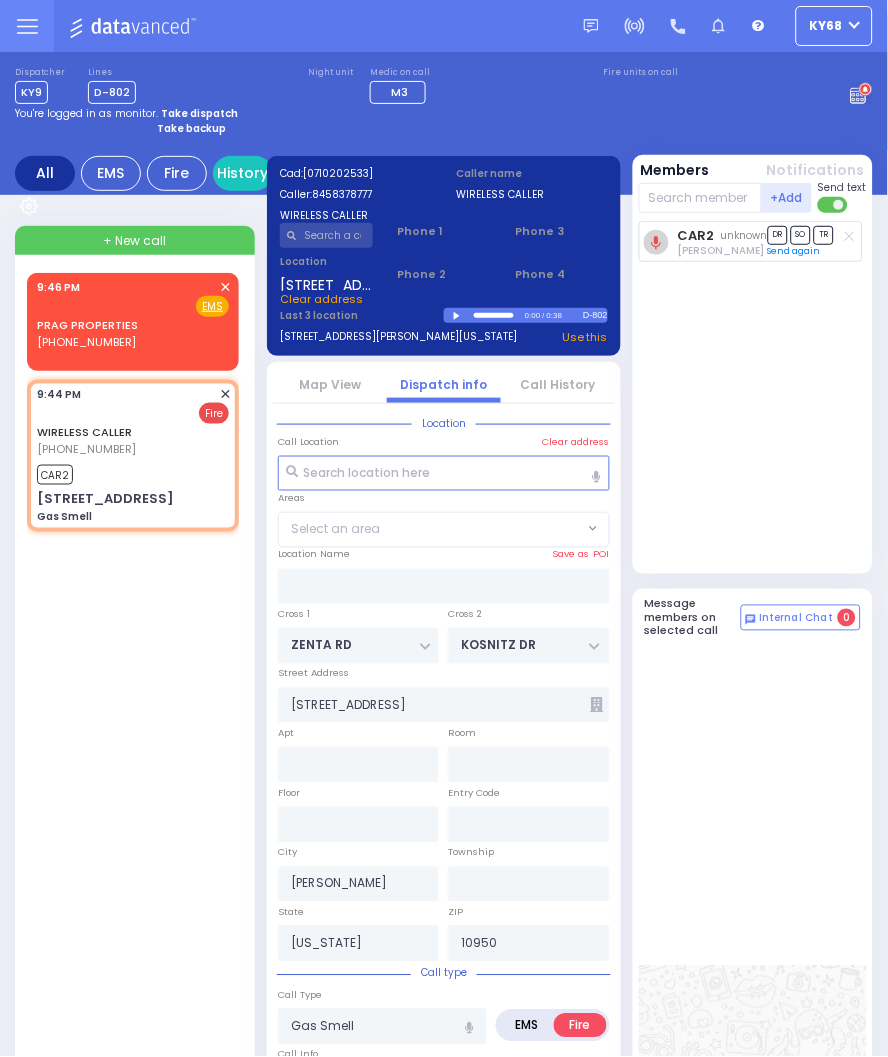 select on "SECTION 2" 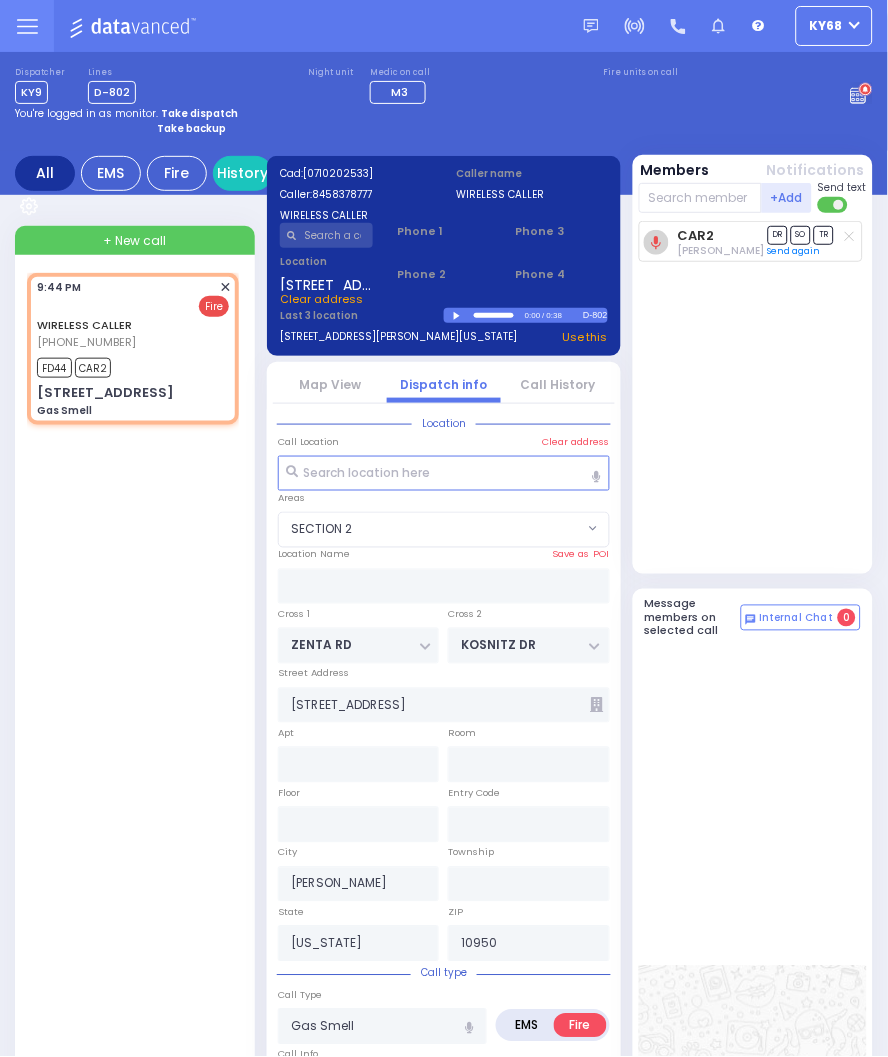 select 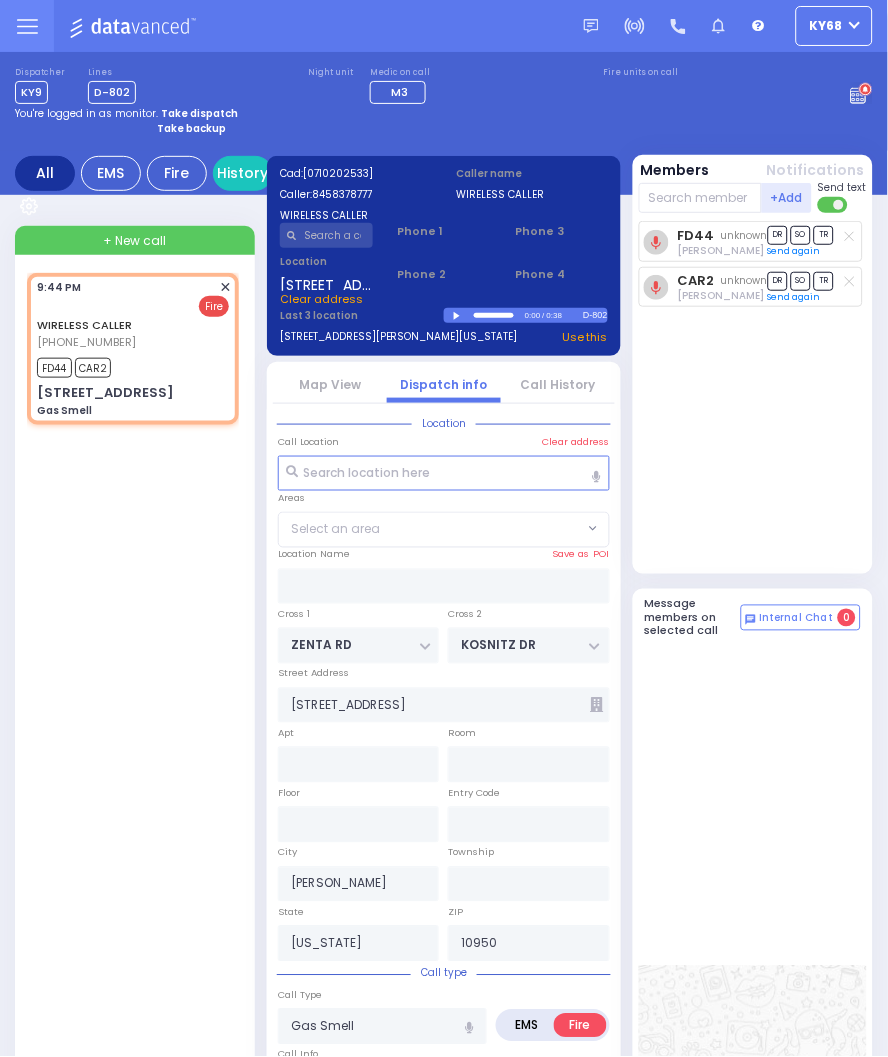 radio on "true" 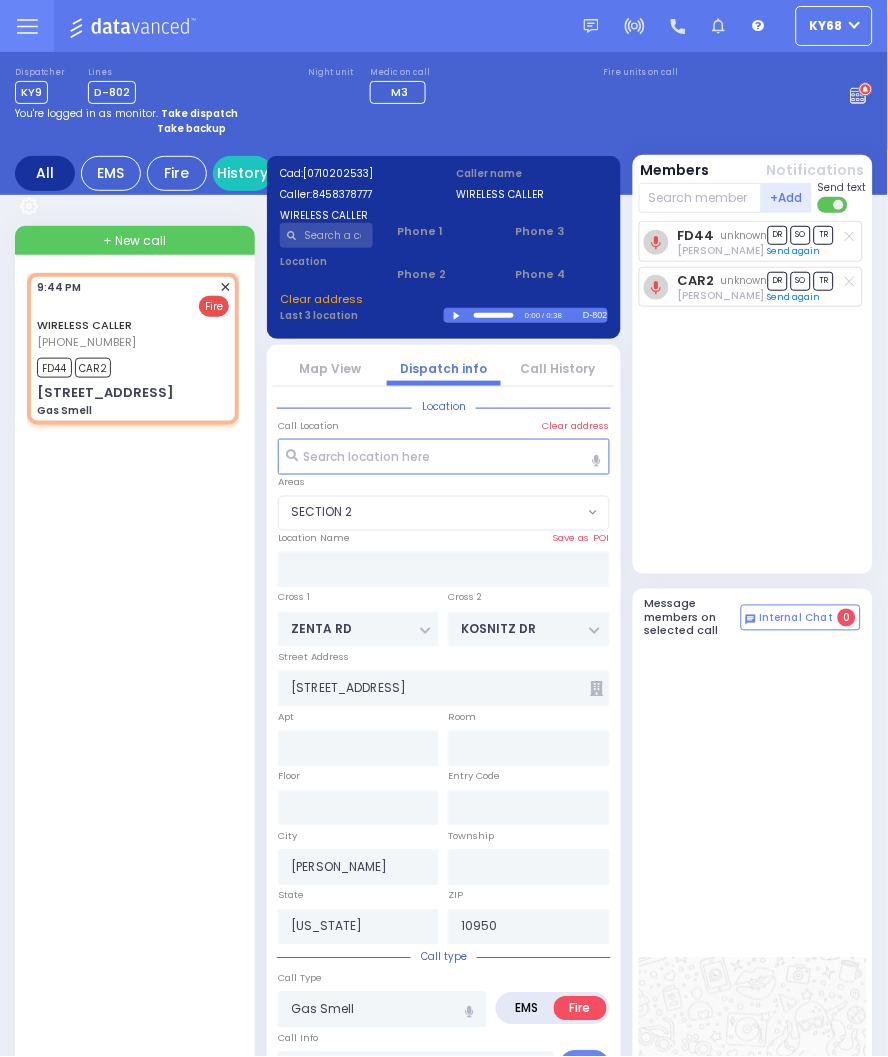 type on "101" 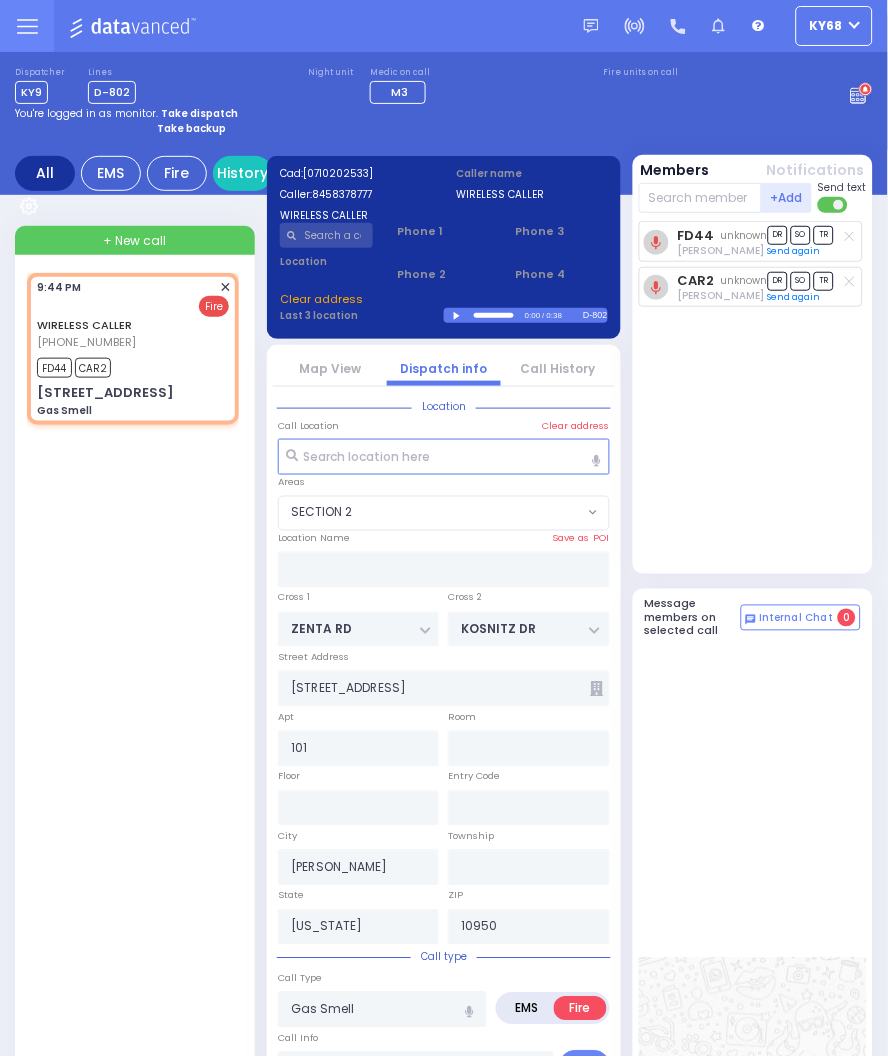 select on "SECTION 2" 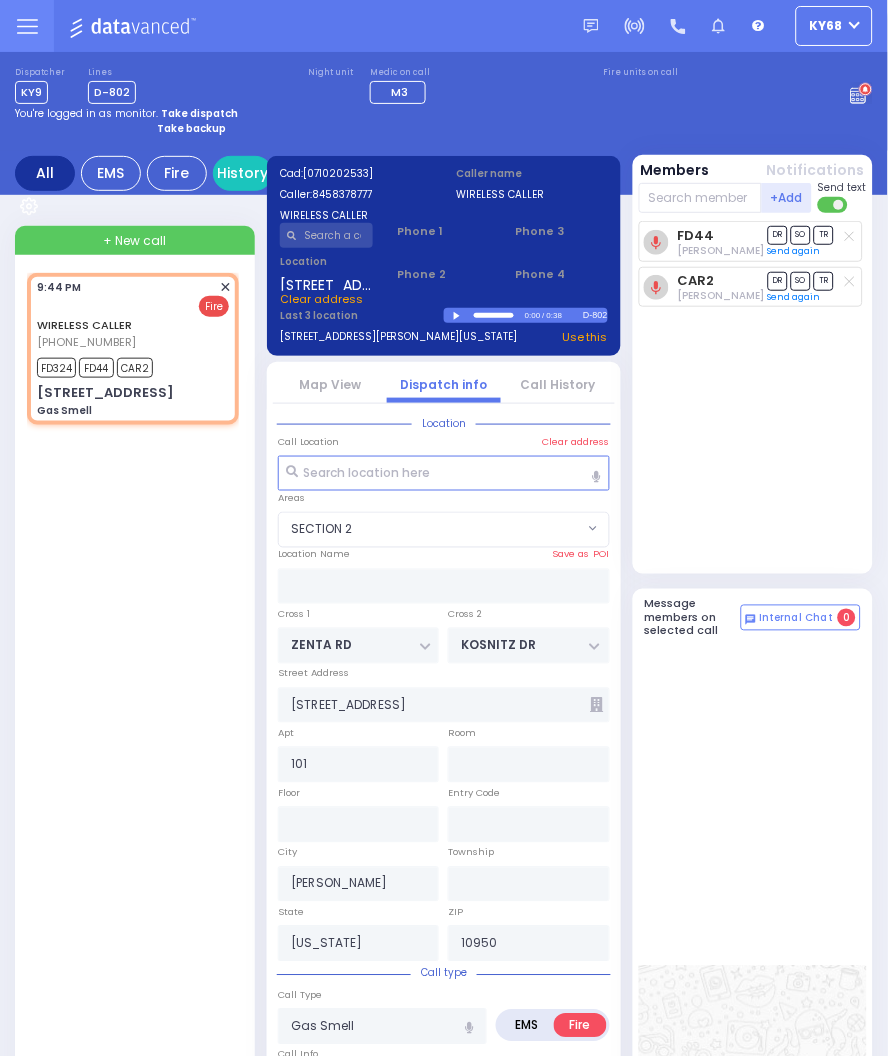 select 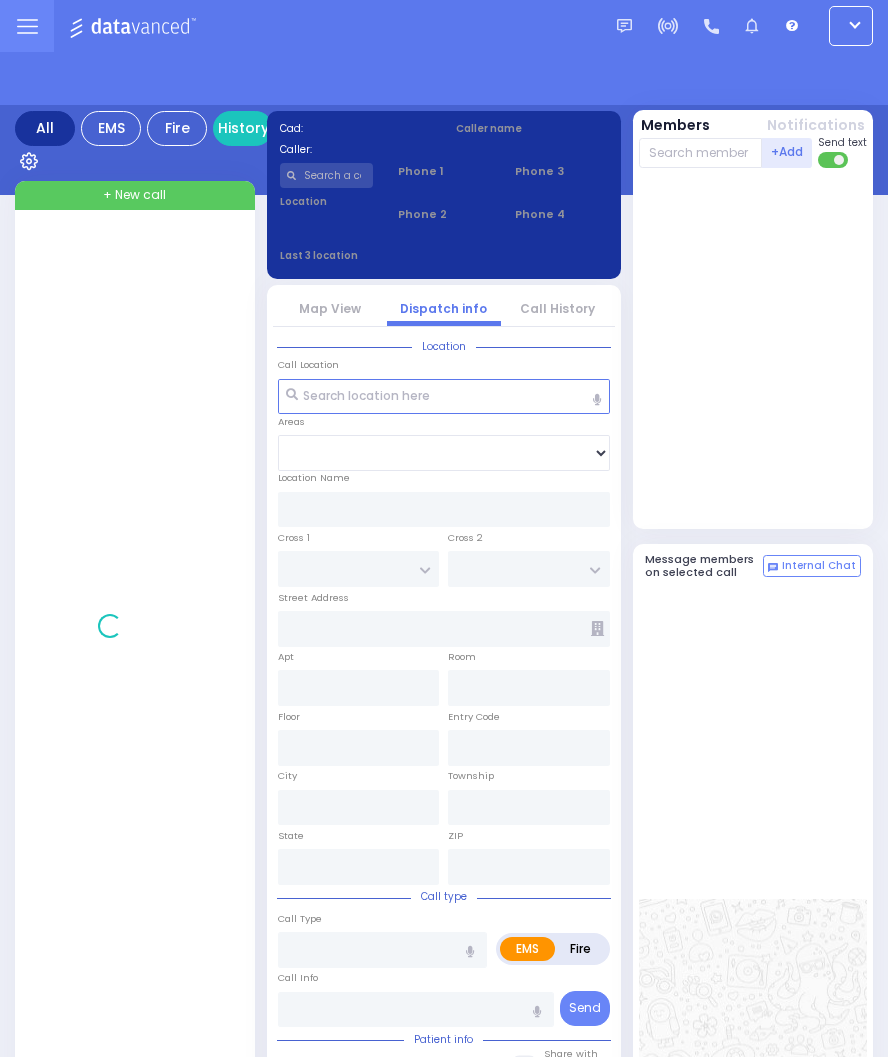 scroll, scrollTop: 0, scrollLeft: 0, axis: both 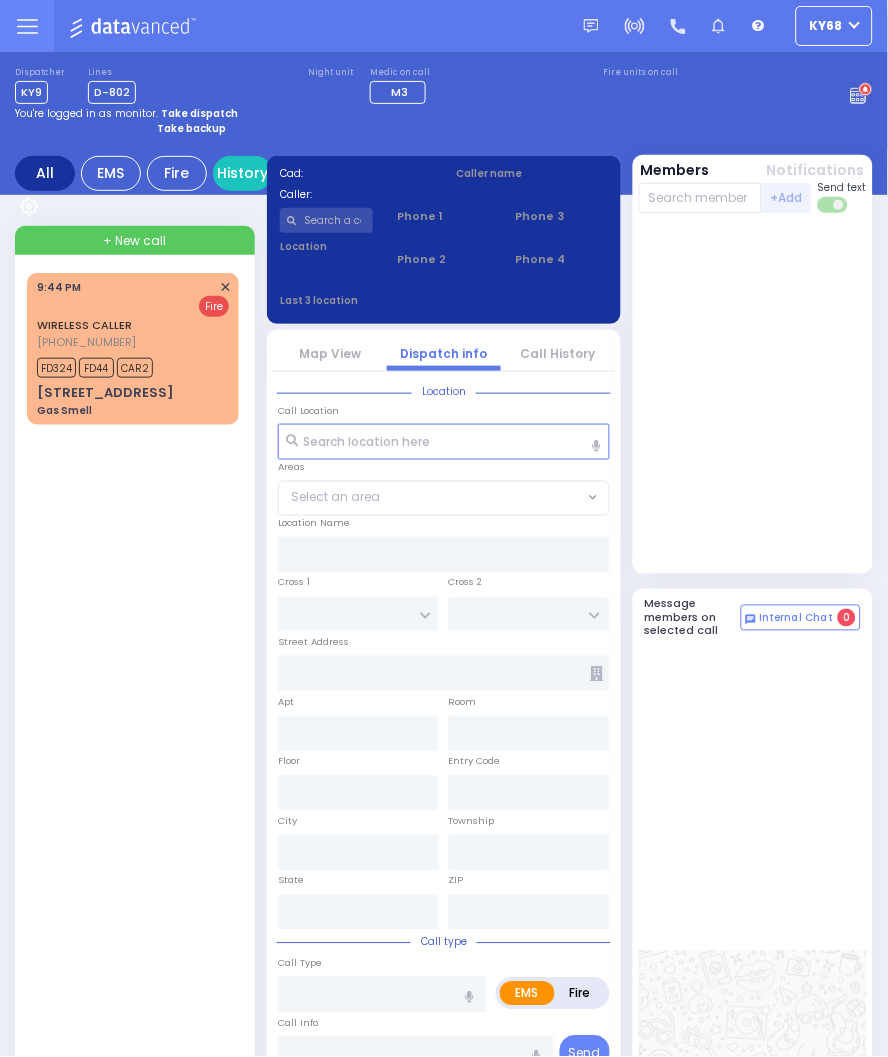 type on "ky68" 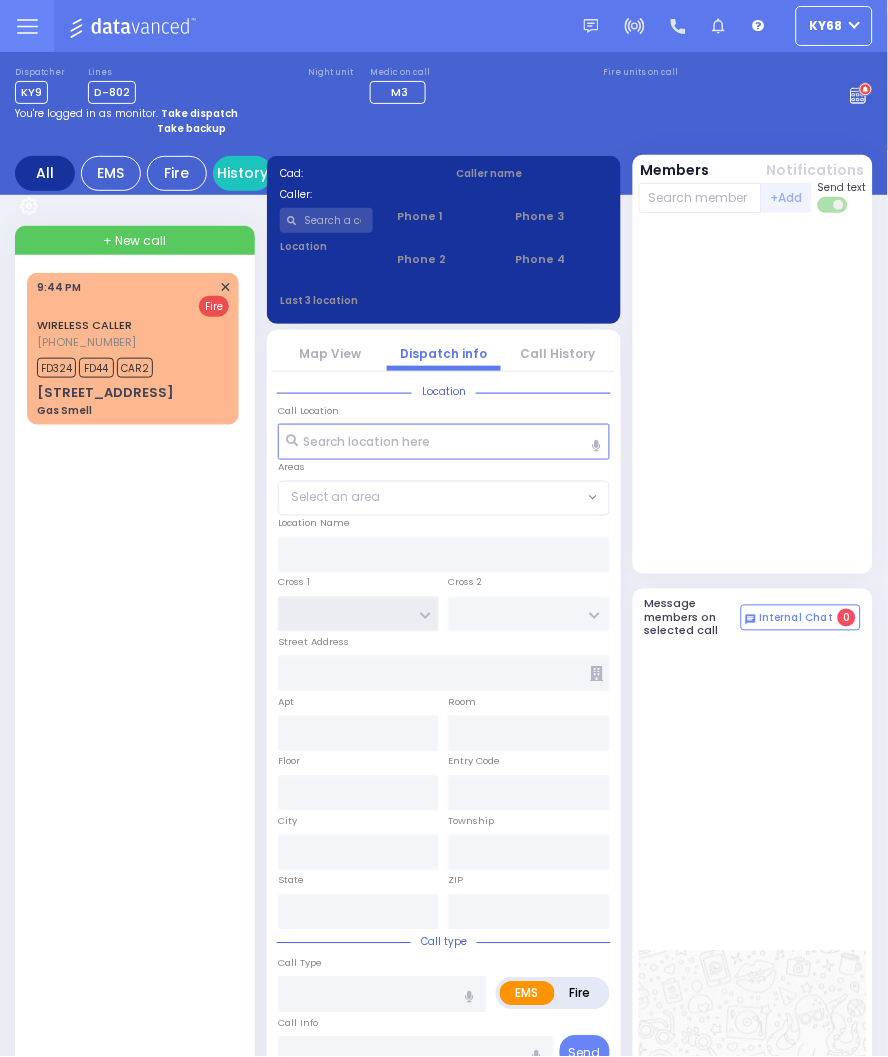 click at bounding box center [358, 615] 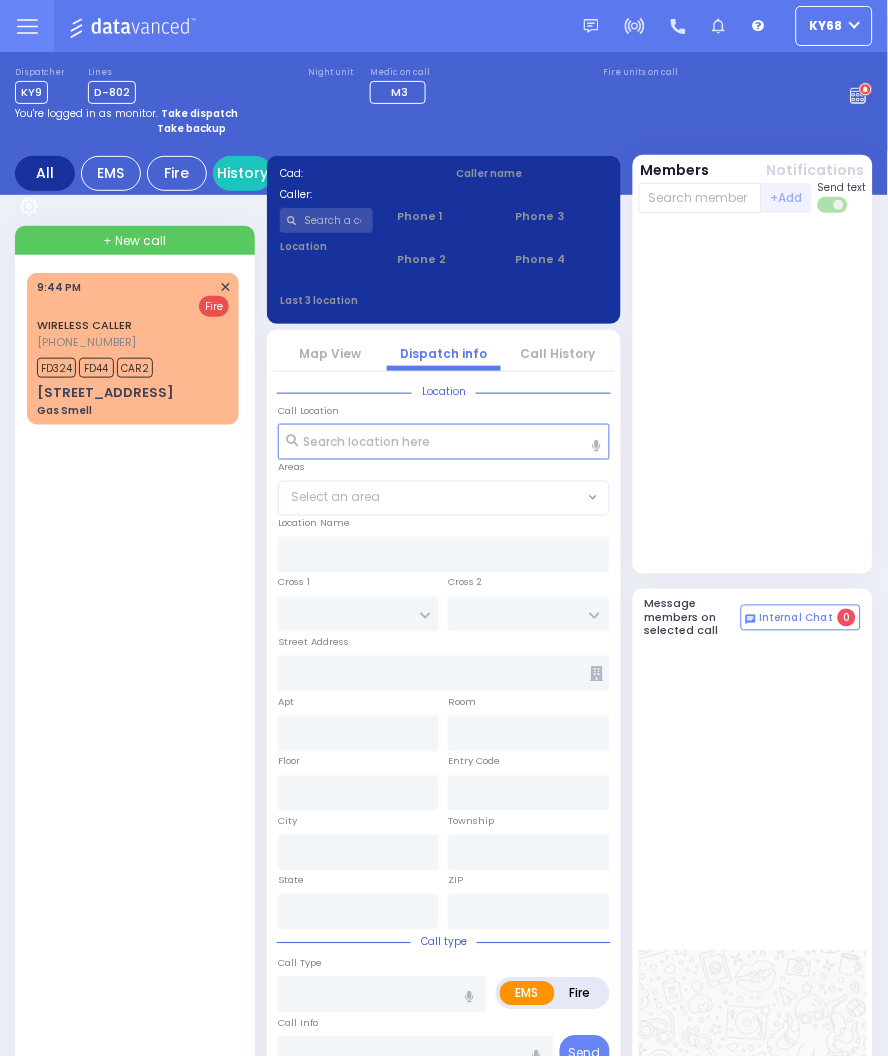 drag, startPoint x: 827, startPoint y: 487, endPoint x: 827, endPoint y: 455, distance: 32 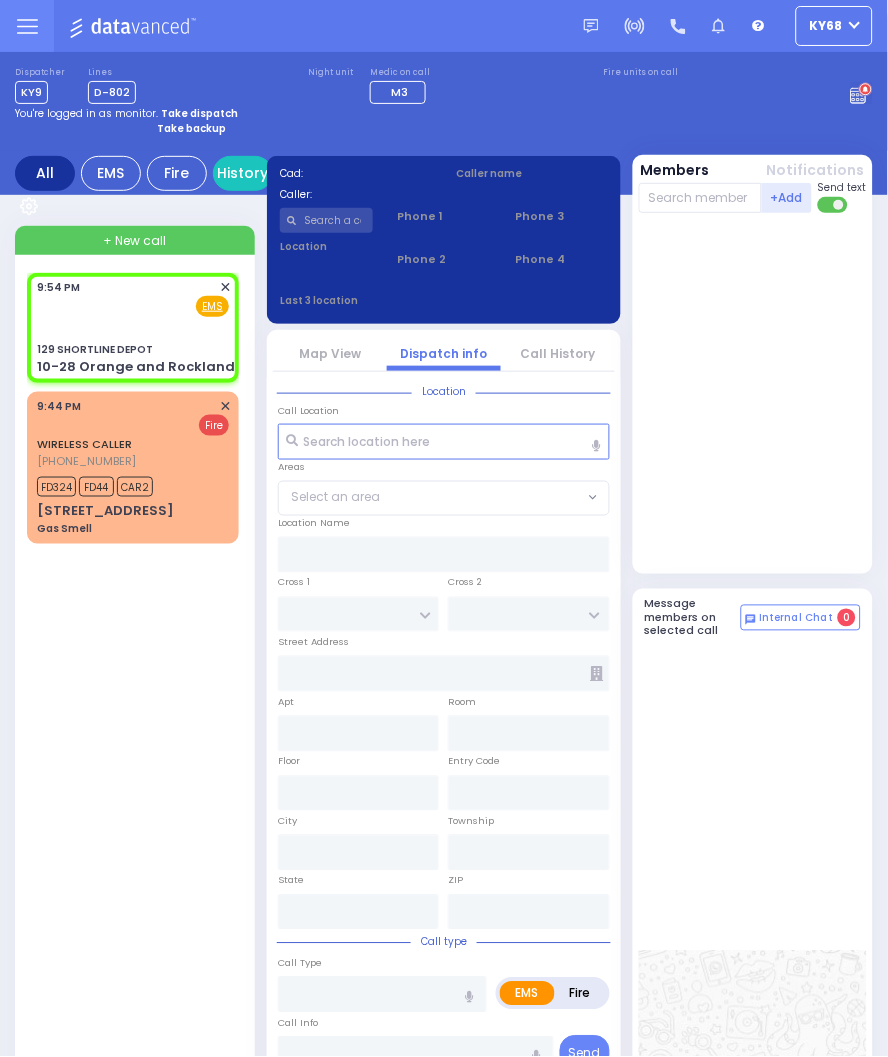 select 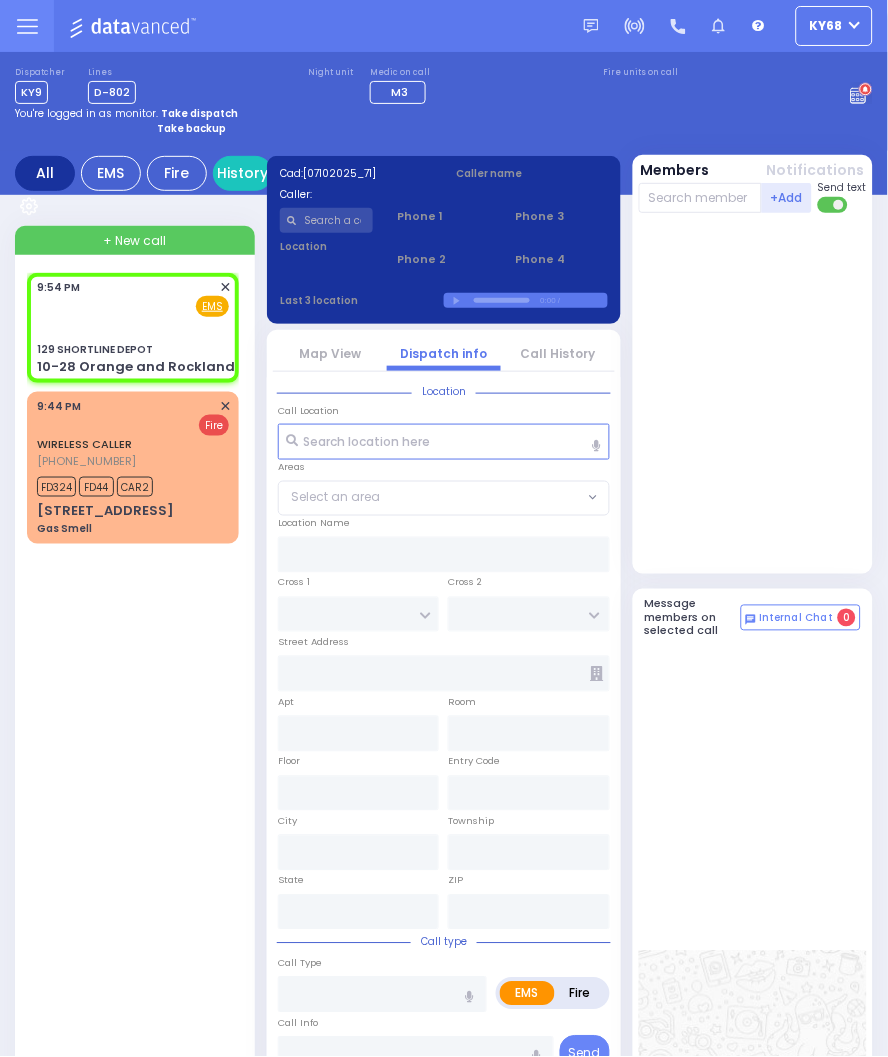 type on "129 SHORTLINE DEPOT" 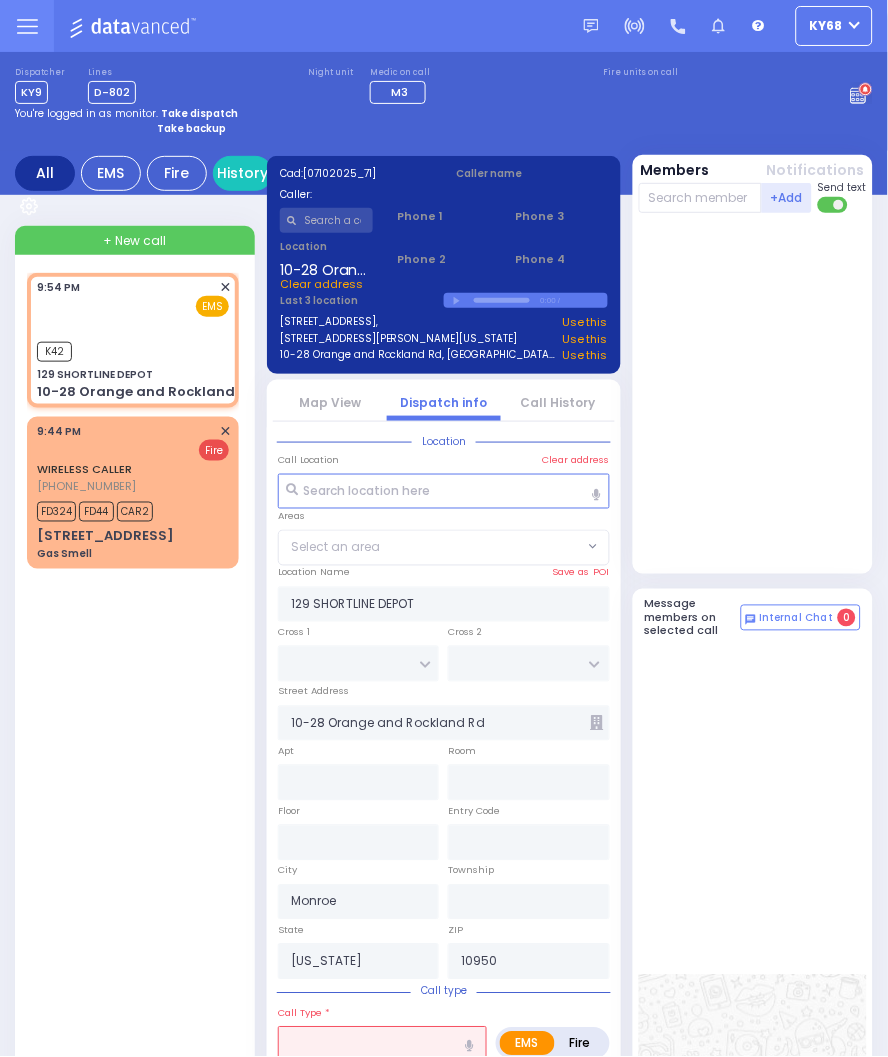 select 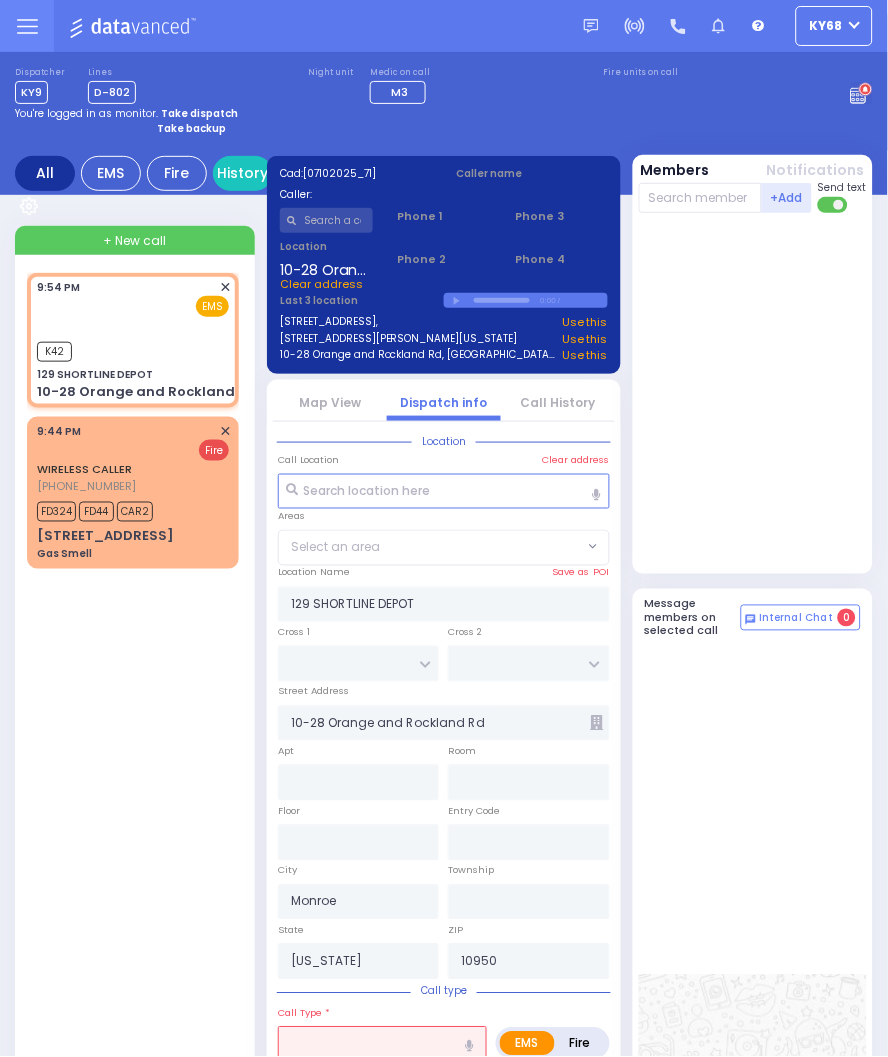 radio on "true" 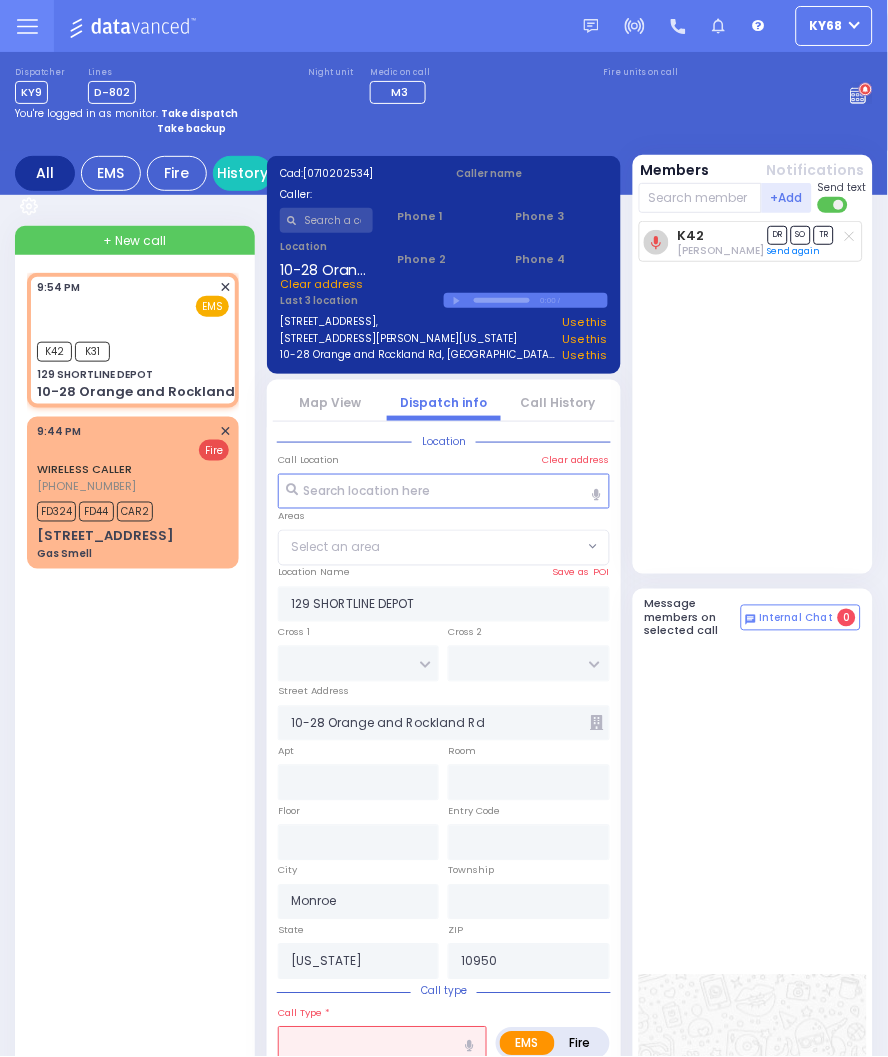 select 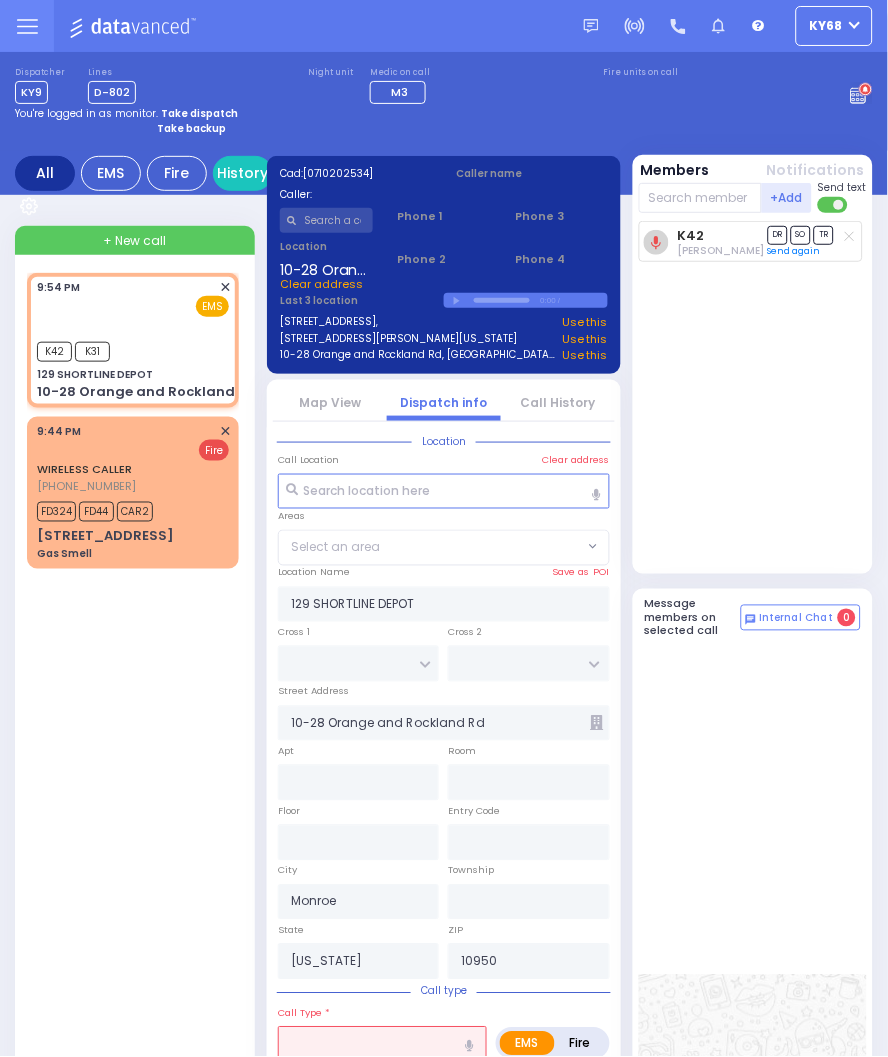 radio on "true" 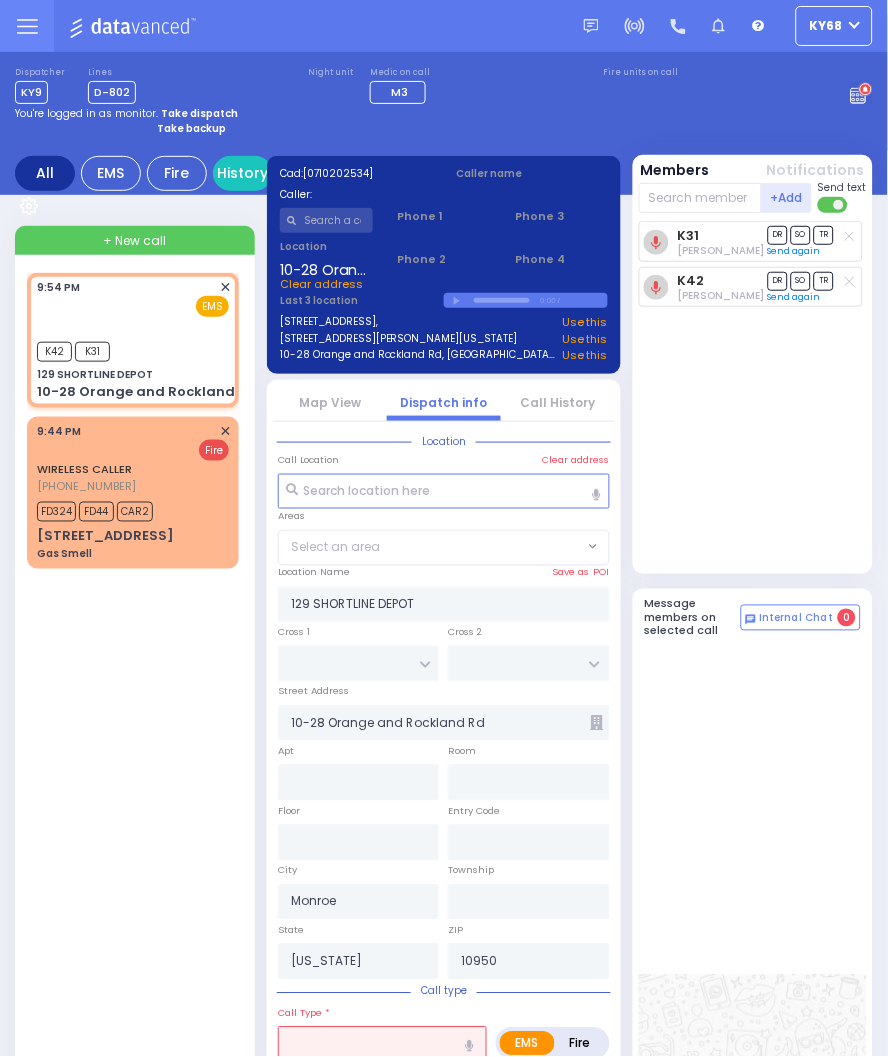 click on "K31
Yisroel Feldman
DR
SO
TR
Sending text  K42 DR" at bounding box center (755, 393) 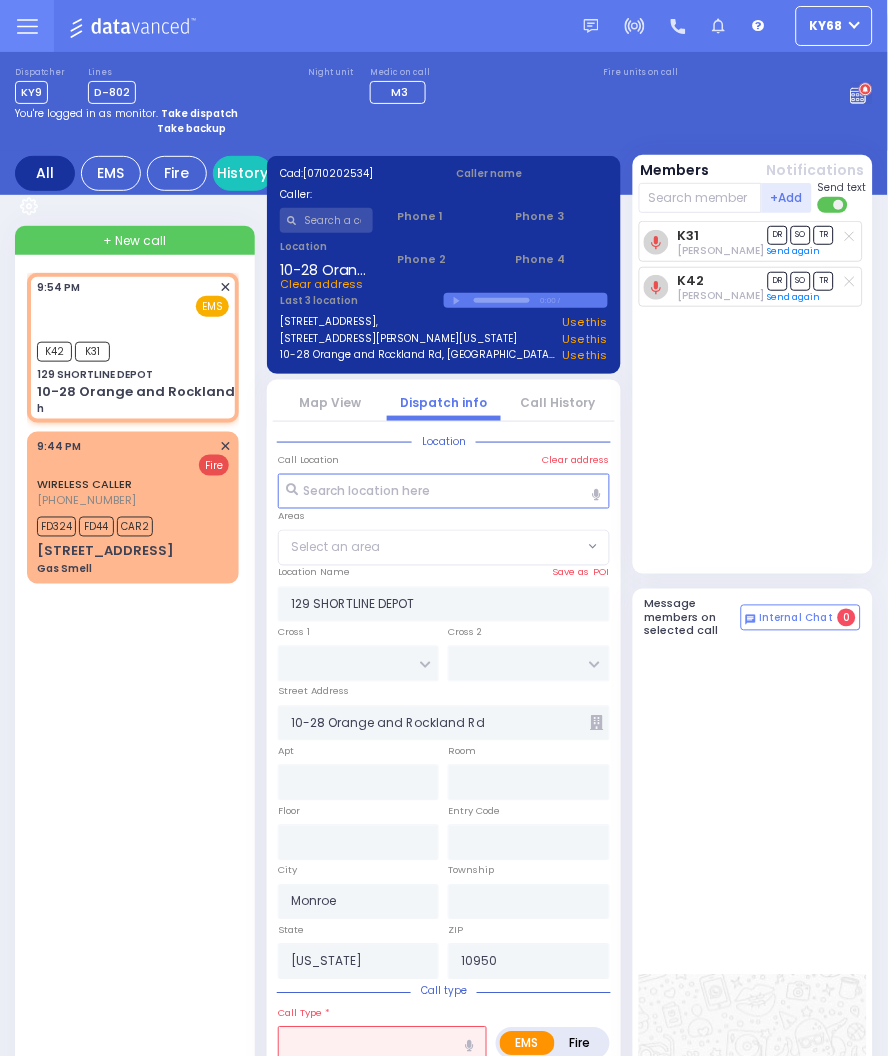 select 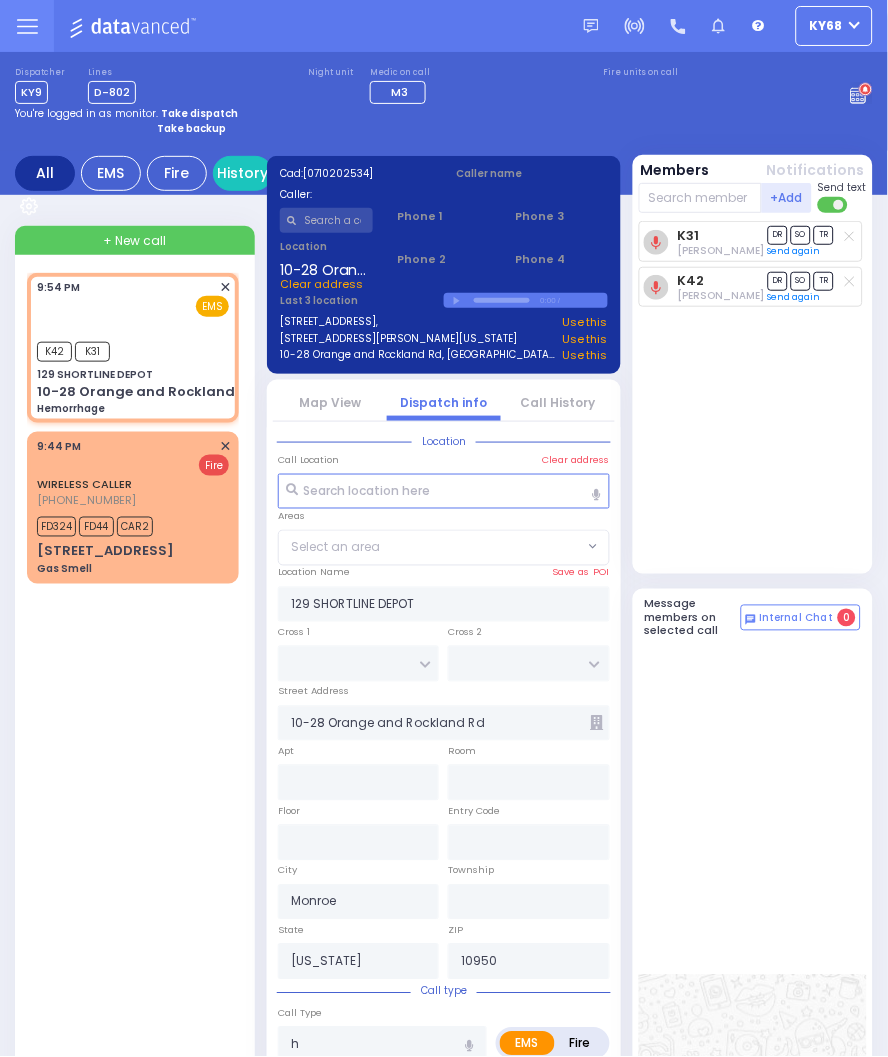 select 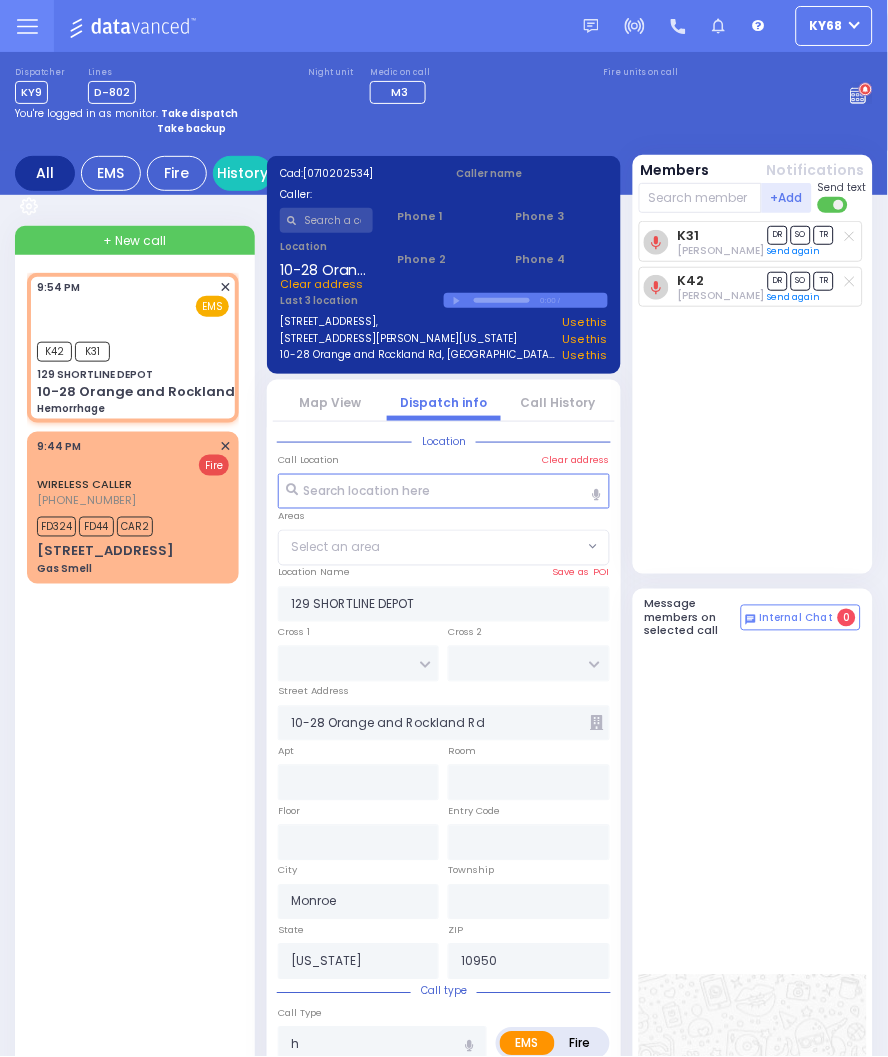 type on "Hemorrhage" 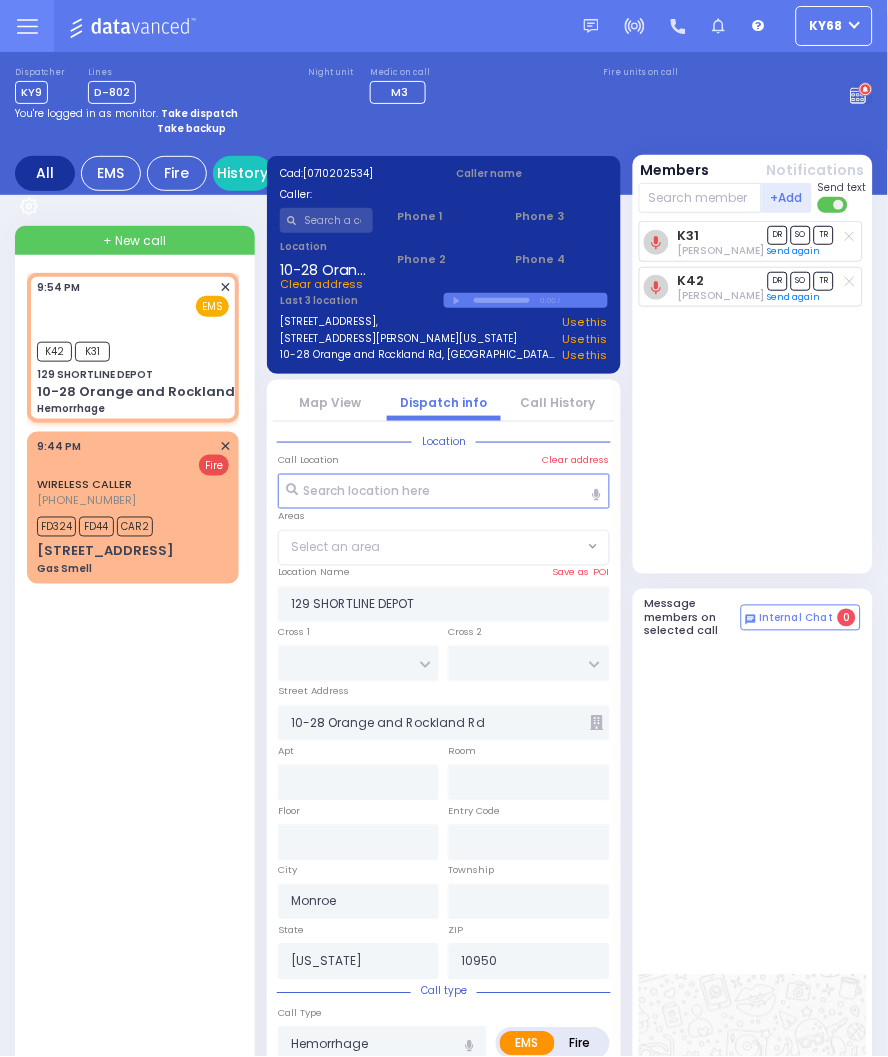 select 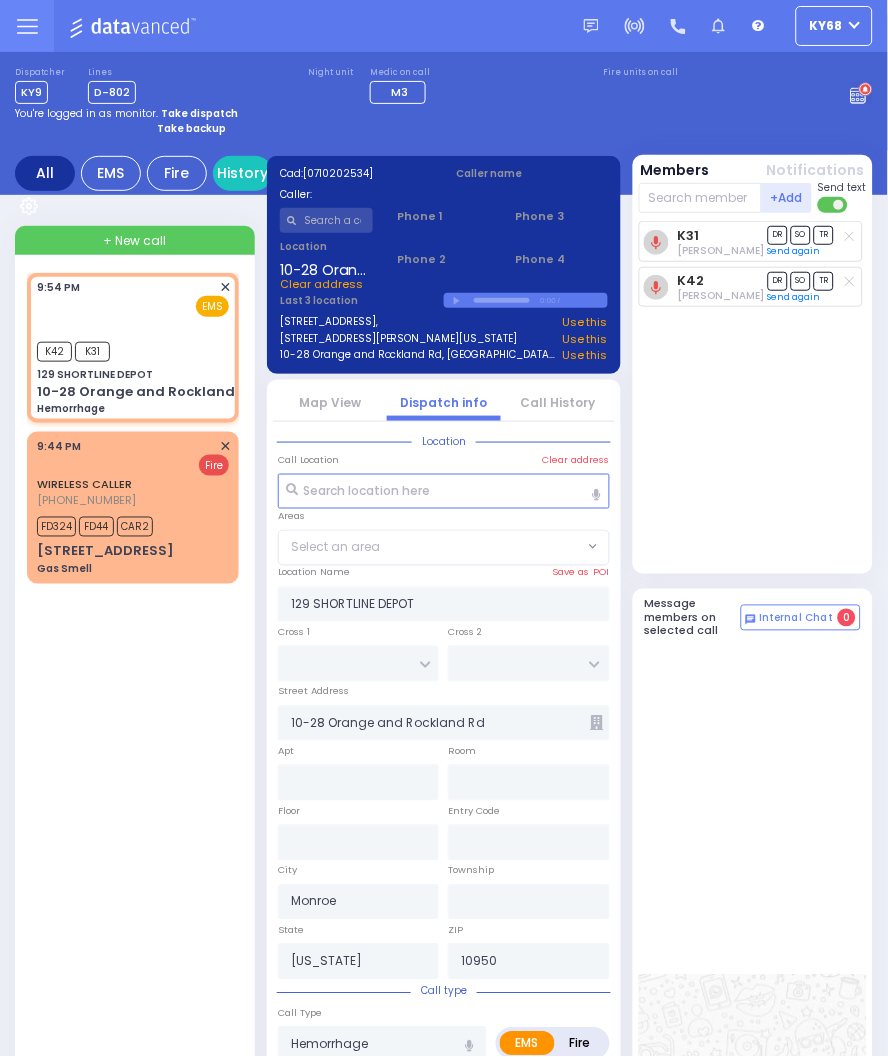 radio on "true" 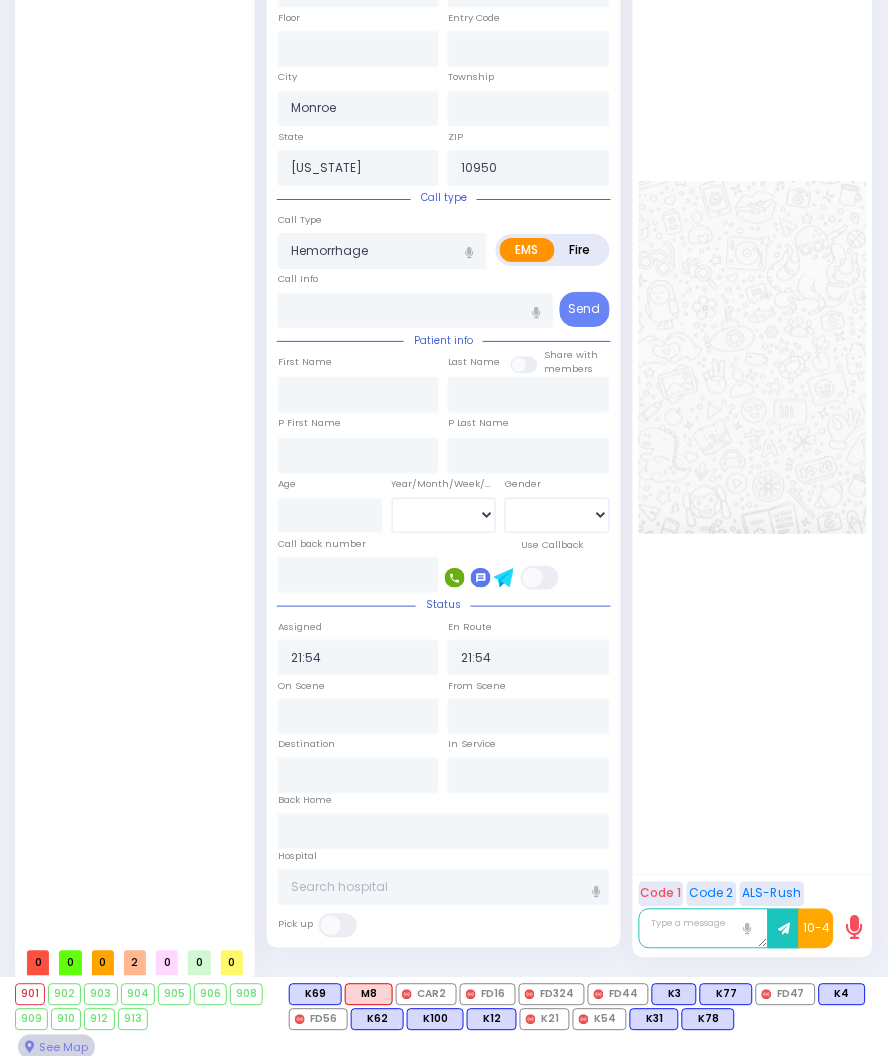 scroll, scrollTop: 0, scrollLeft: 0, axis: both 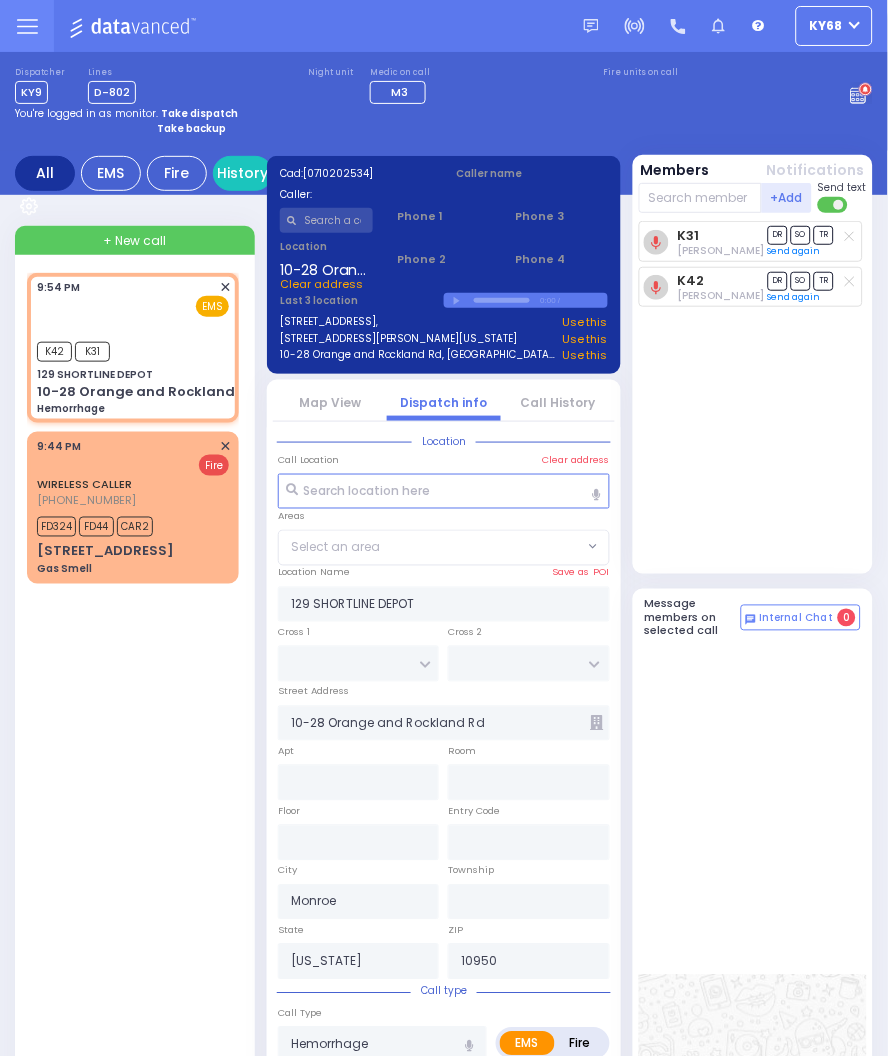 select 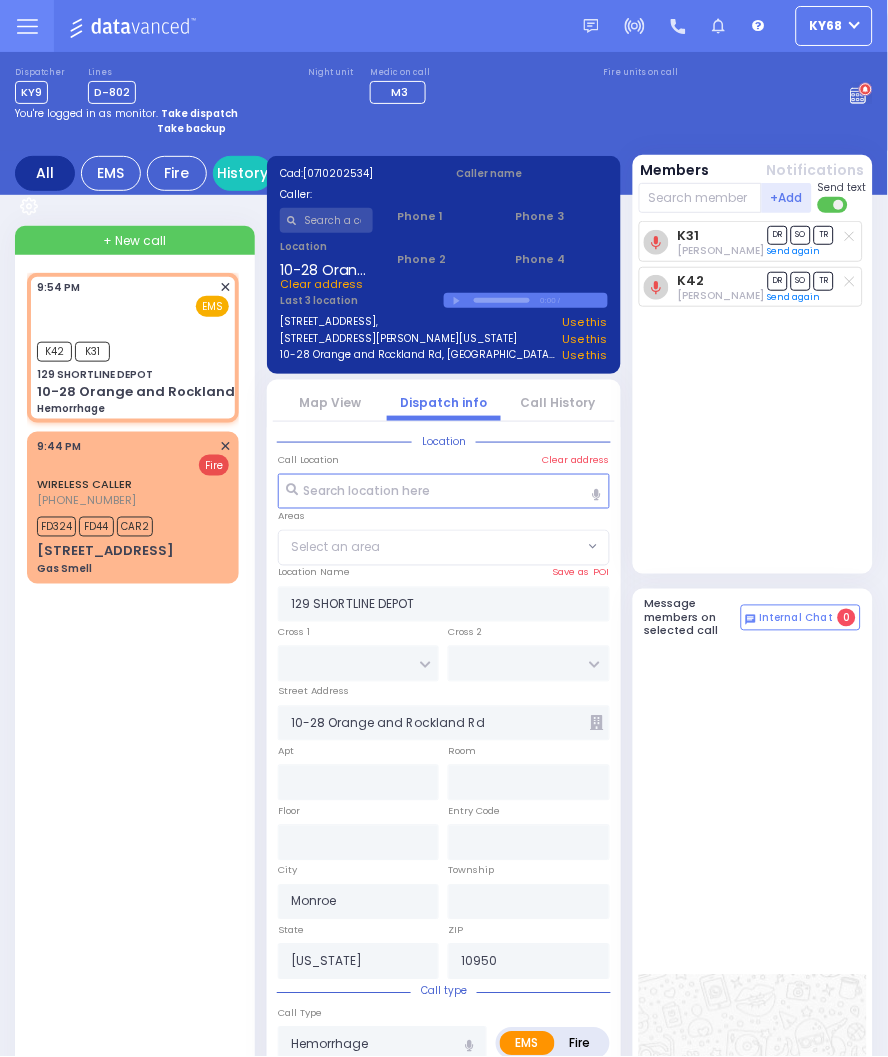 radio on "true" 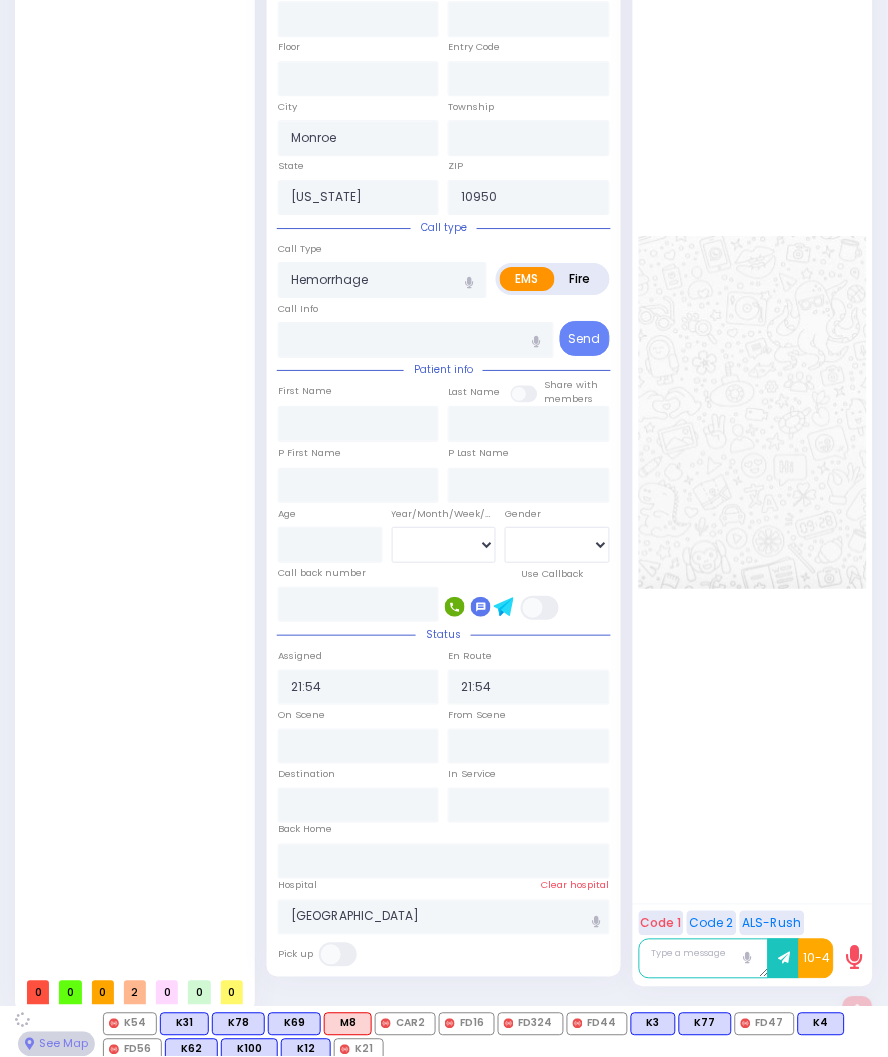 scroll, scrollTop: 0, scrollLeft: 0, axis: both 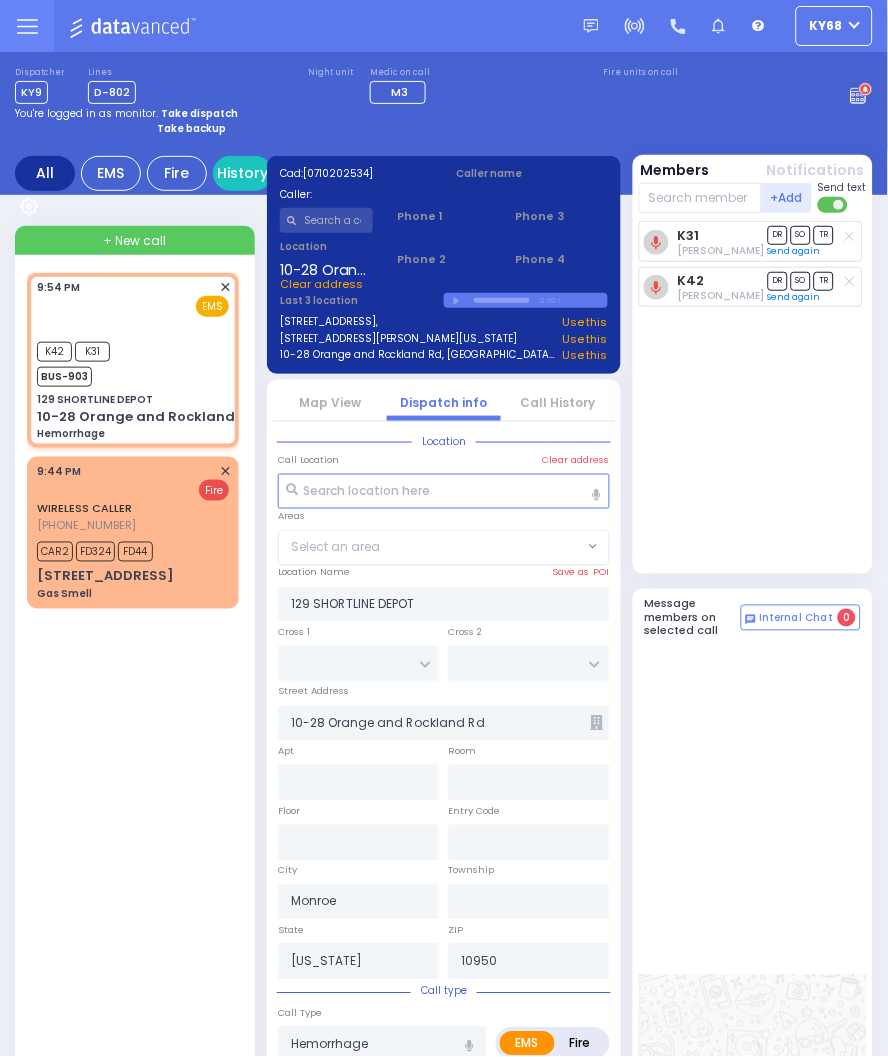select 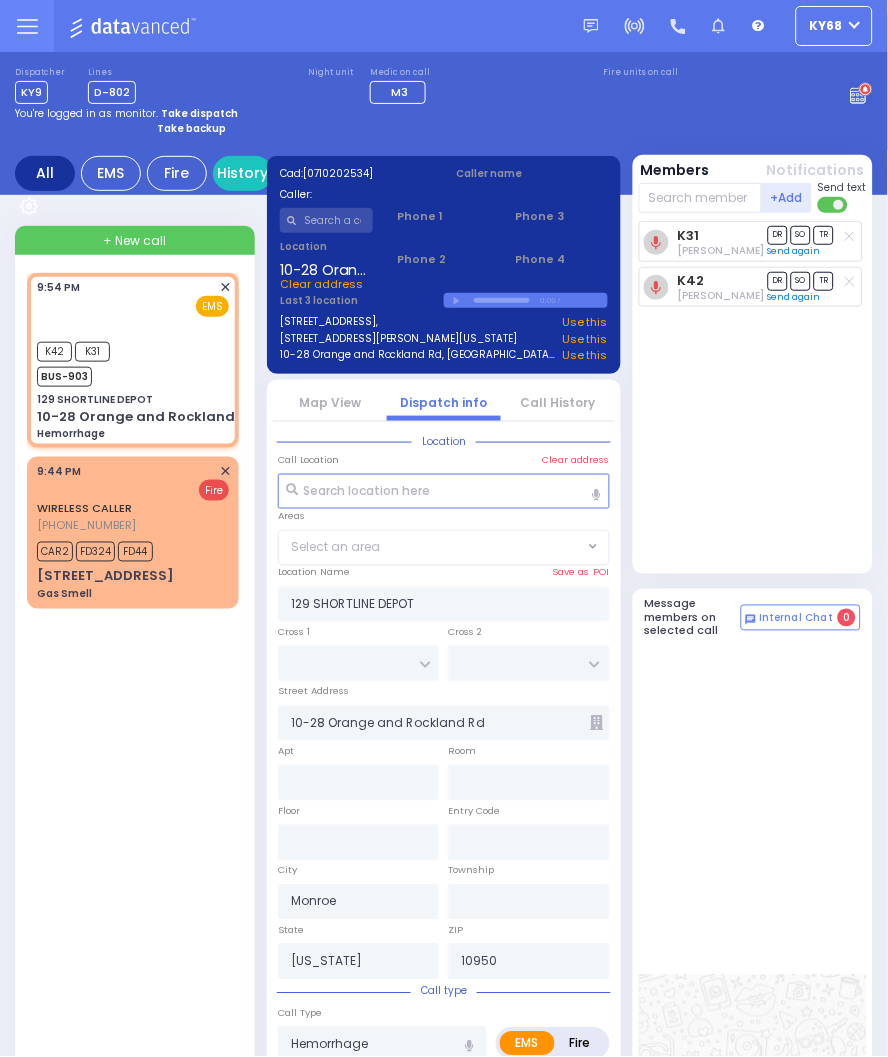 radio on "true" 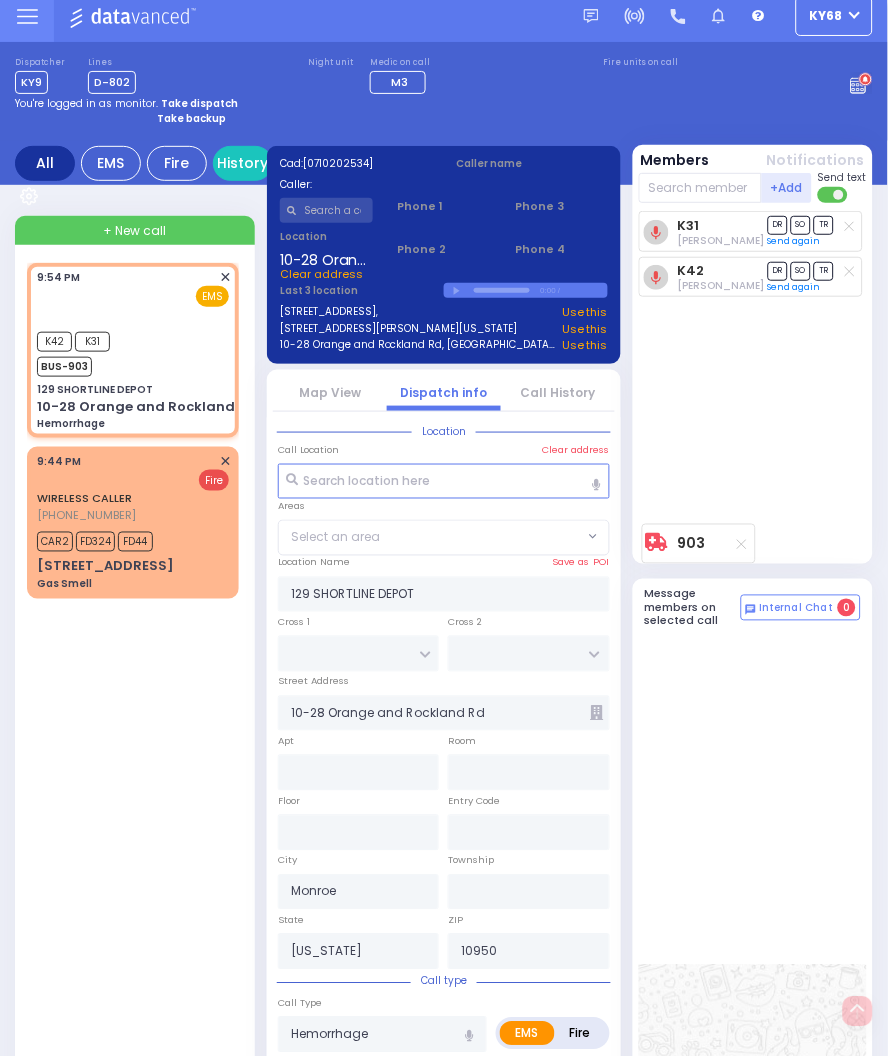 scroll, scrollTop: 0, scrollLeft: 0, axis: both 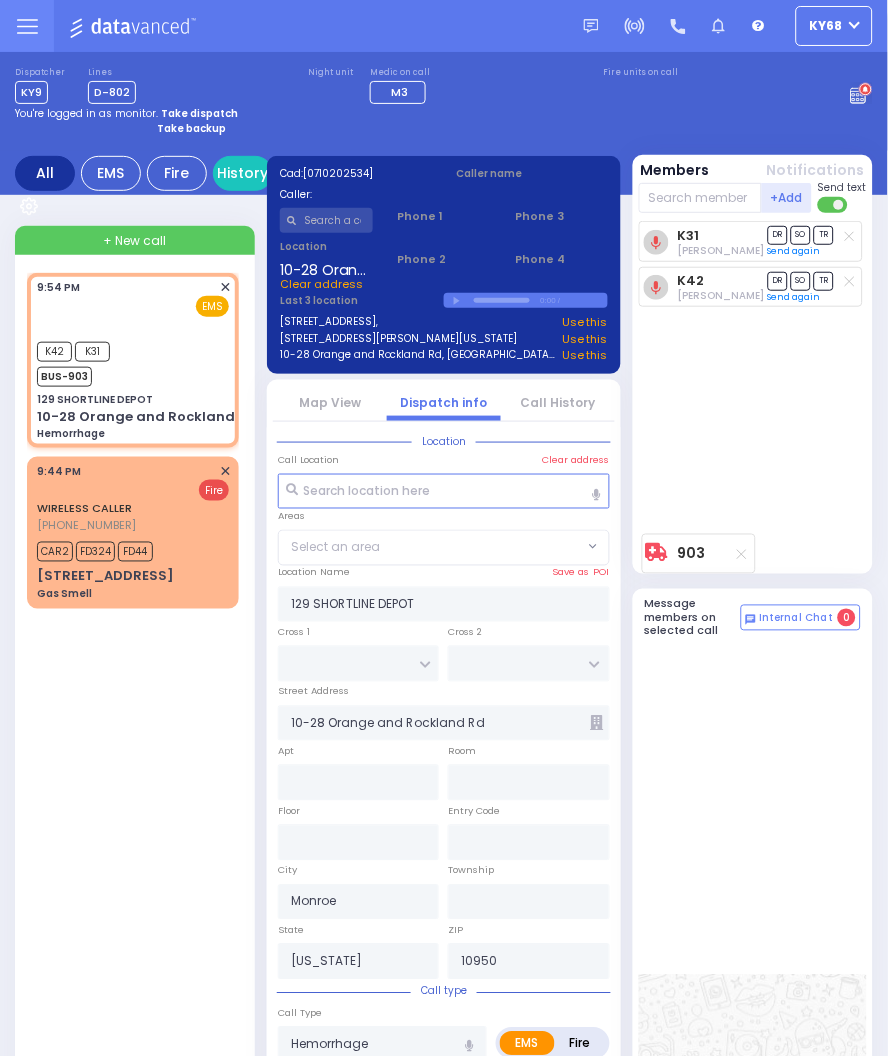 click on "9:54 PM
✕
K42 K31 BUS-903" at bounding box center [137, 1002] 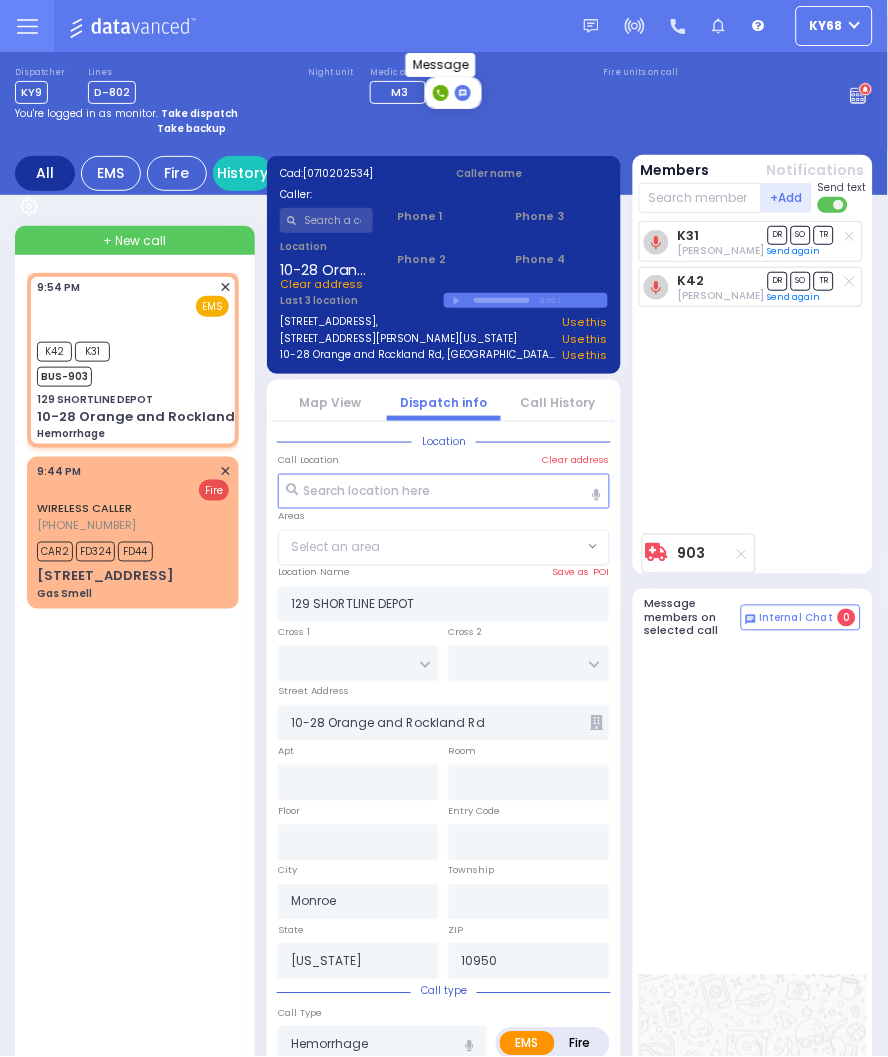 click 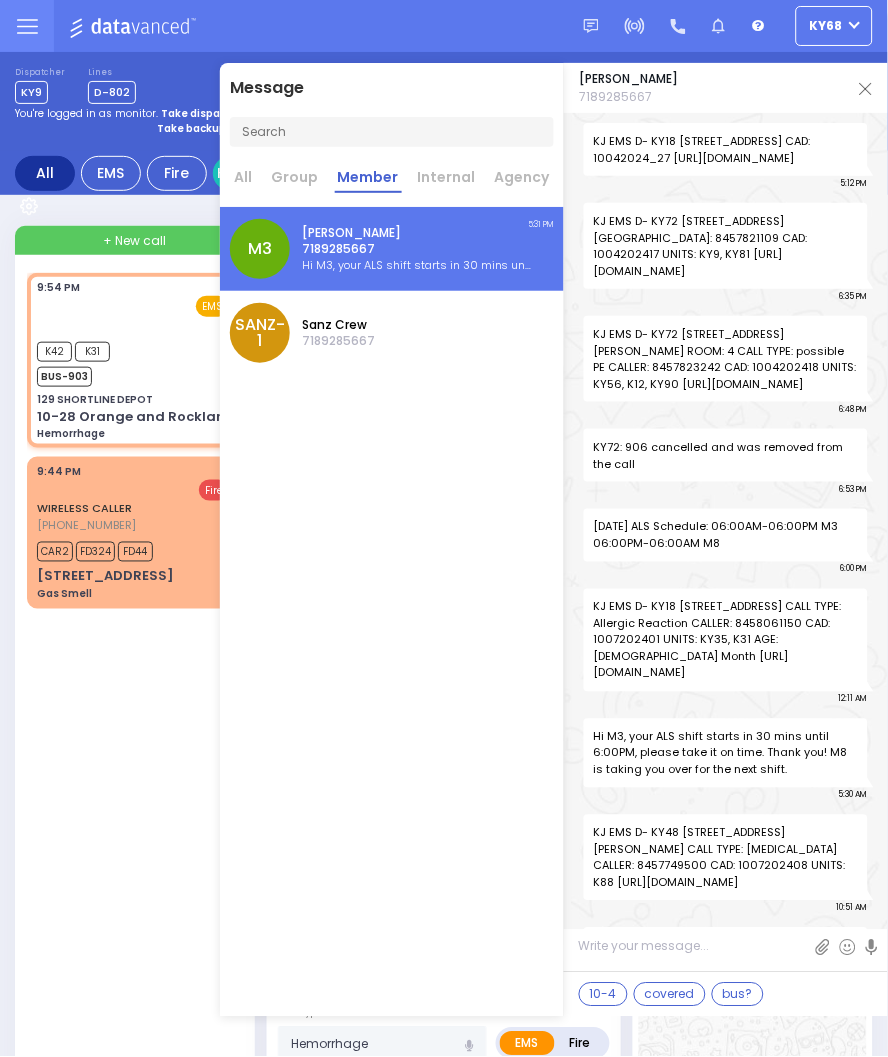 scroll, scrollTop: 110283, scrollLeft: 0, axis: vertical 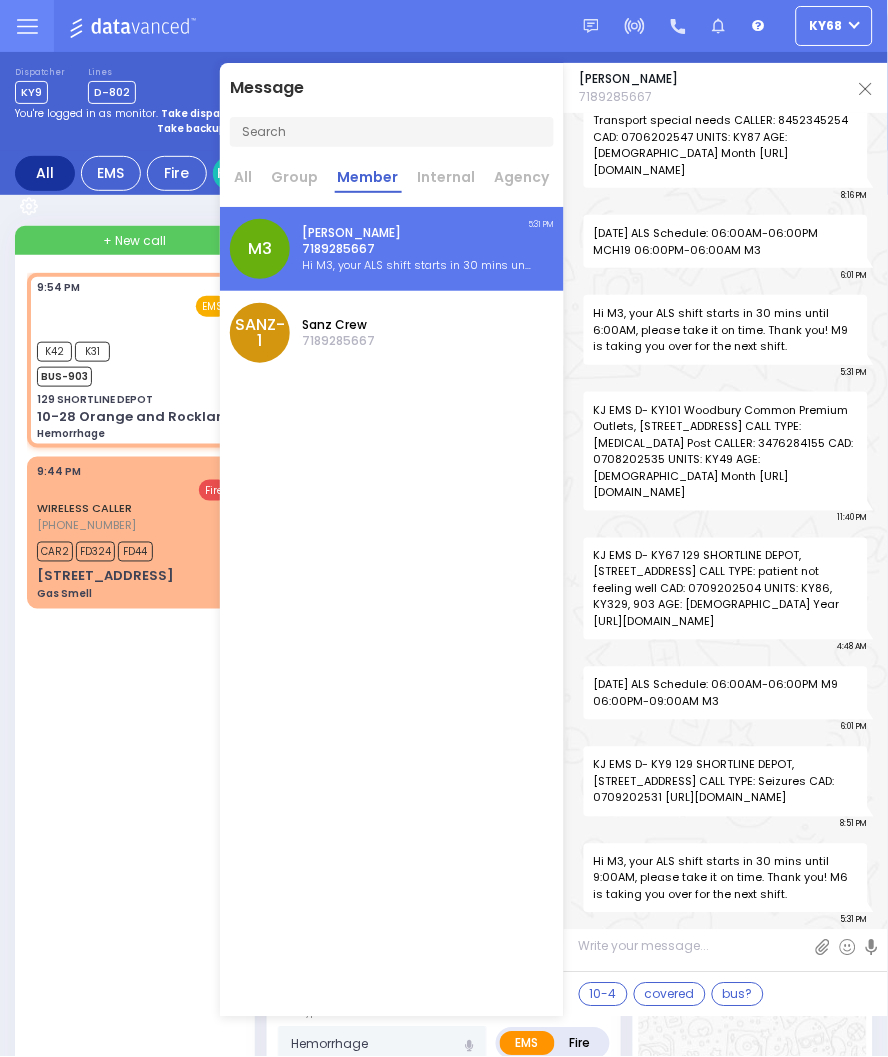 click at bounding box center (866, 89) 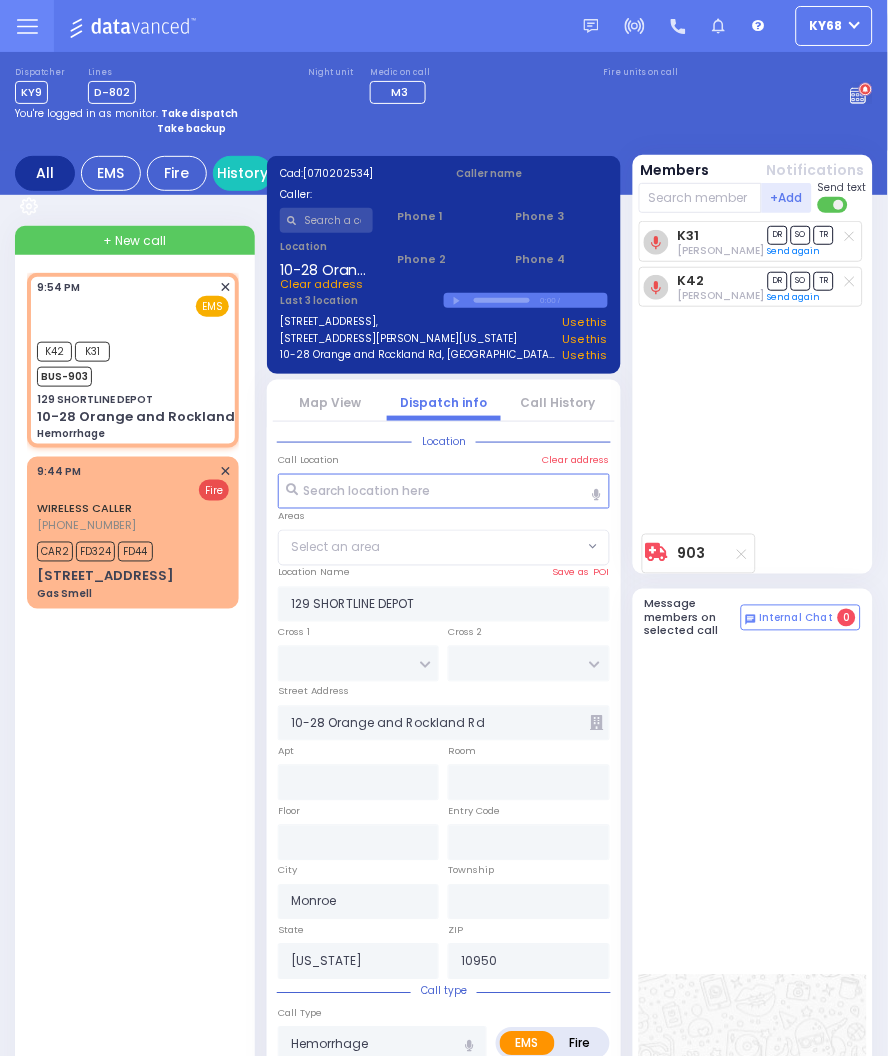 click at bounding box center [27, 26] 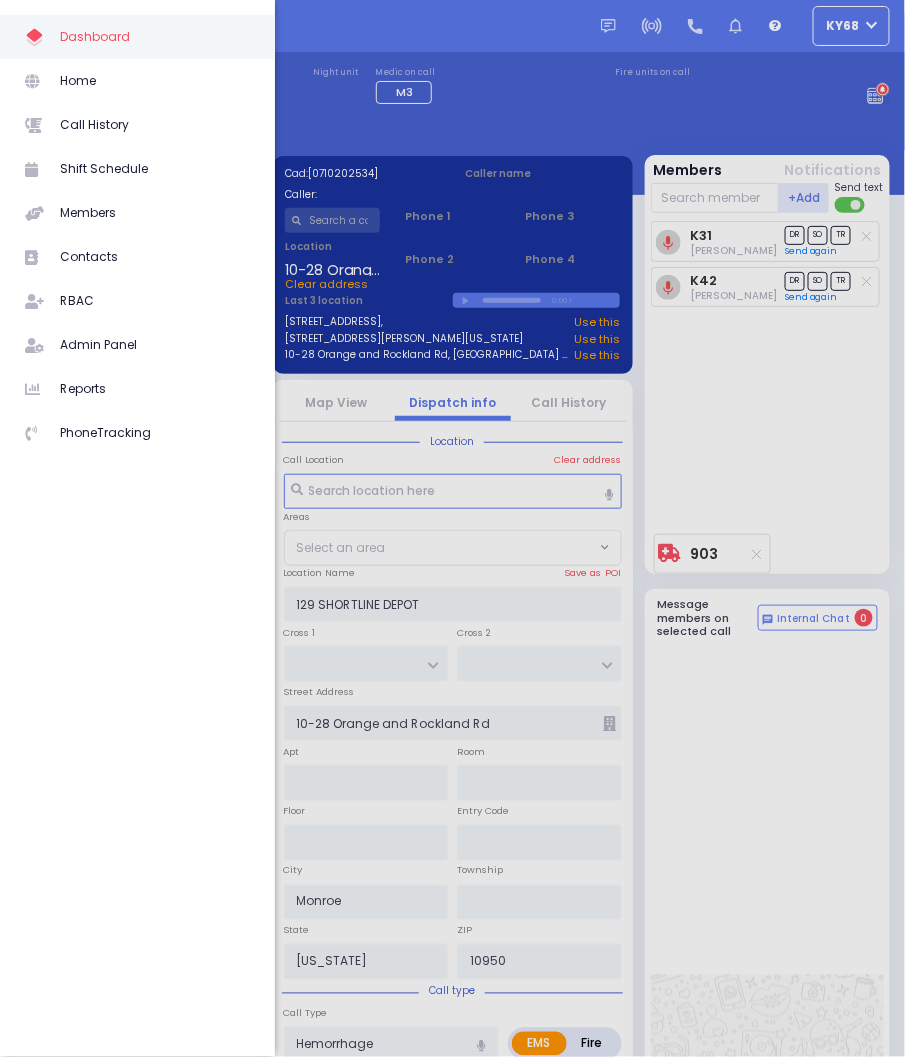 click at bounding box center (452, 528) 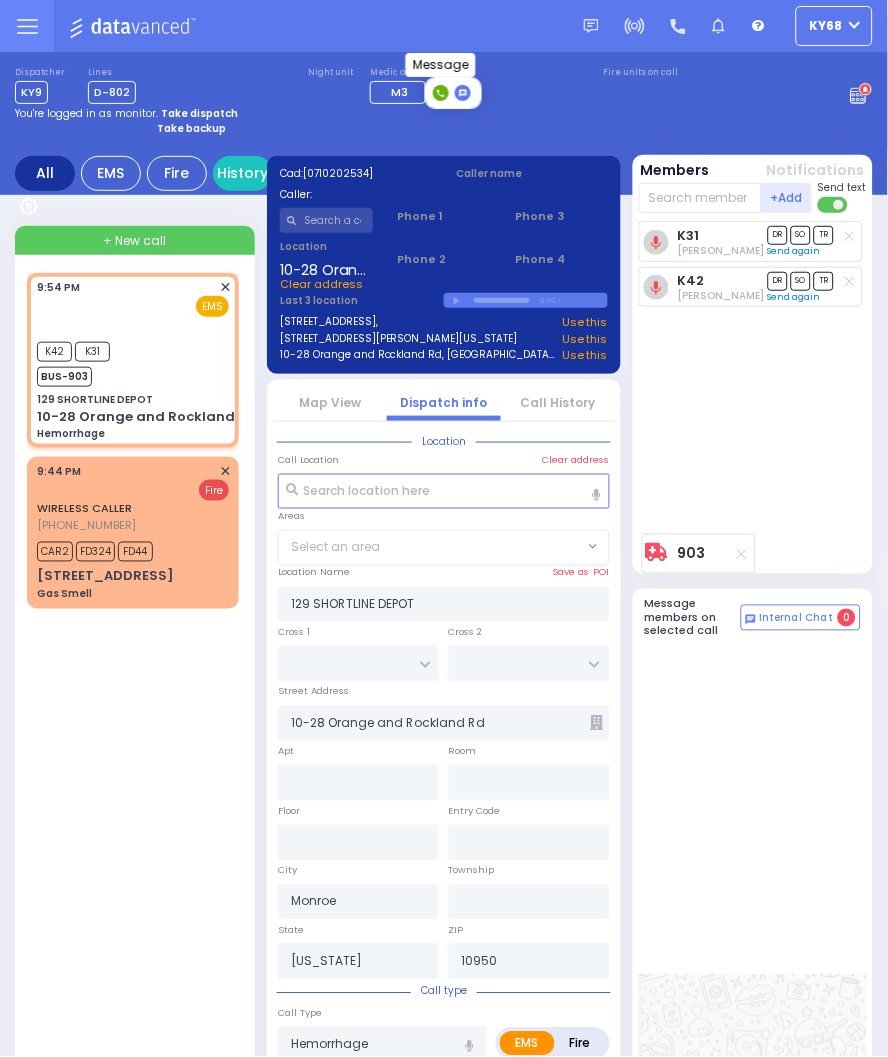 click 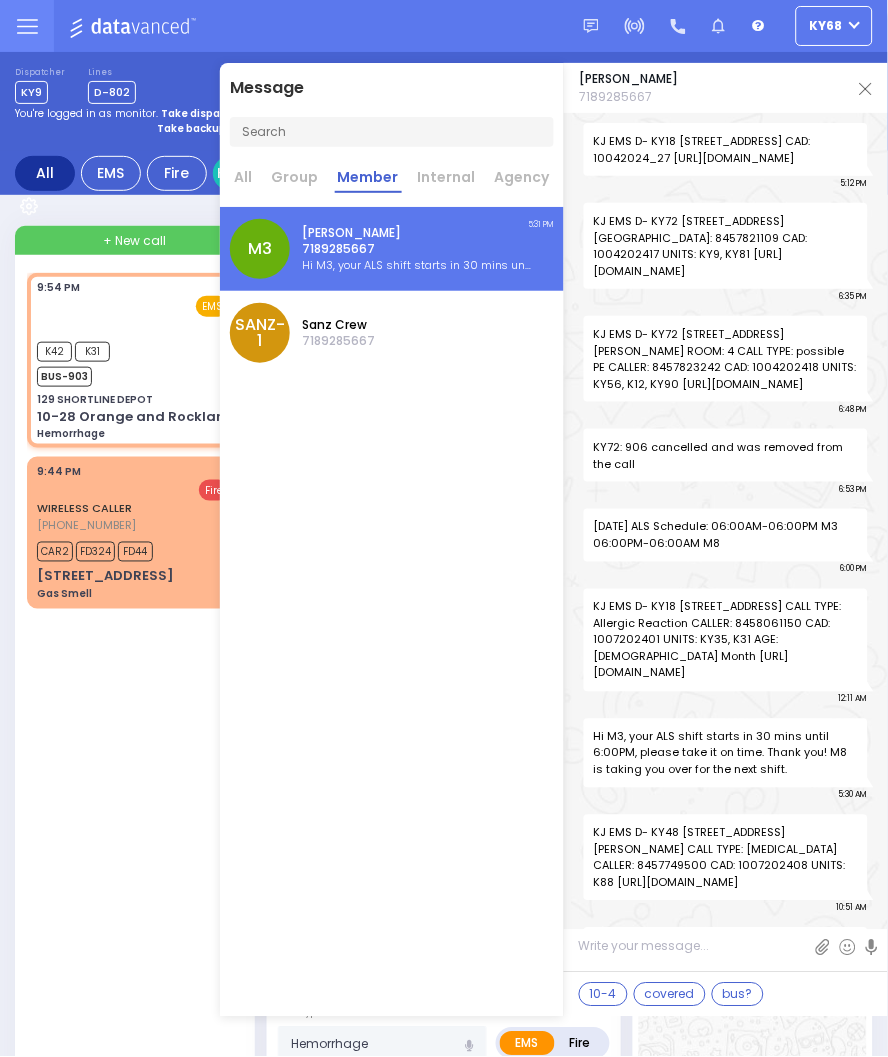 scroll, scrollTop: 110283, scrollLeft: 0, axis: vertical 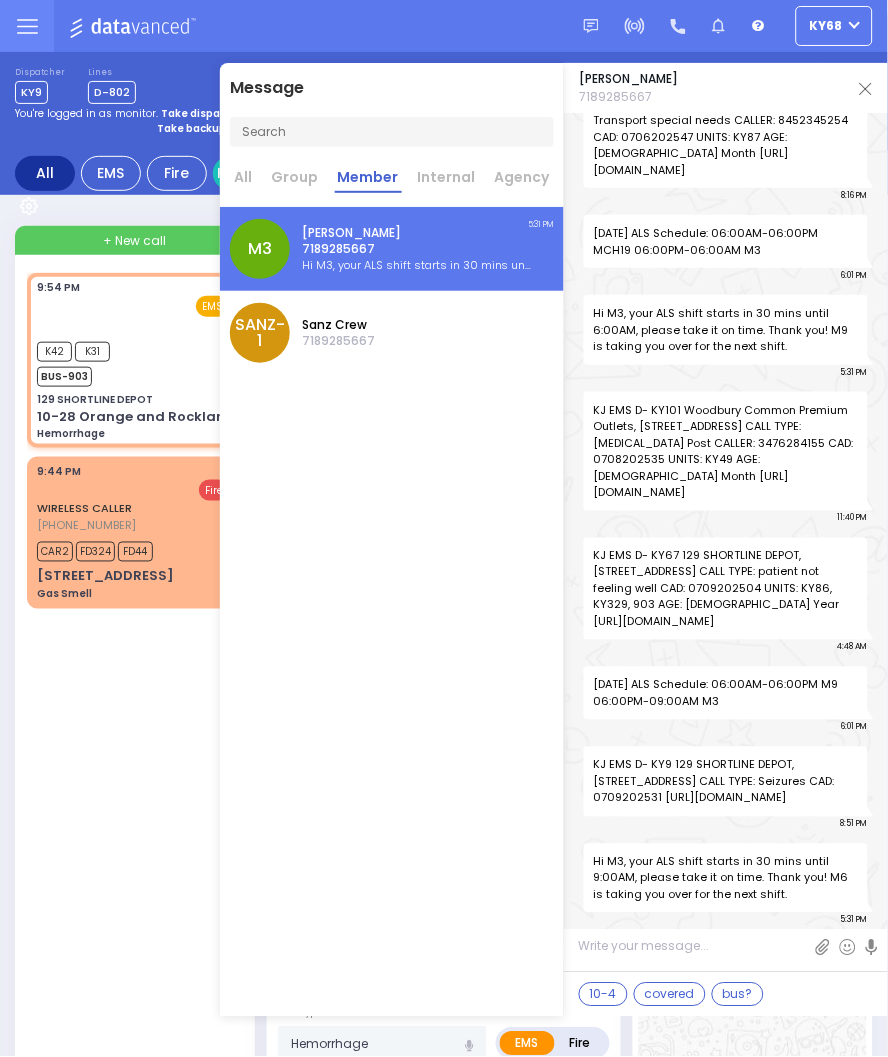 click on "Sanz-1
Sanz Crew
7189285667" at bounding box center [392, 333] 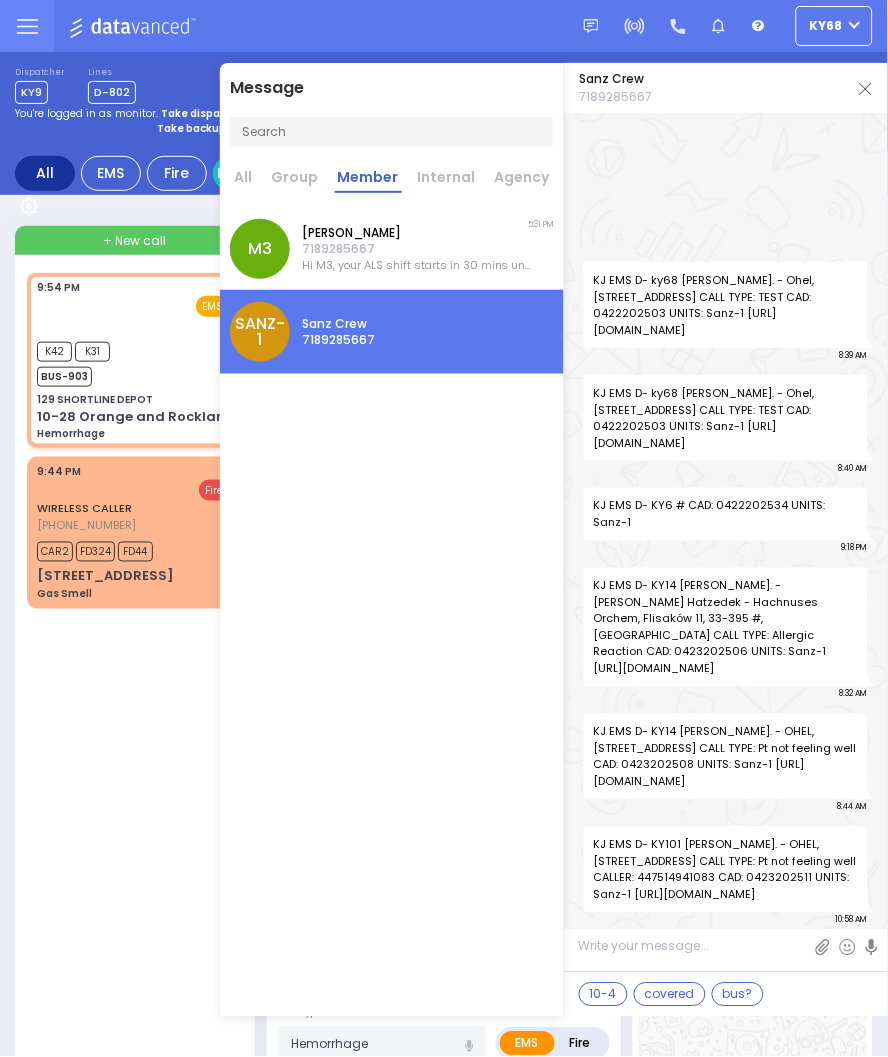 scroll, scrollTop: 91, scrollLeft: 0, axis: vertical 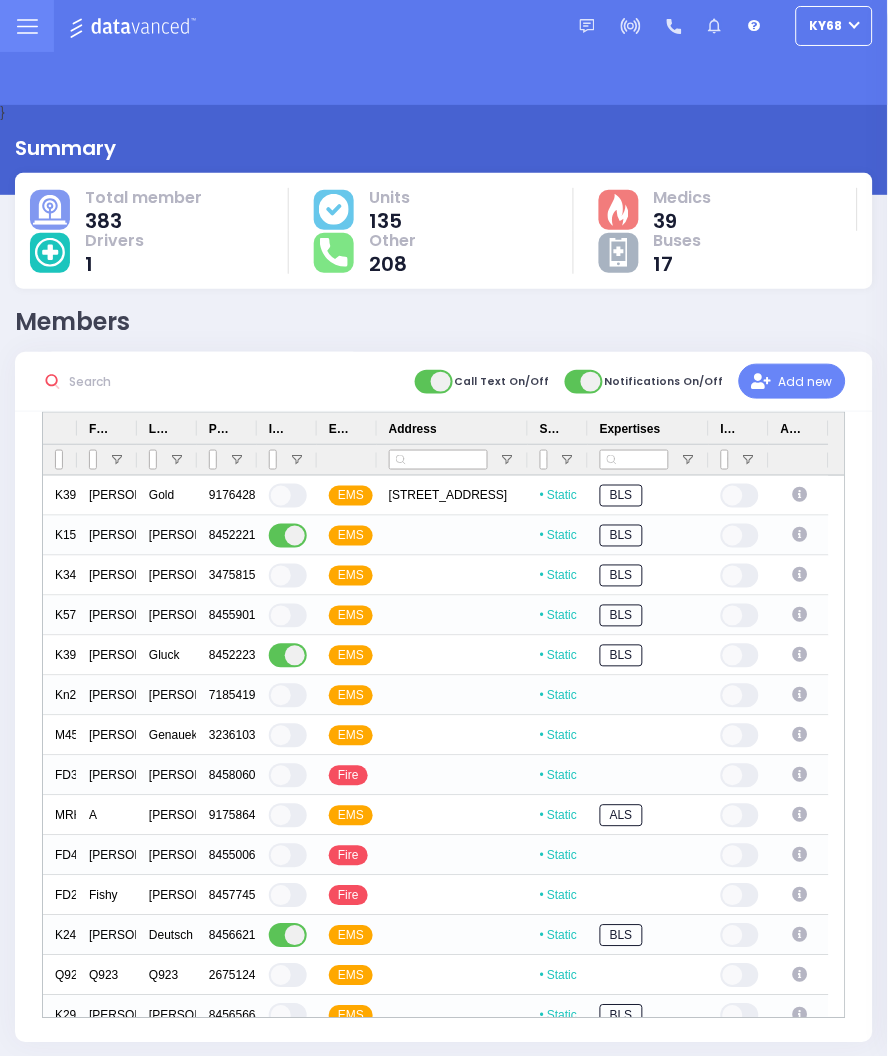 click at bounding box center [213, 382] 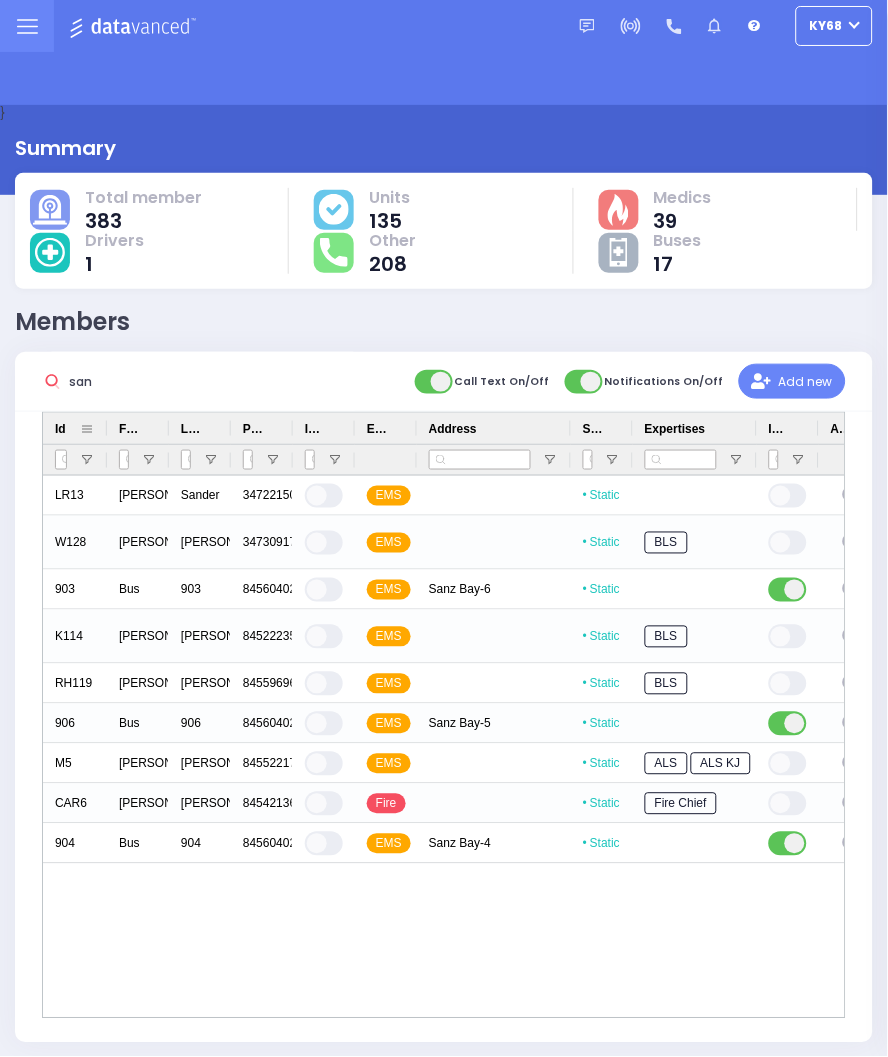 drag, startPoint x: 70, startPoint y: 435, endPoint x: 105, endPoint y: 440, distance: 35.35534 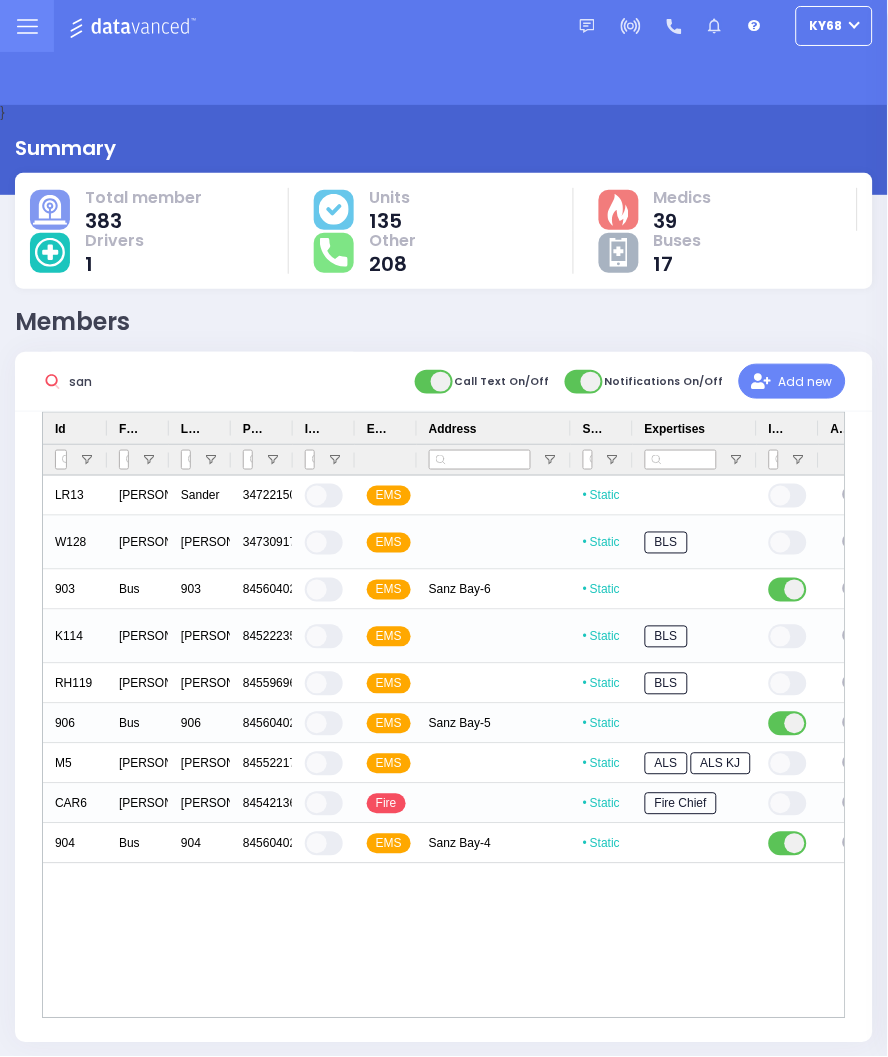 click on "san" at bounding box center [213, 382] 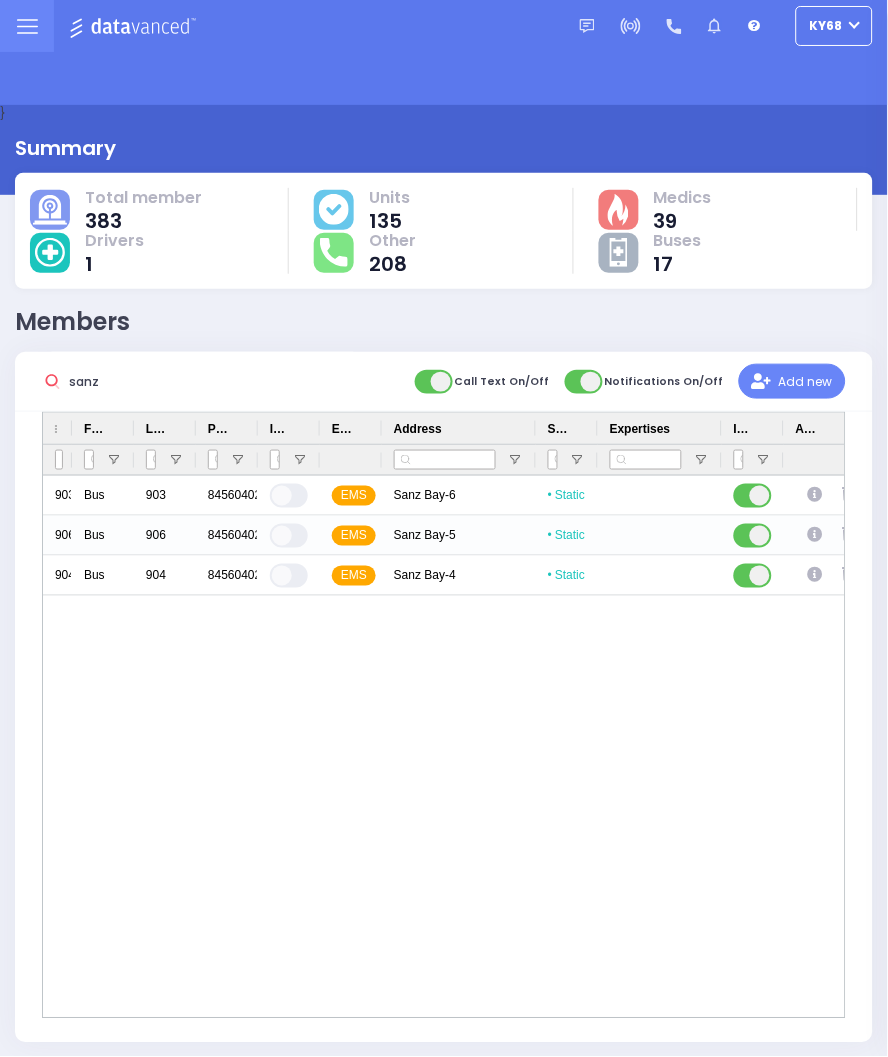 type on "sanz" 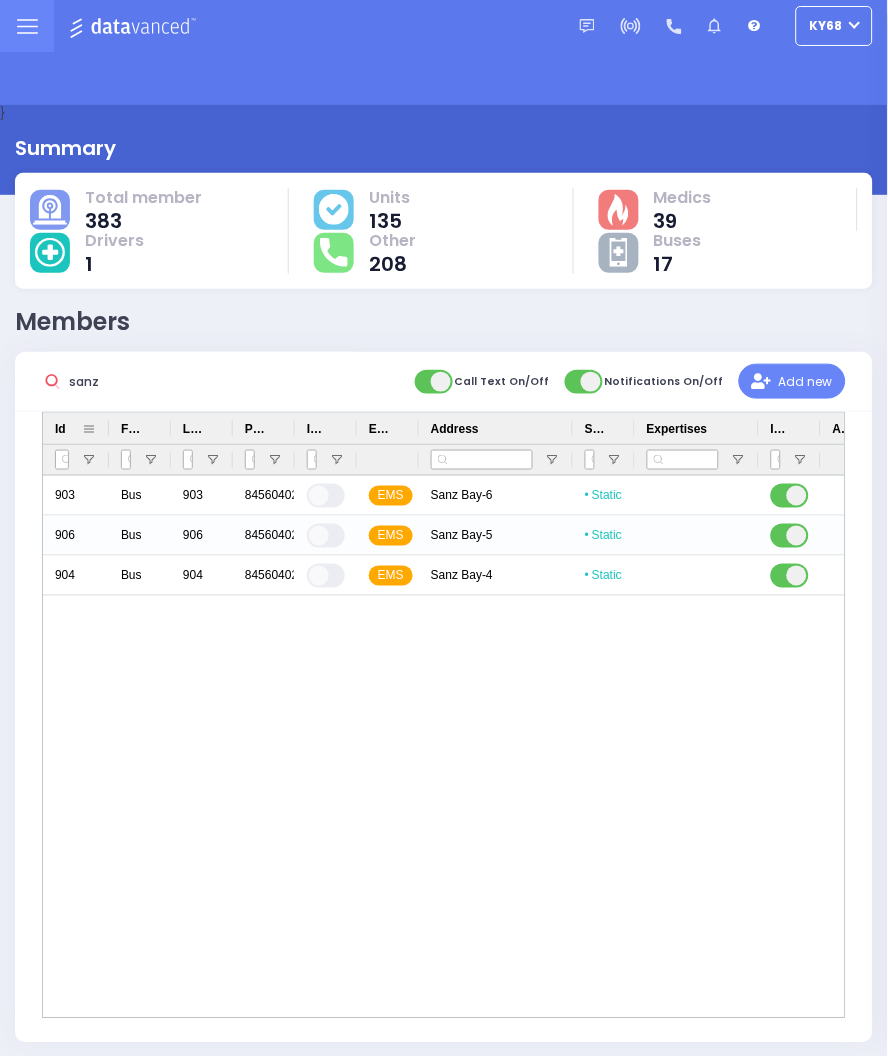 drag, startPoint x: 70, startPoint y: 430, endPoint x: 107, endPoint y: 434, distance: 37.215588 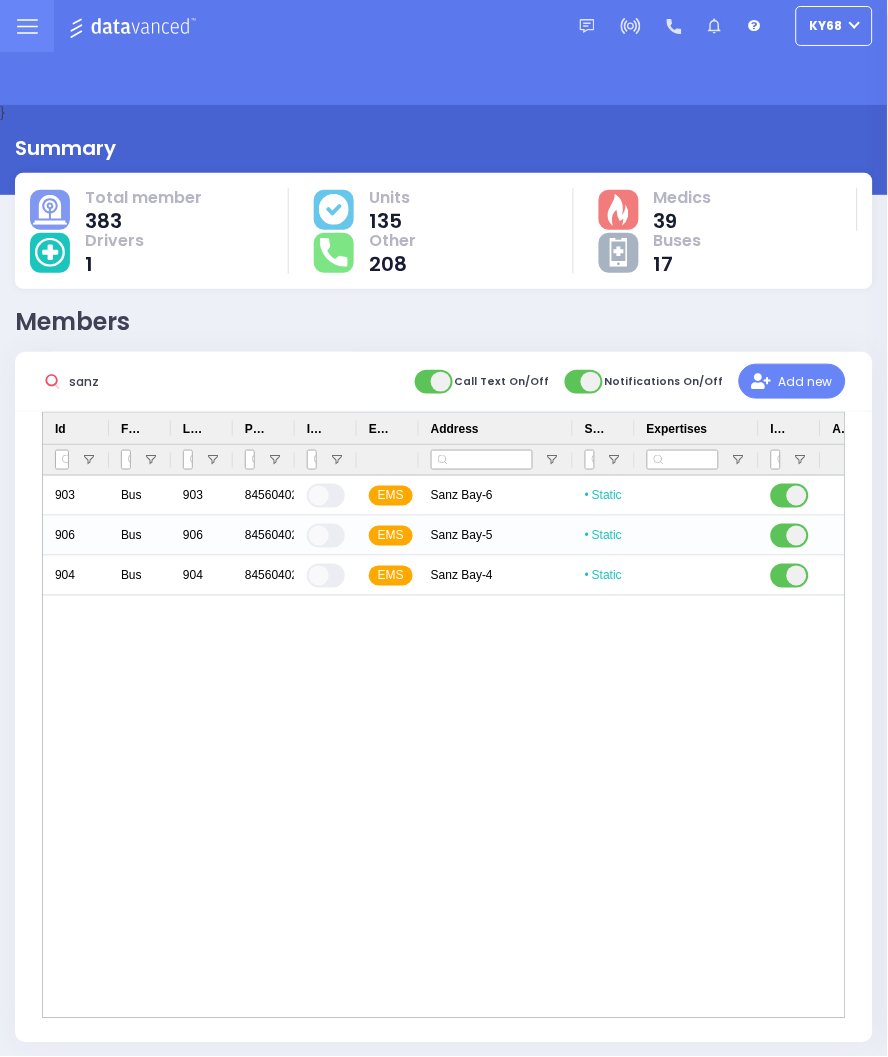click on "sanz" at bounding box center [213, 382] 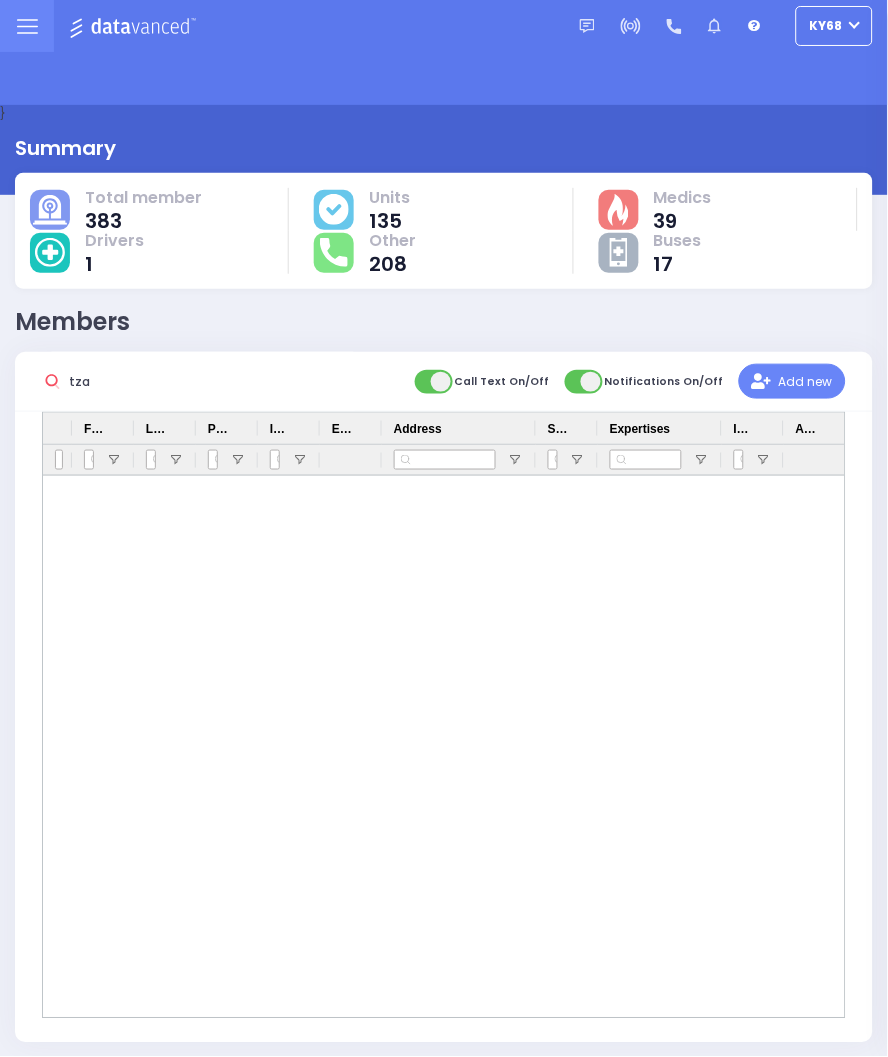 click on "tza" at bounding box center (213, 382) 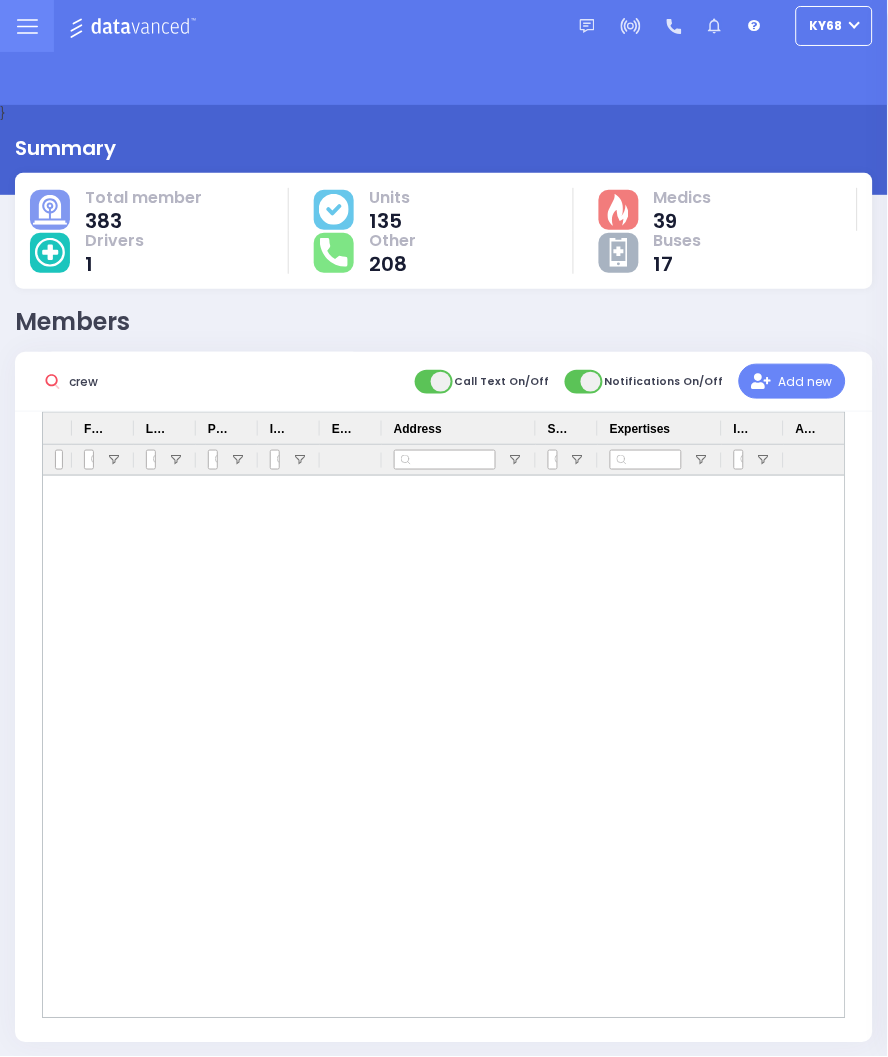 type on "crew" 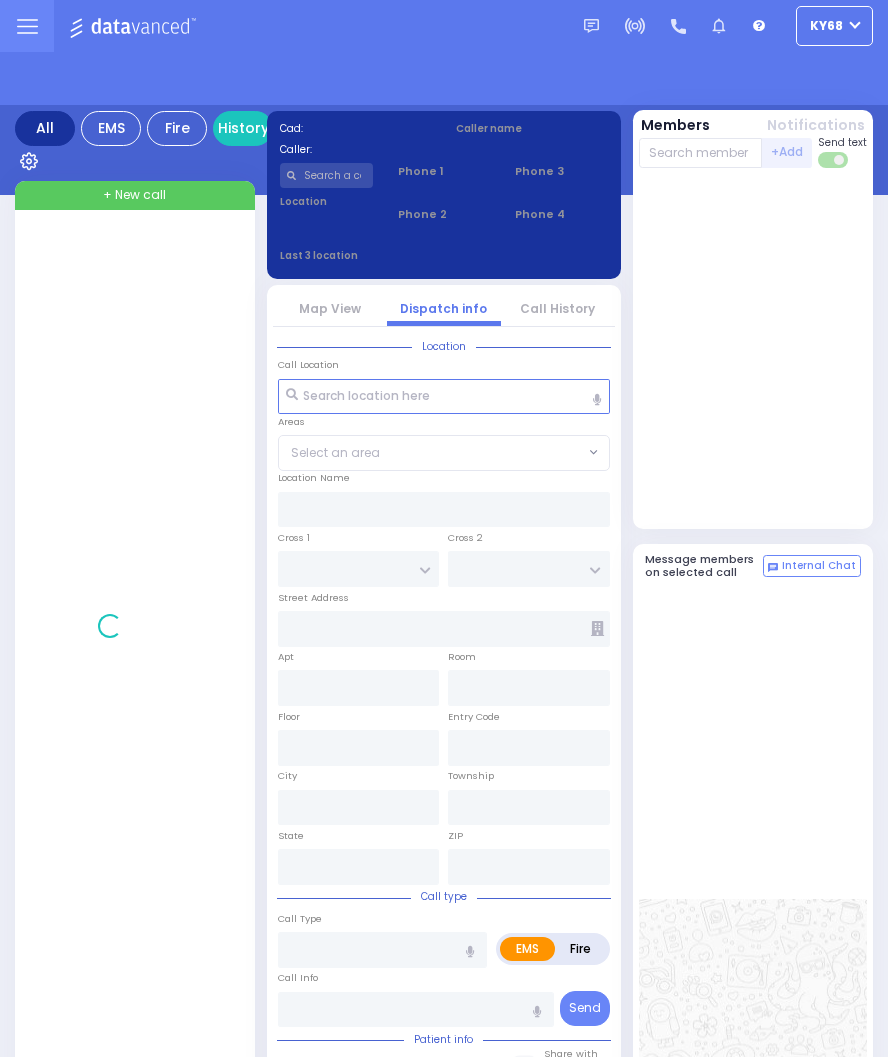 scroll, scrollTop: 0, scrollLeft: 0, axis: both 